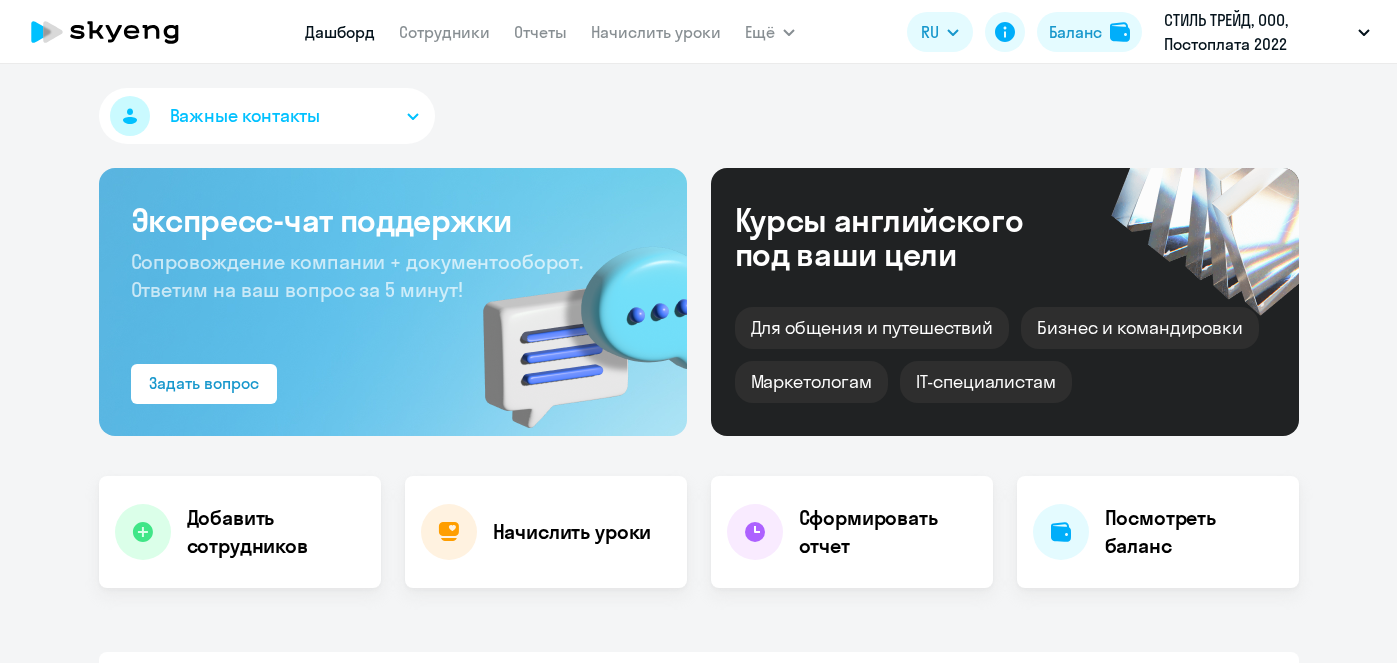 click on "Начислить уроки" at bounding box center (656, 32) 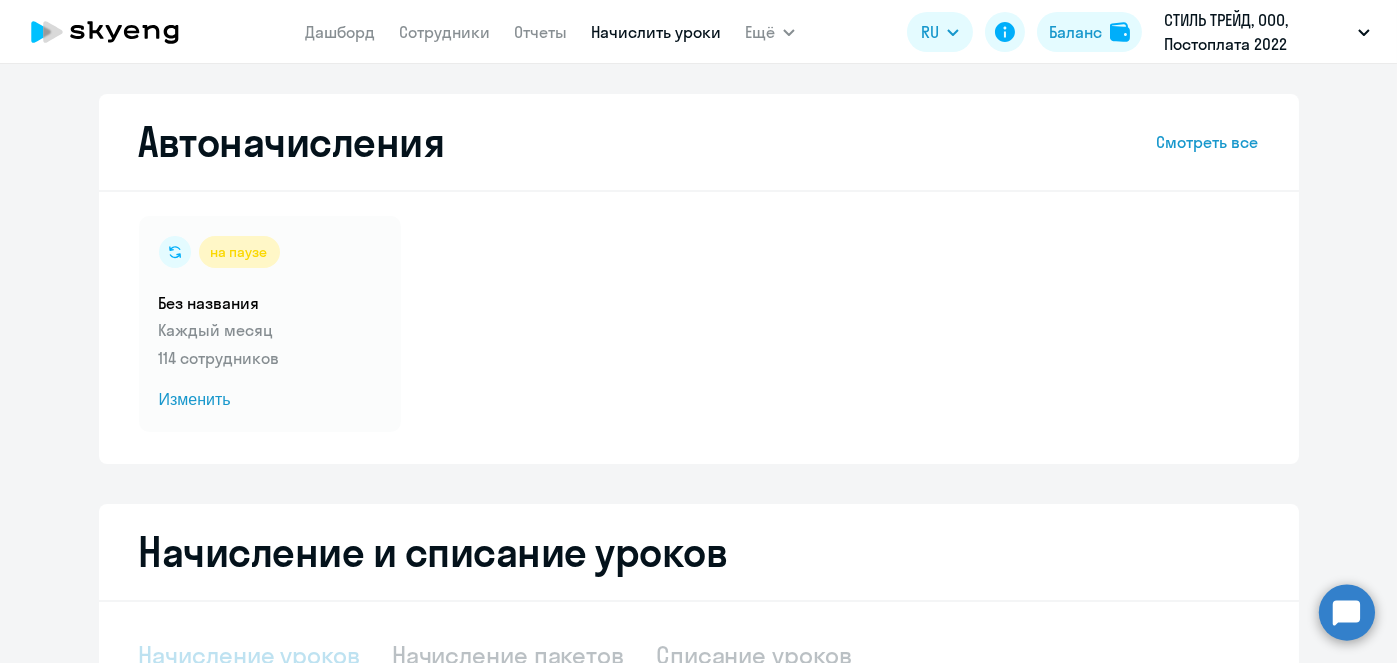 select on "10" 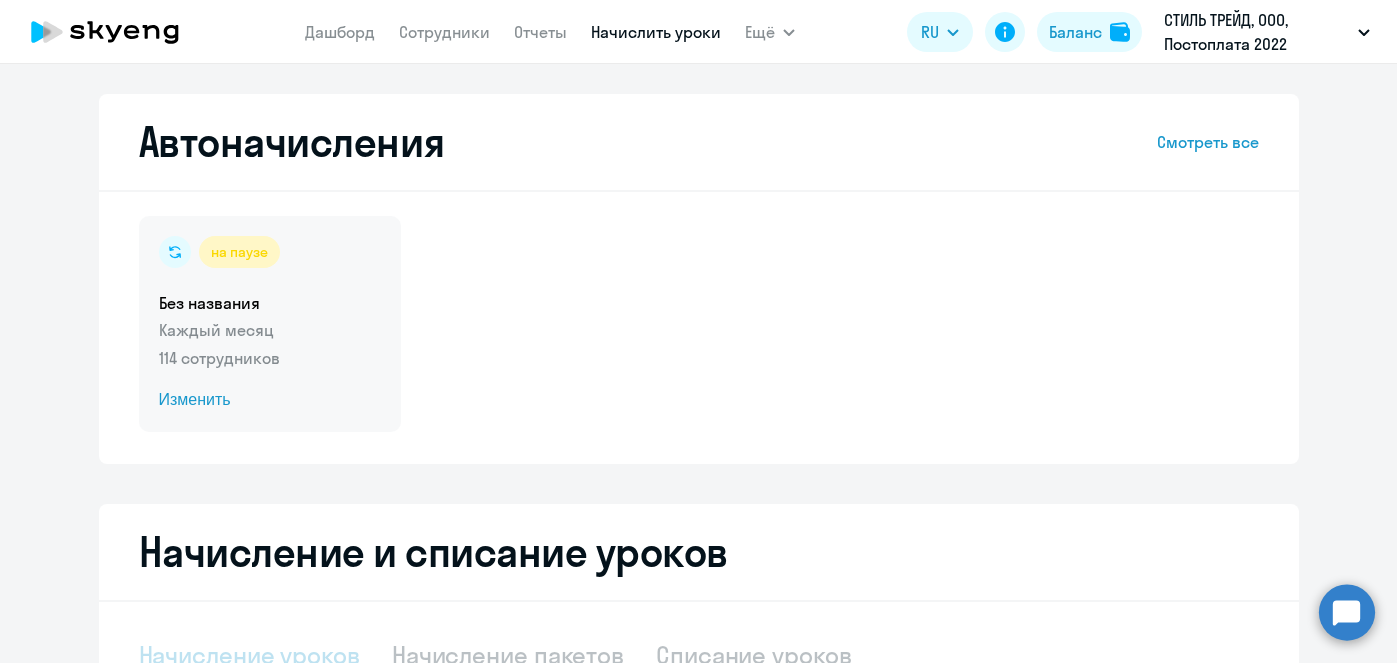 scroll, scrollTop: 0, scrollLeft: 0, axis: both 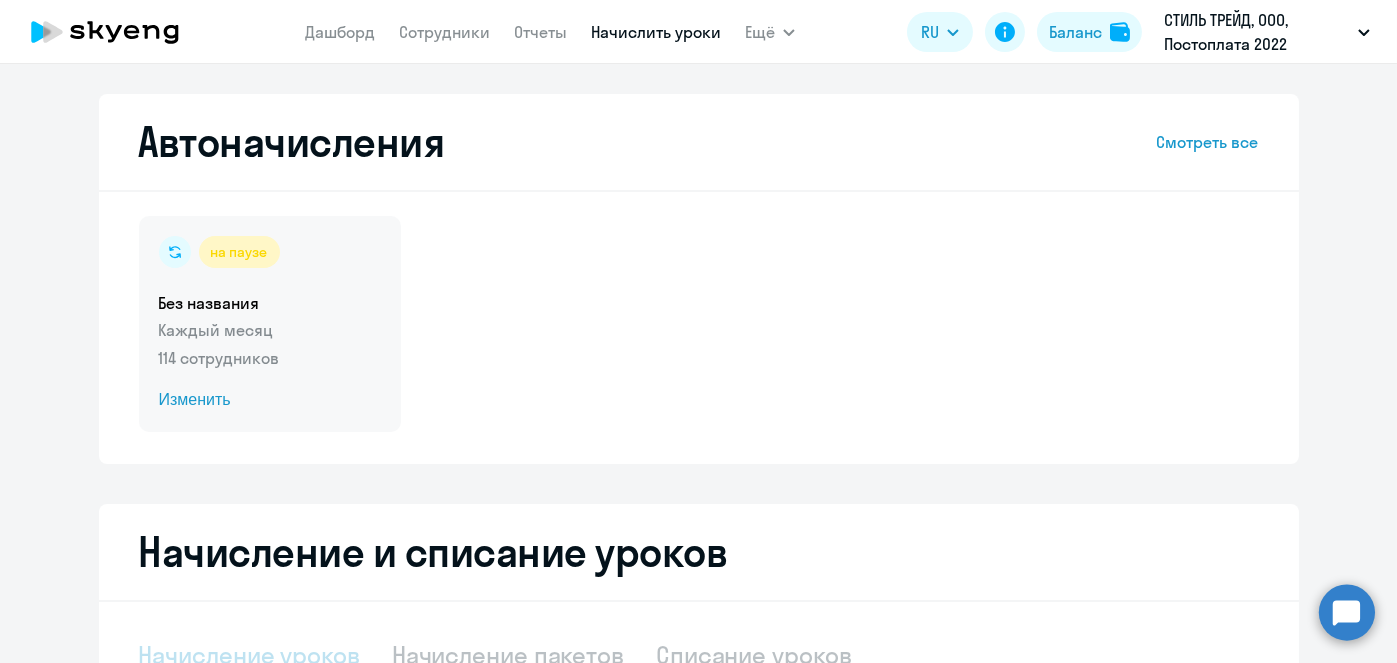 select on "10" 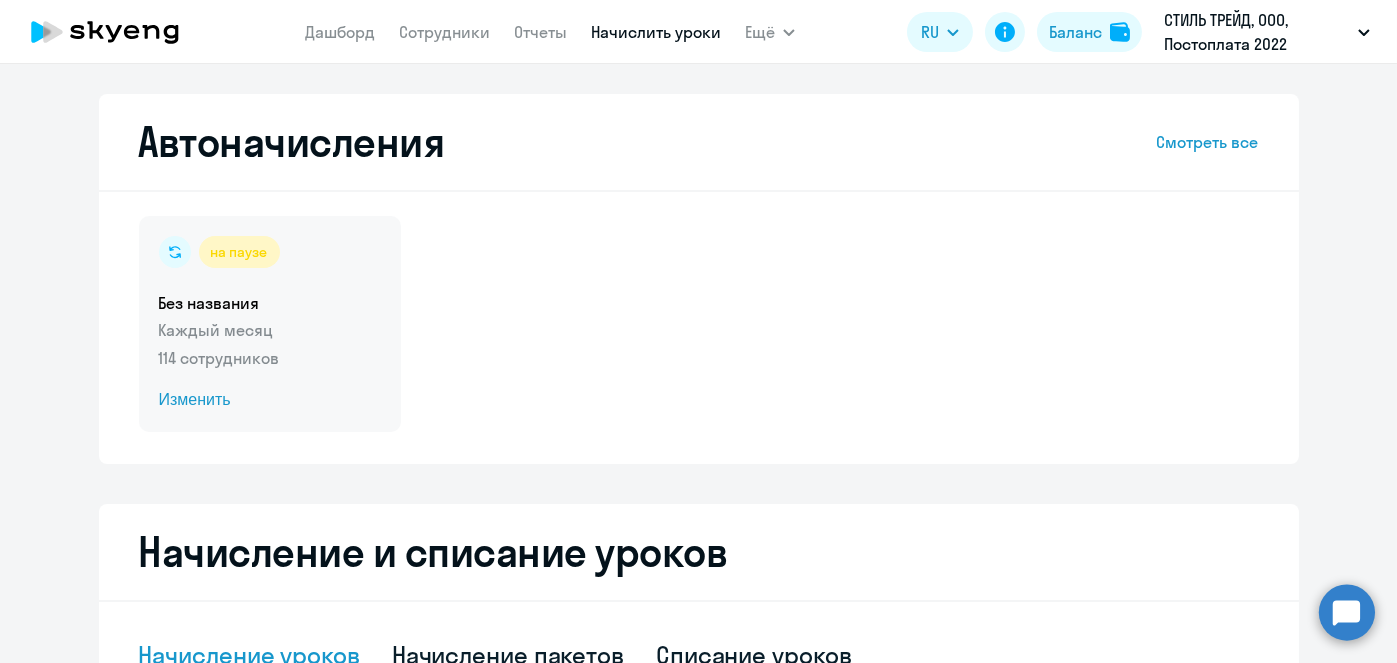 click 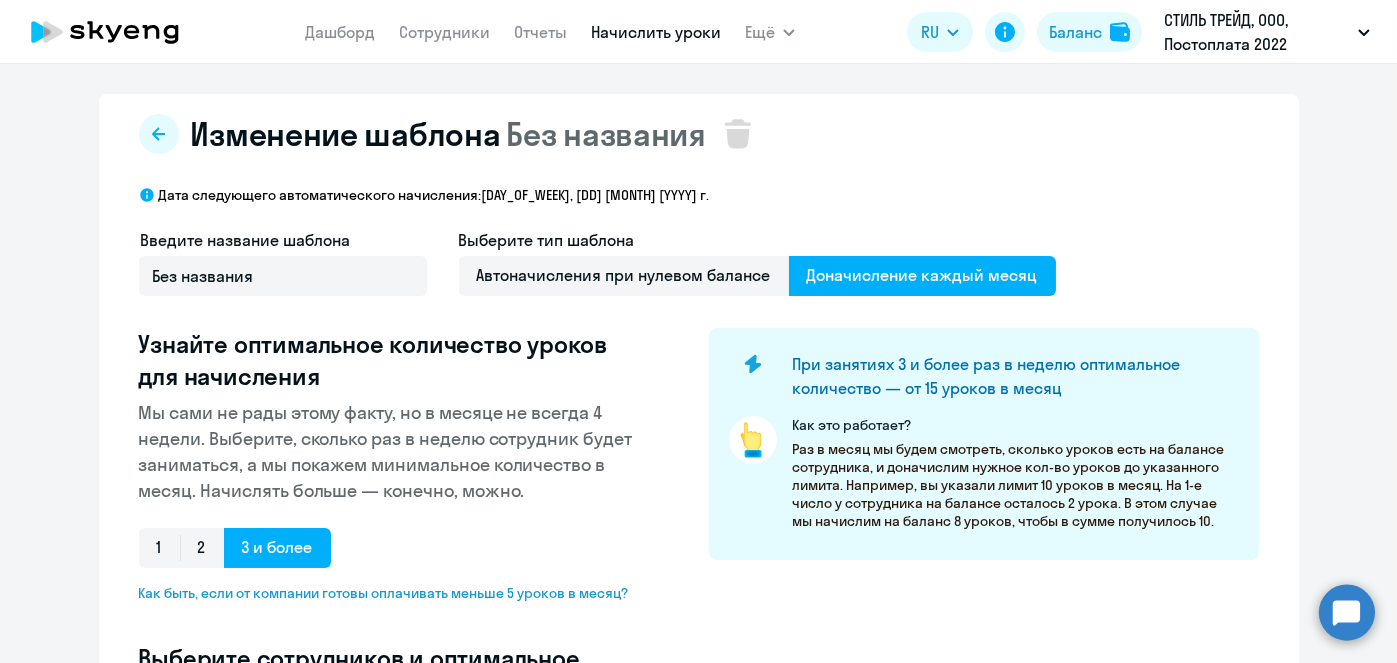 select on "10" 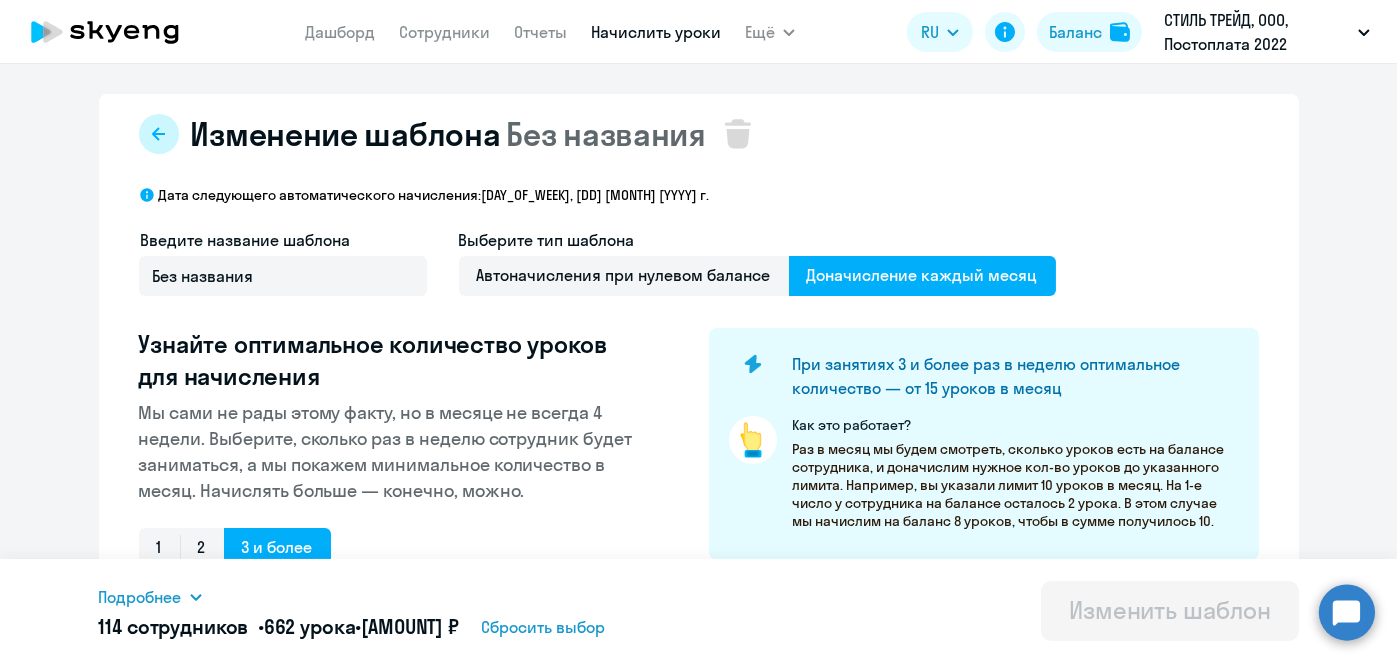 click 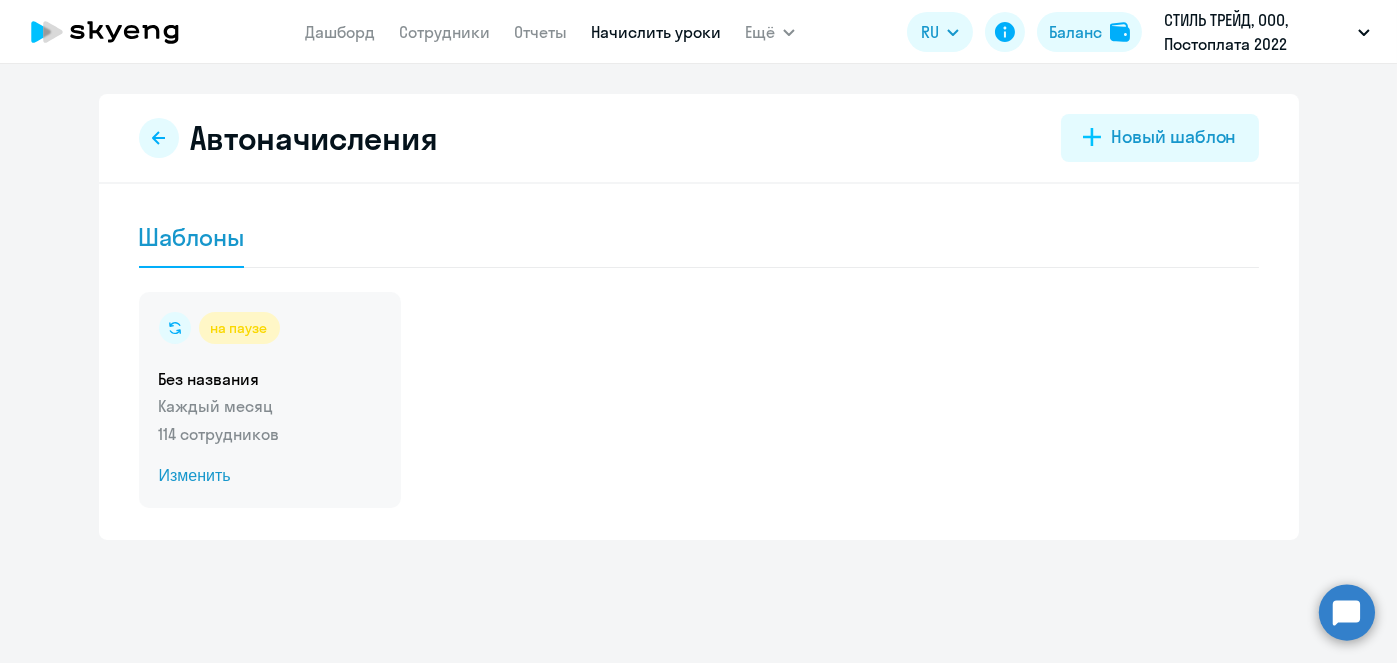 click 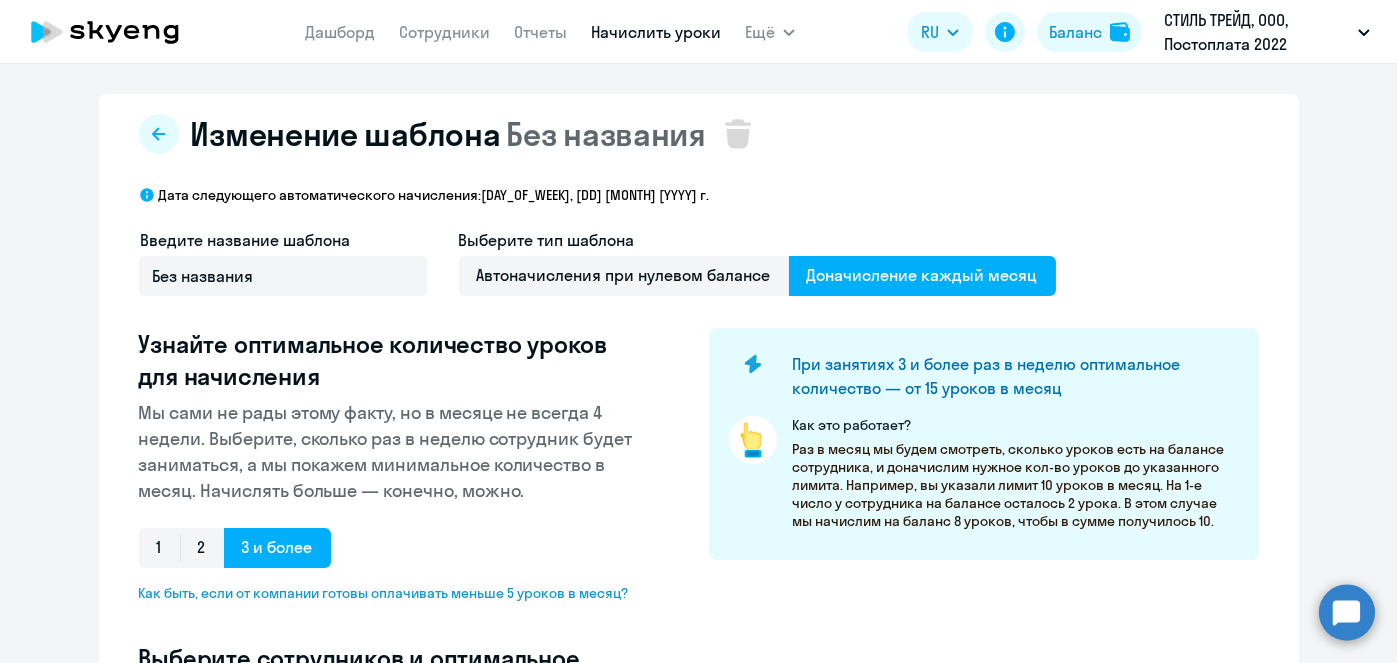 select on "10" 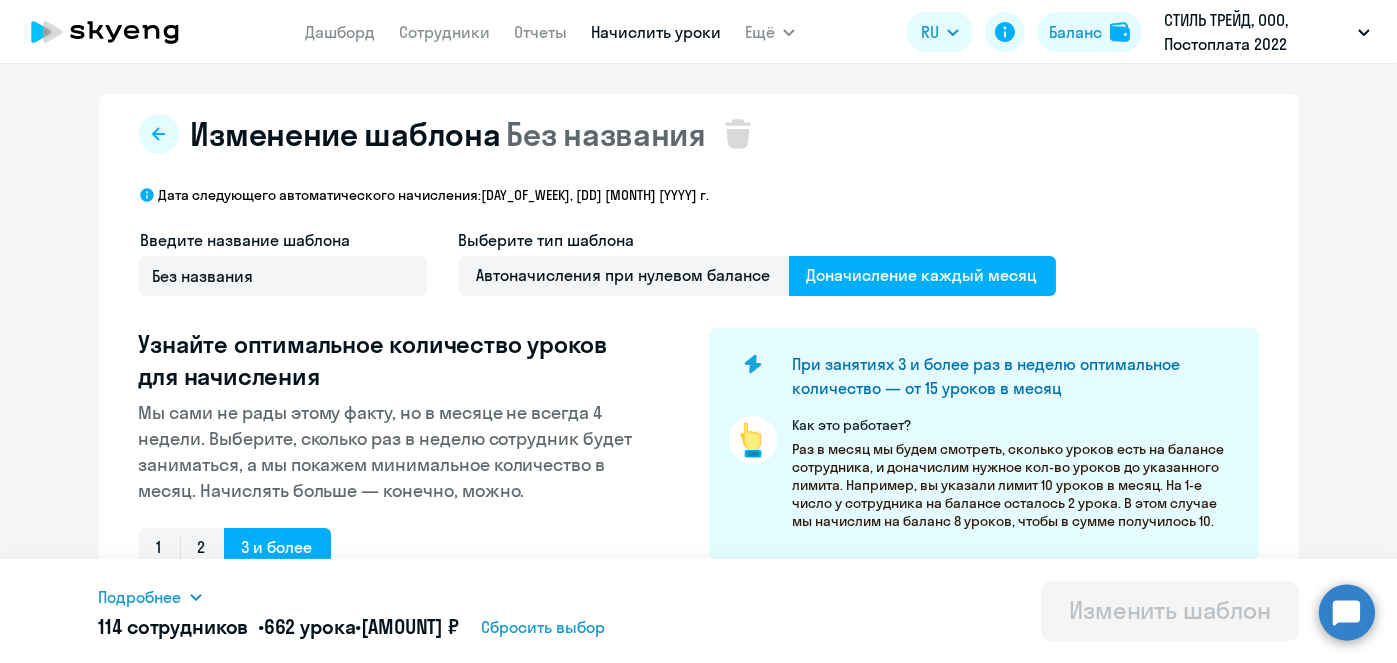 click 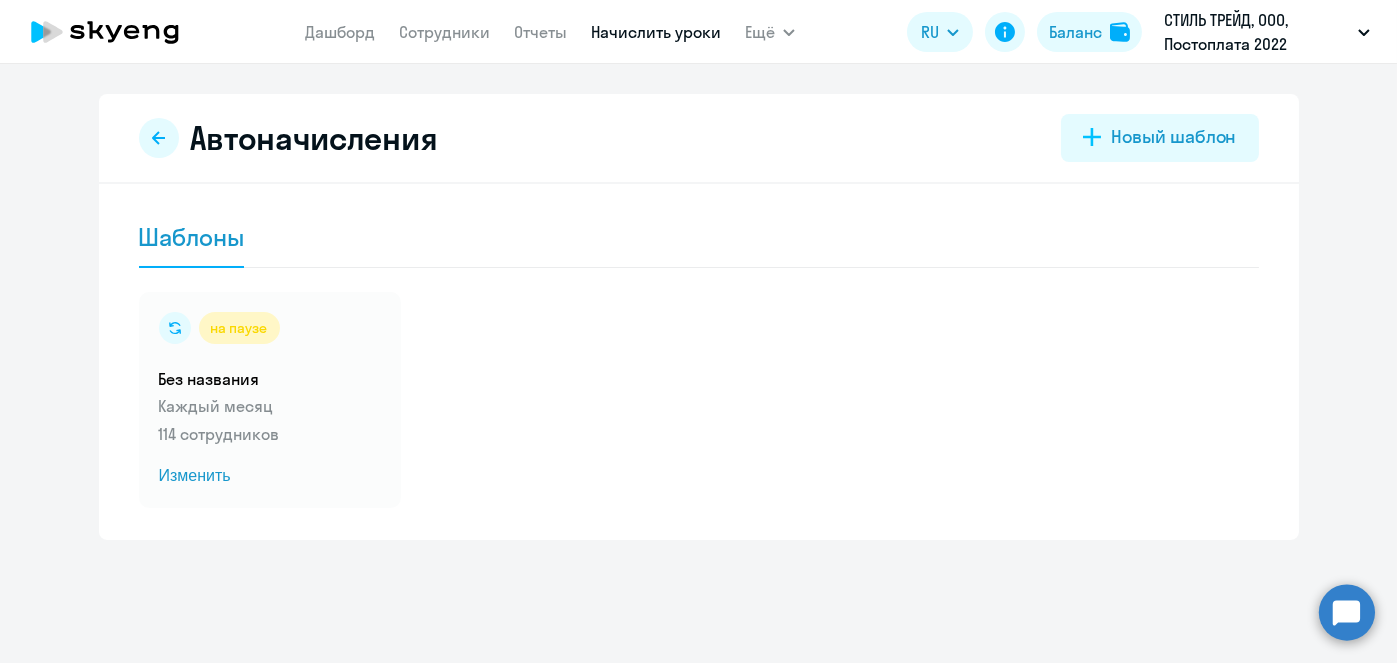 click on "Автоначисления
Новый шаблон  Шаблоны
на паузе  Без названия  Каждый месяц   114 сотрудников  Изменить" 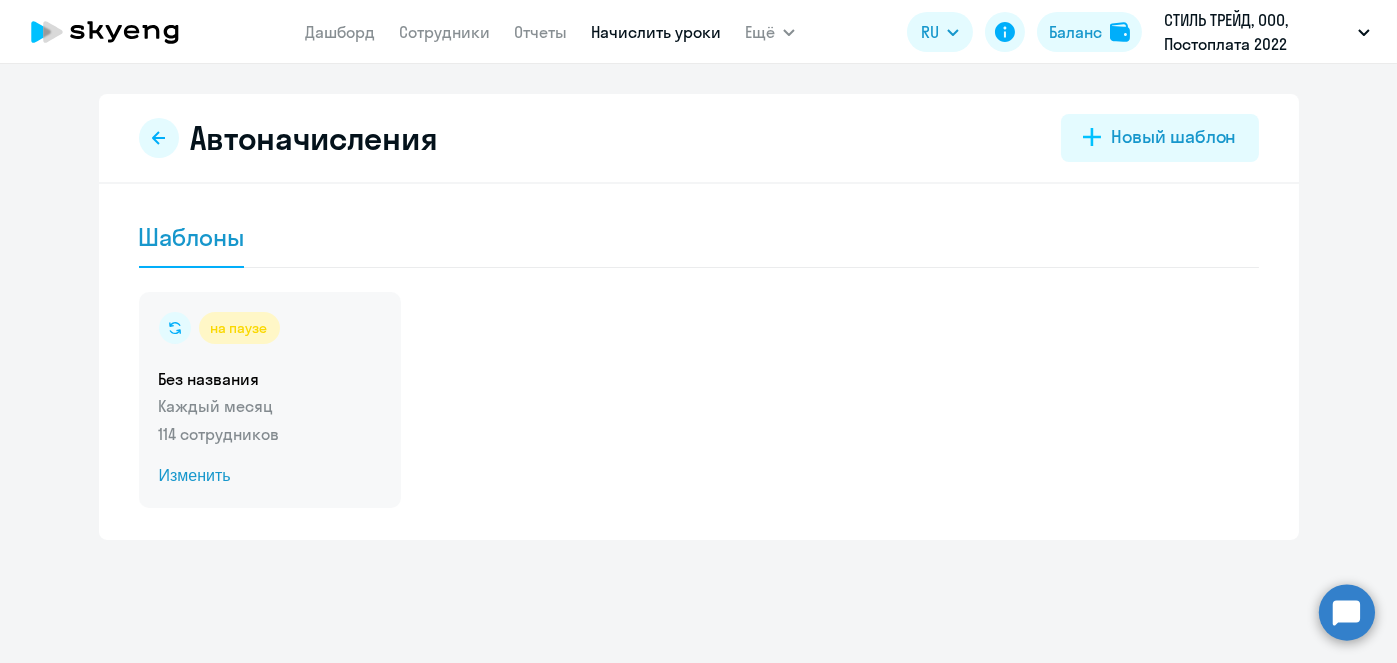 click 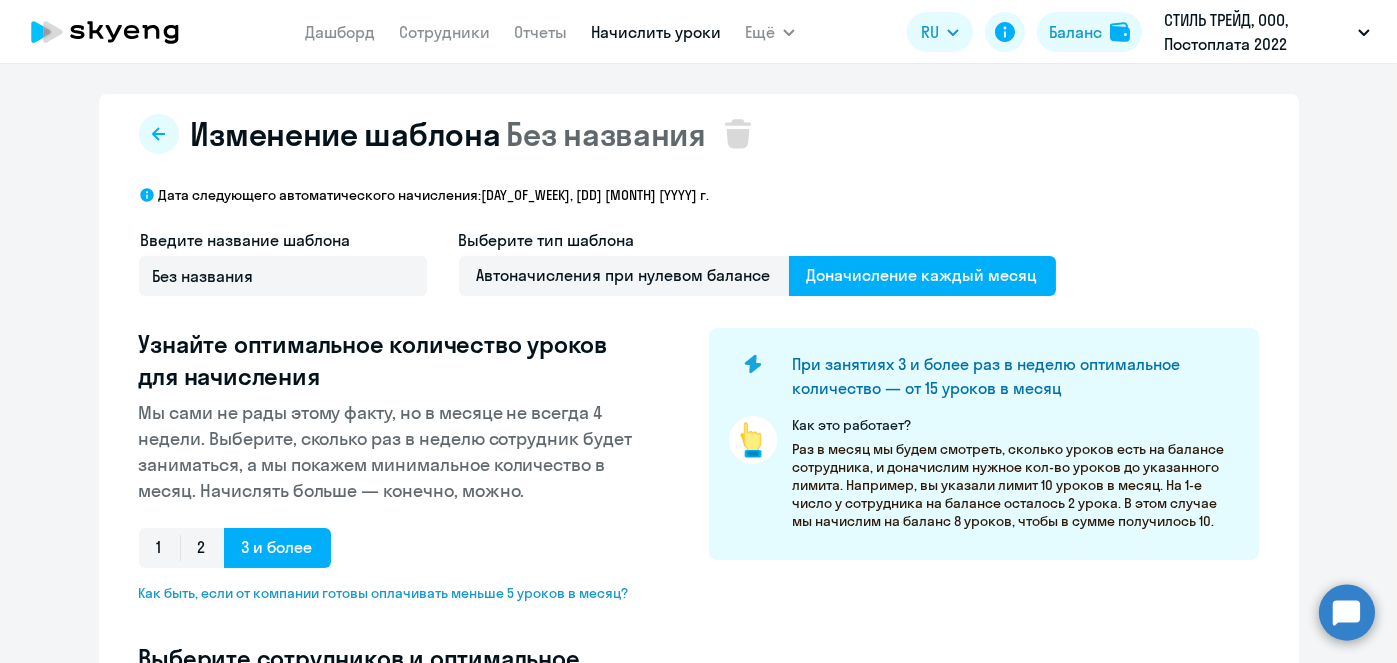 select on "10" 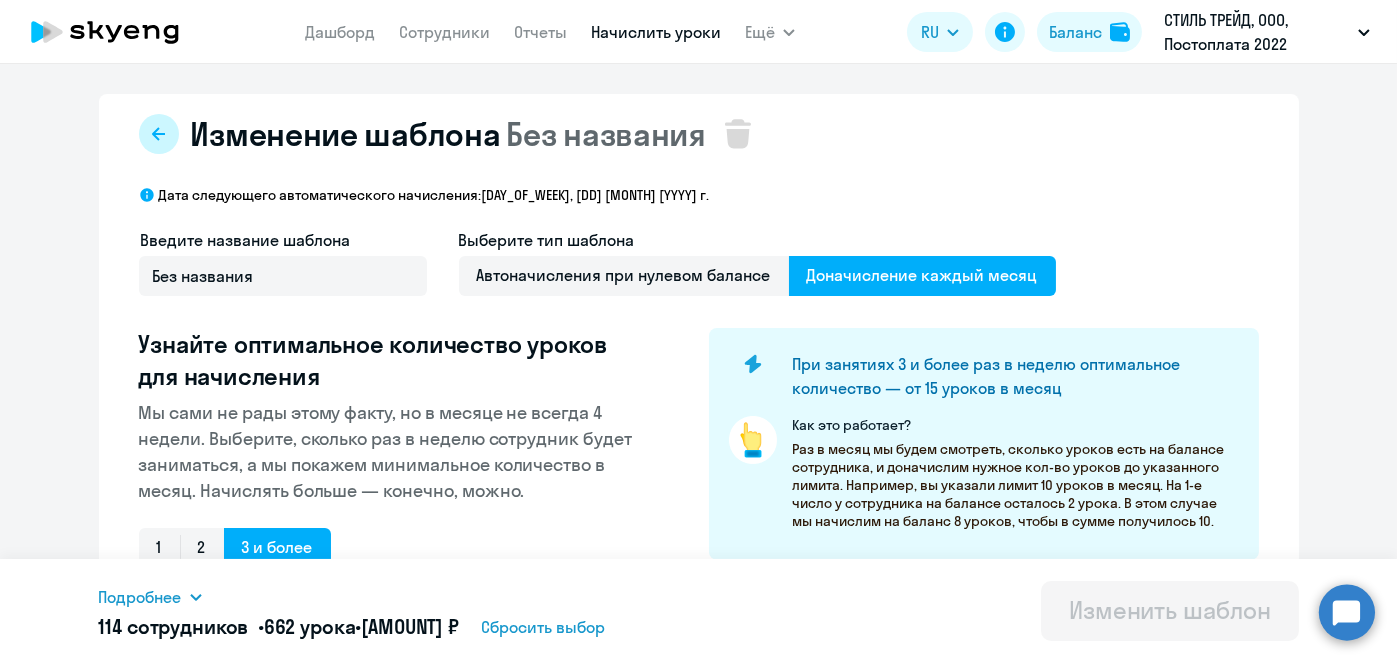 click 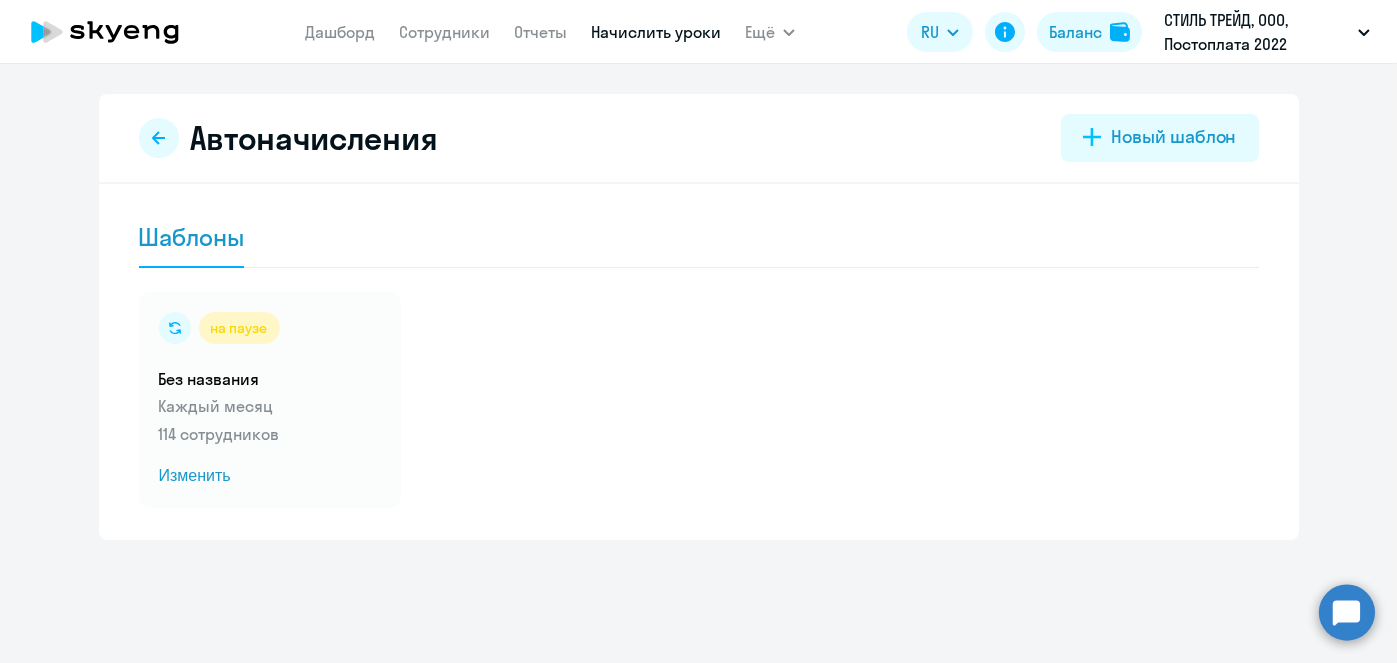click on "Начислить уроки" at bounding box center [656, 32] 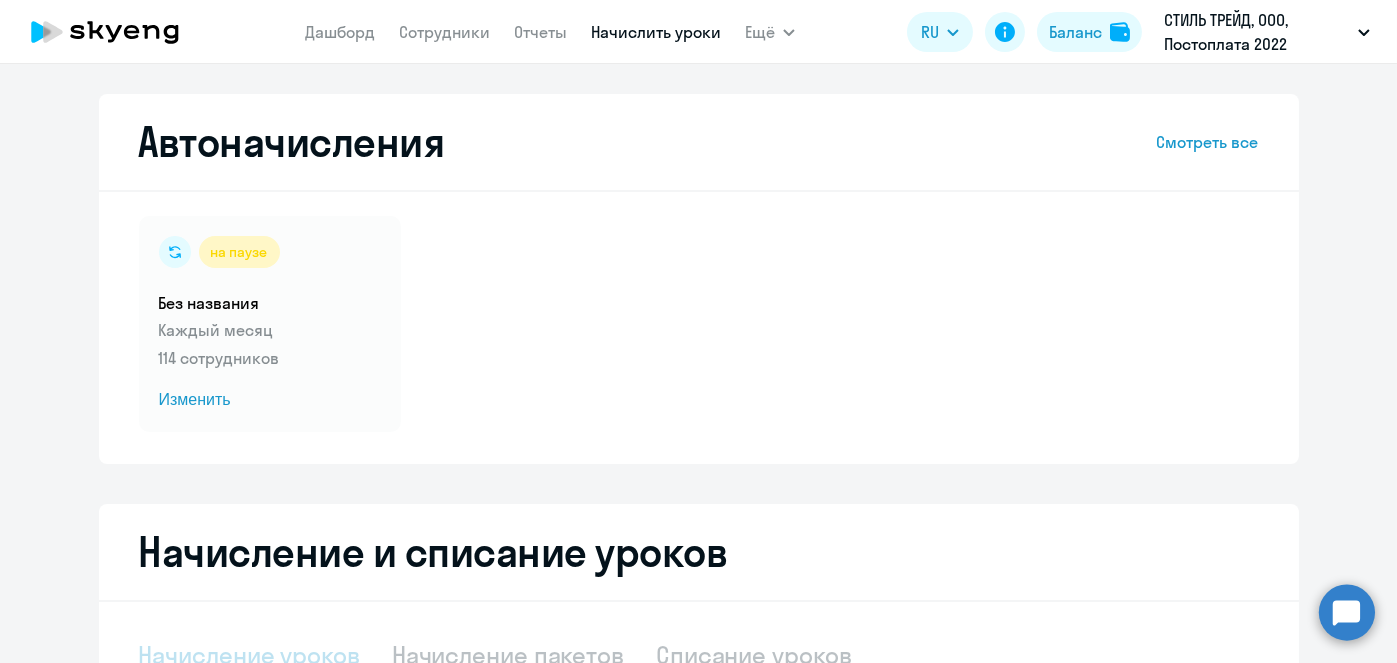 select on "10" 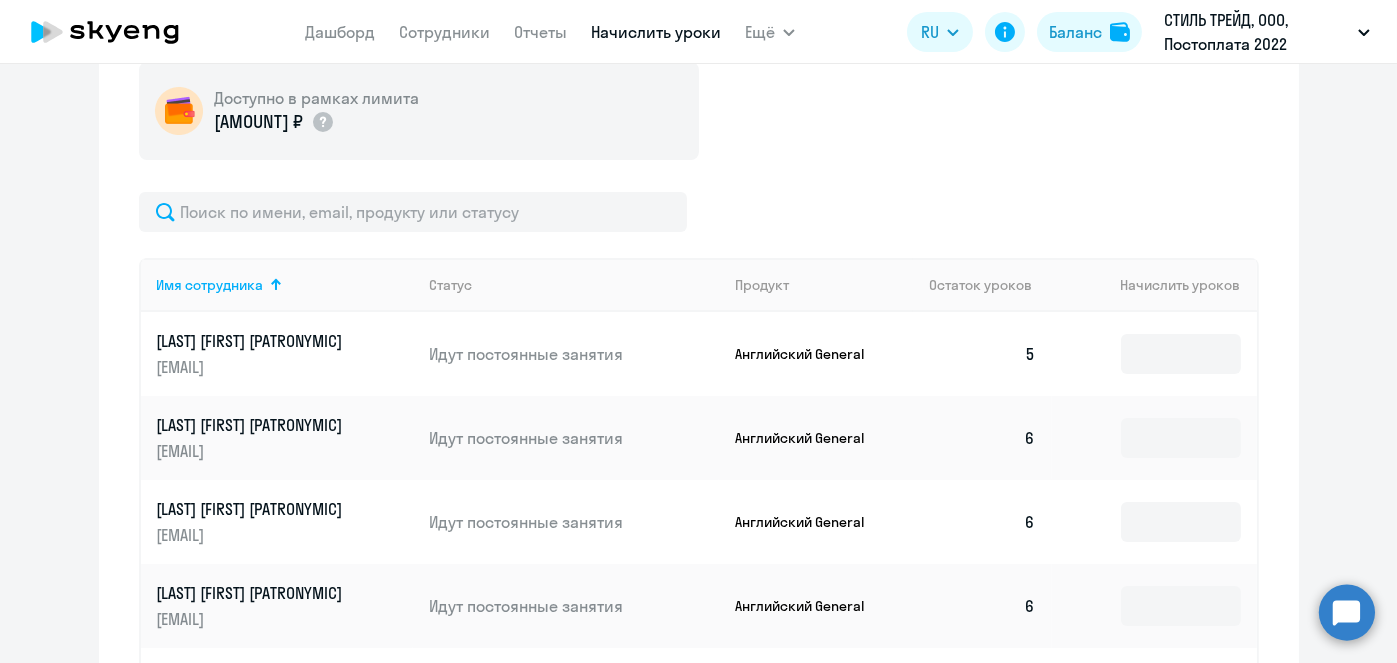 scroll, scrollTop: 0, scrollLeft: 0, axis: both 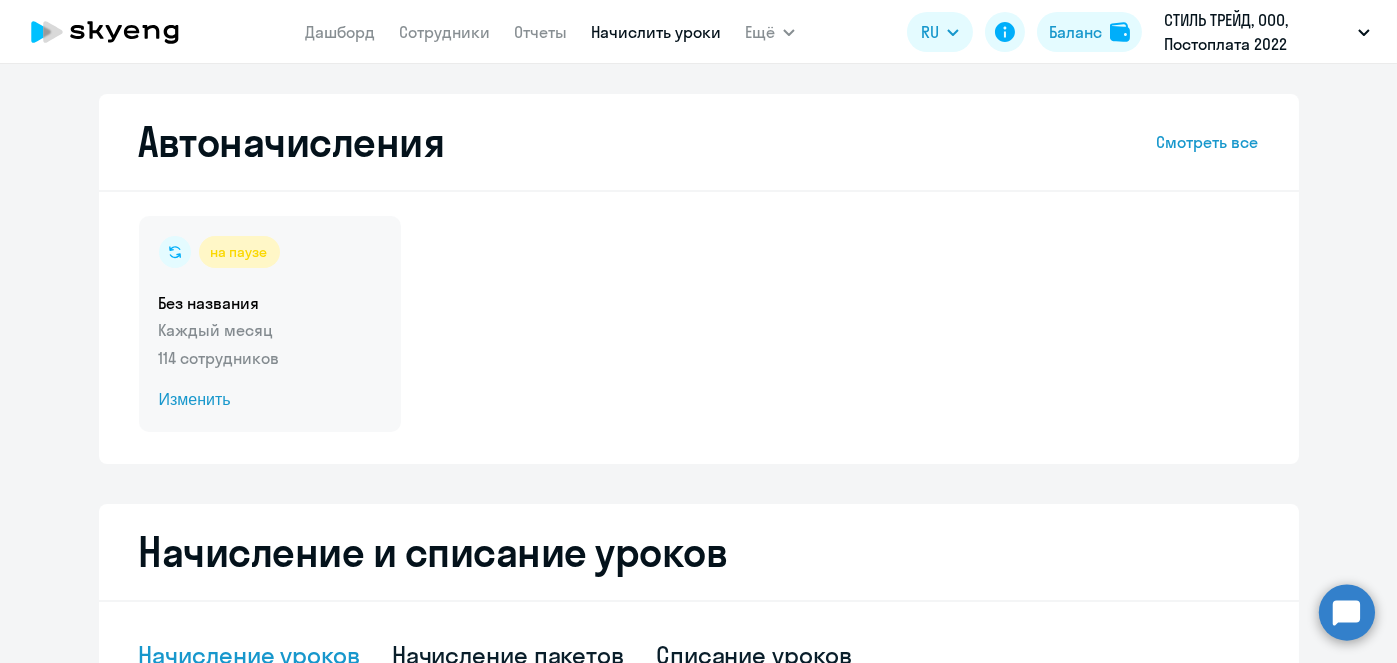 click on "Изменить" 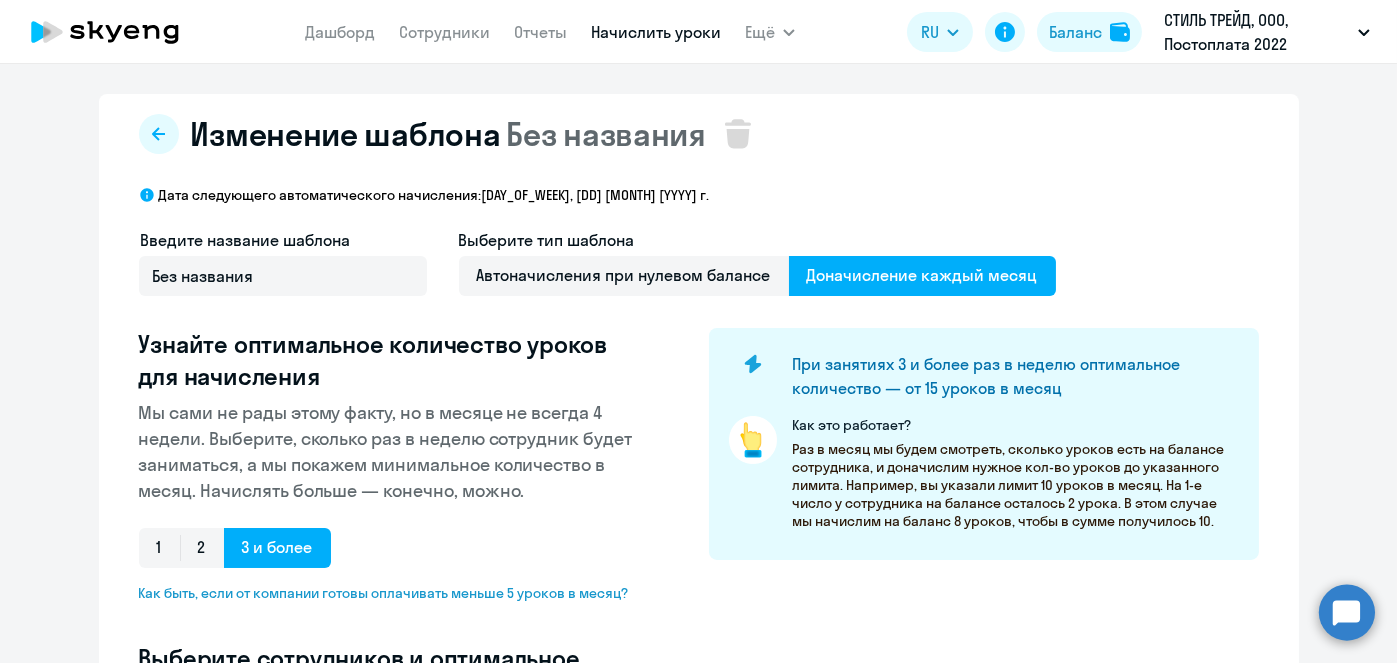 select on "10" 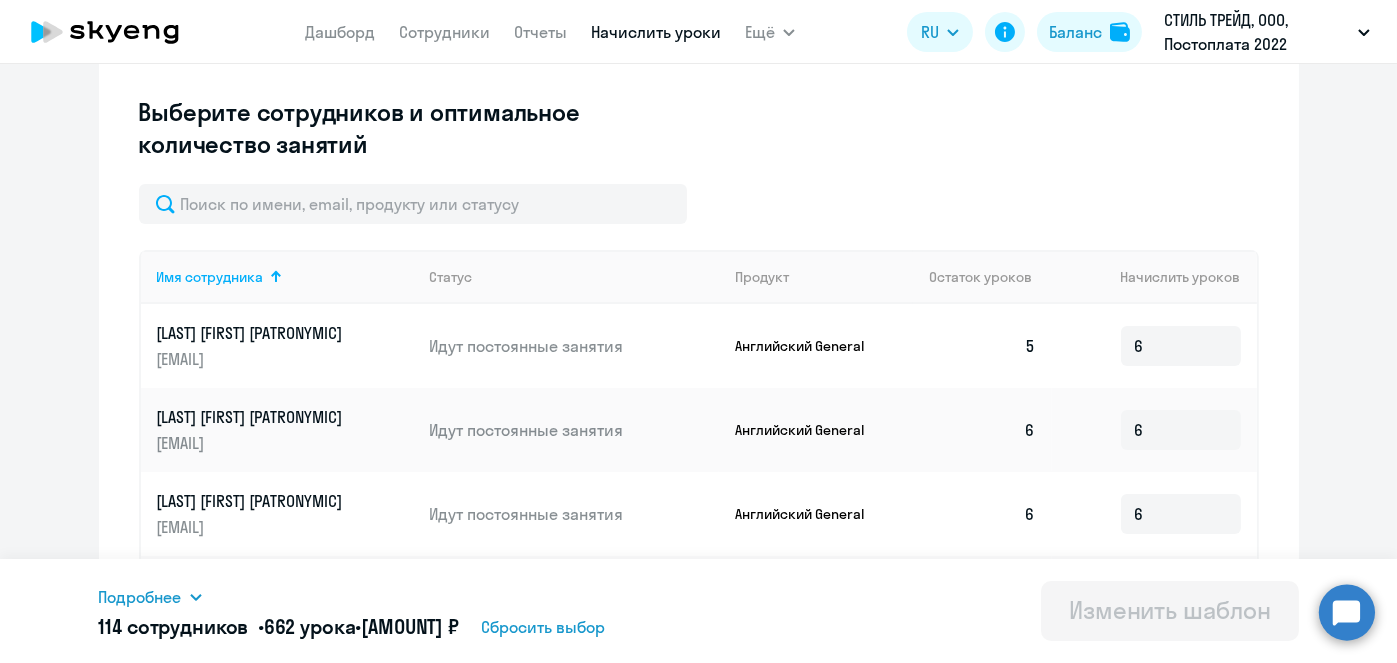 scroll, scrollTop: 558, scrollLeft: 0, axis: vertical 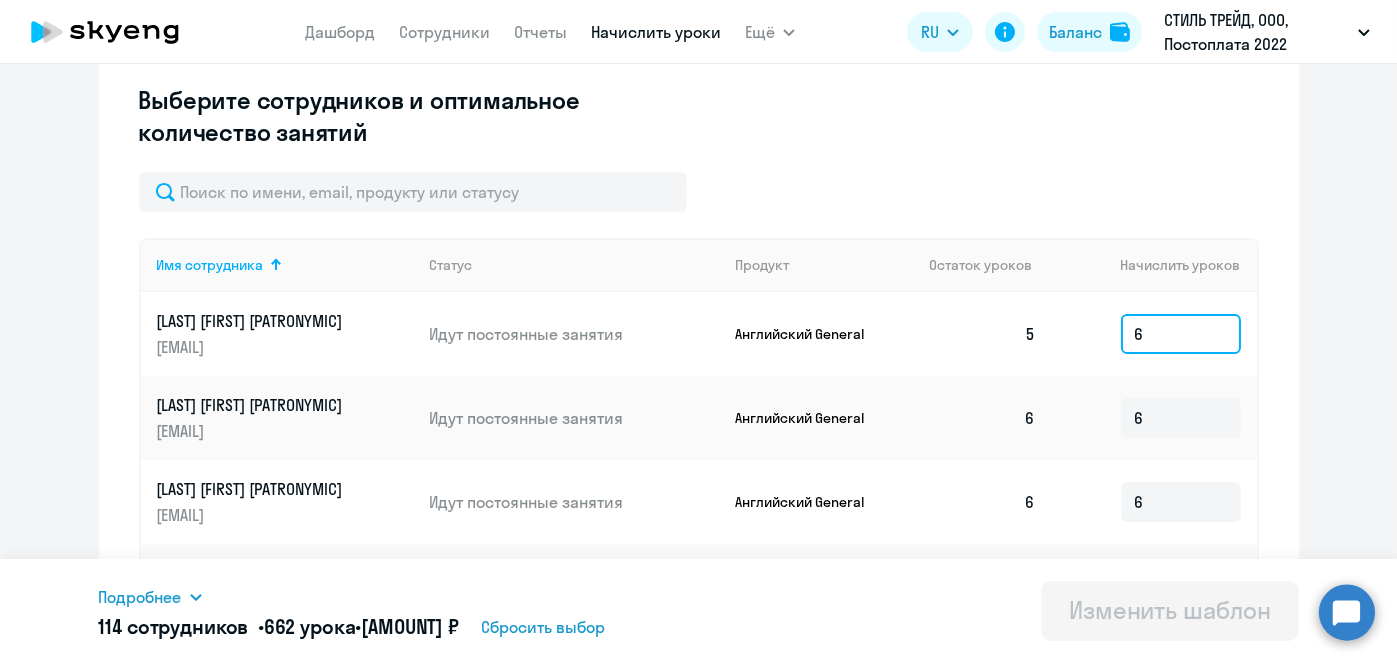 click on "6" 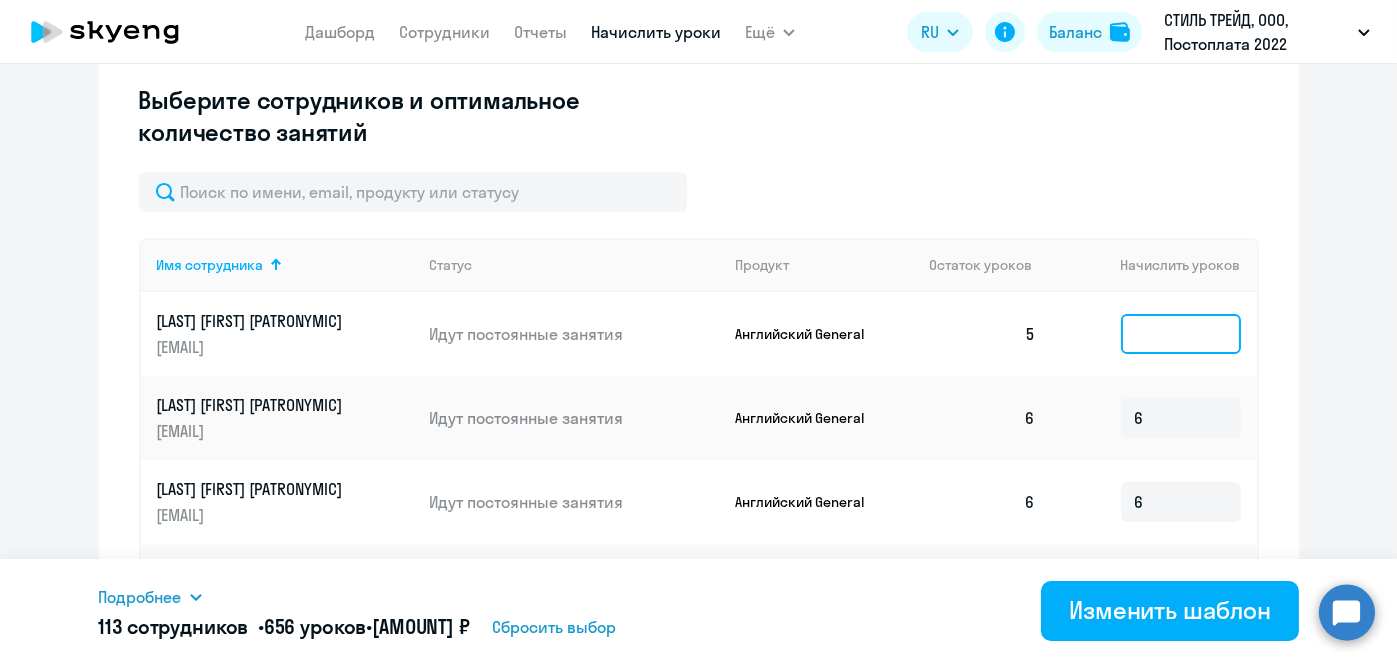 type on "5" 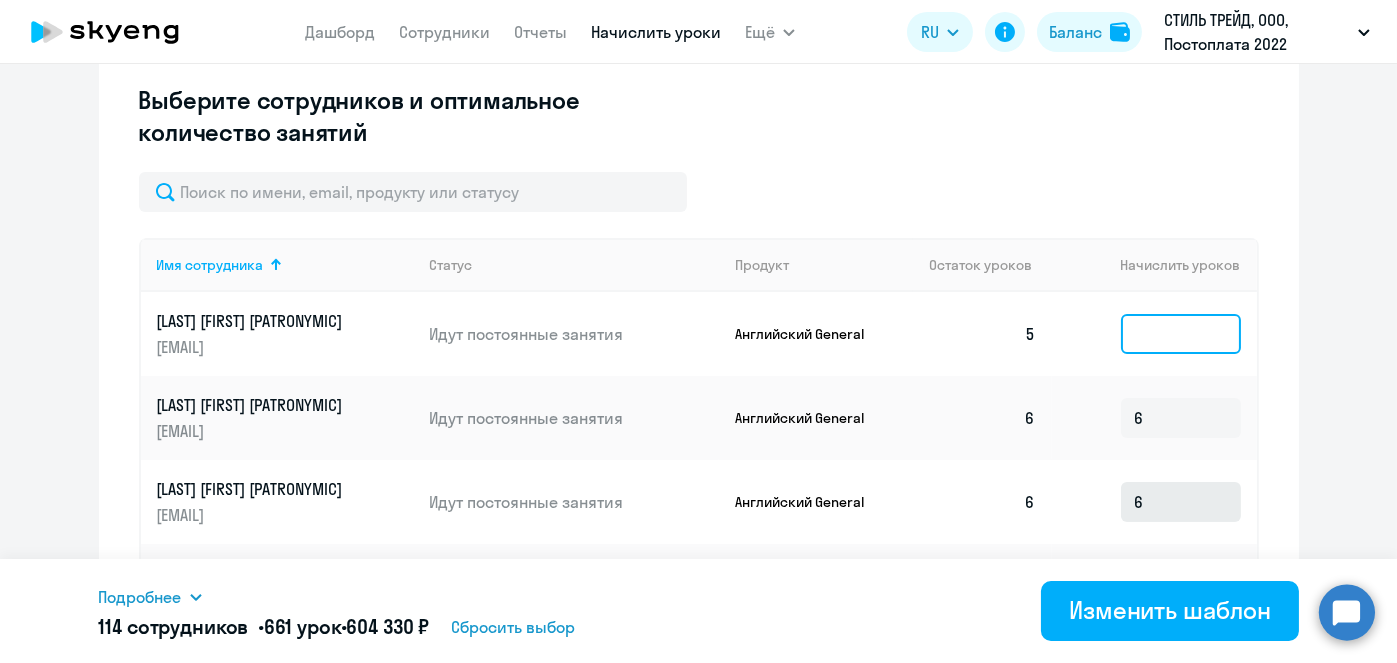 type on "6" 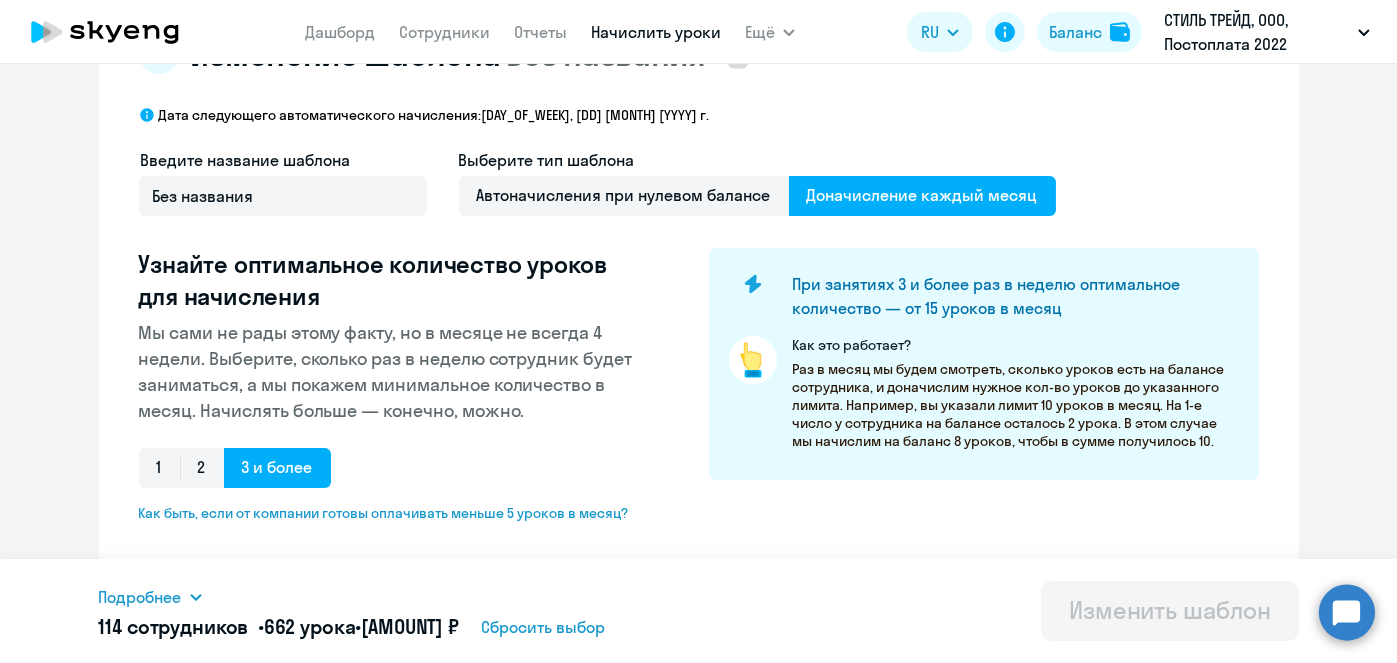 scroll, scrollTop: 0, scrollLeft: 0, axis: both 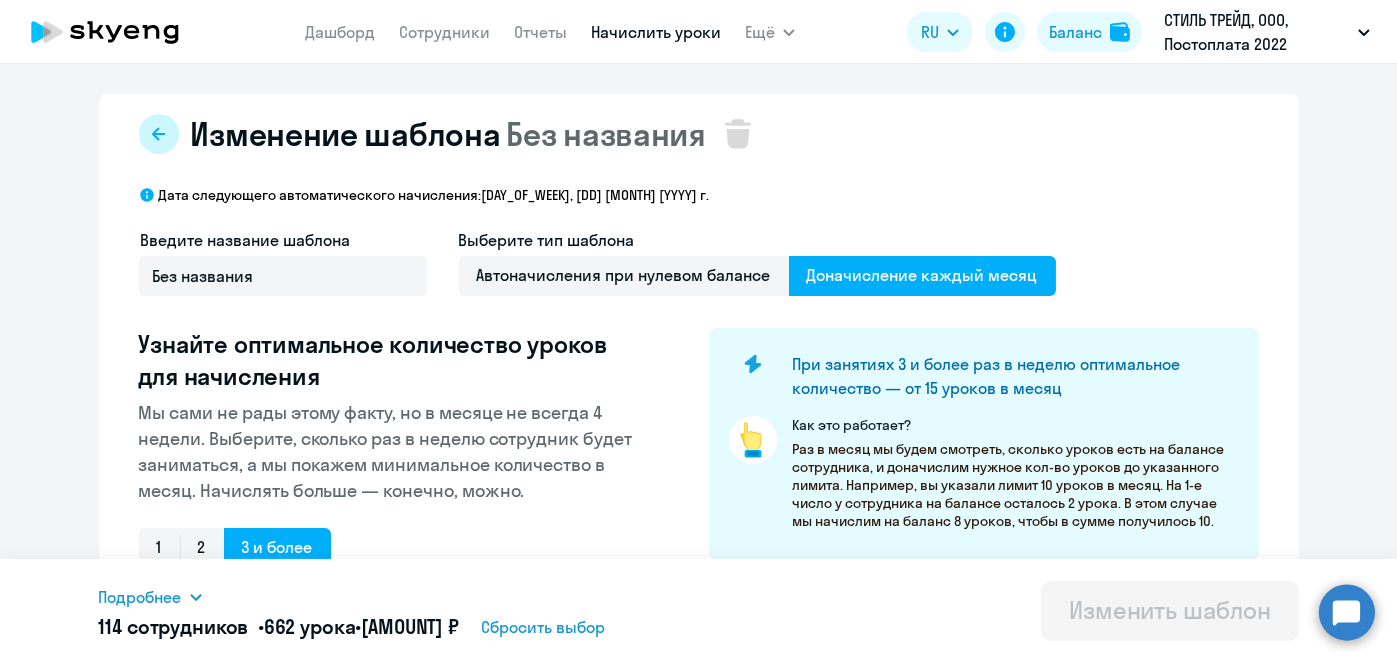 click 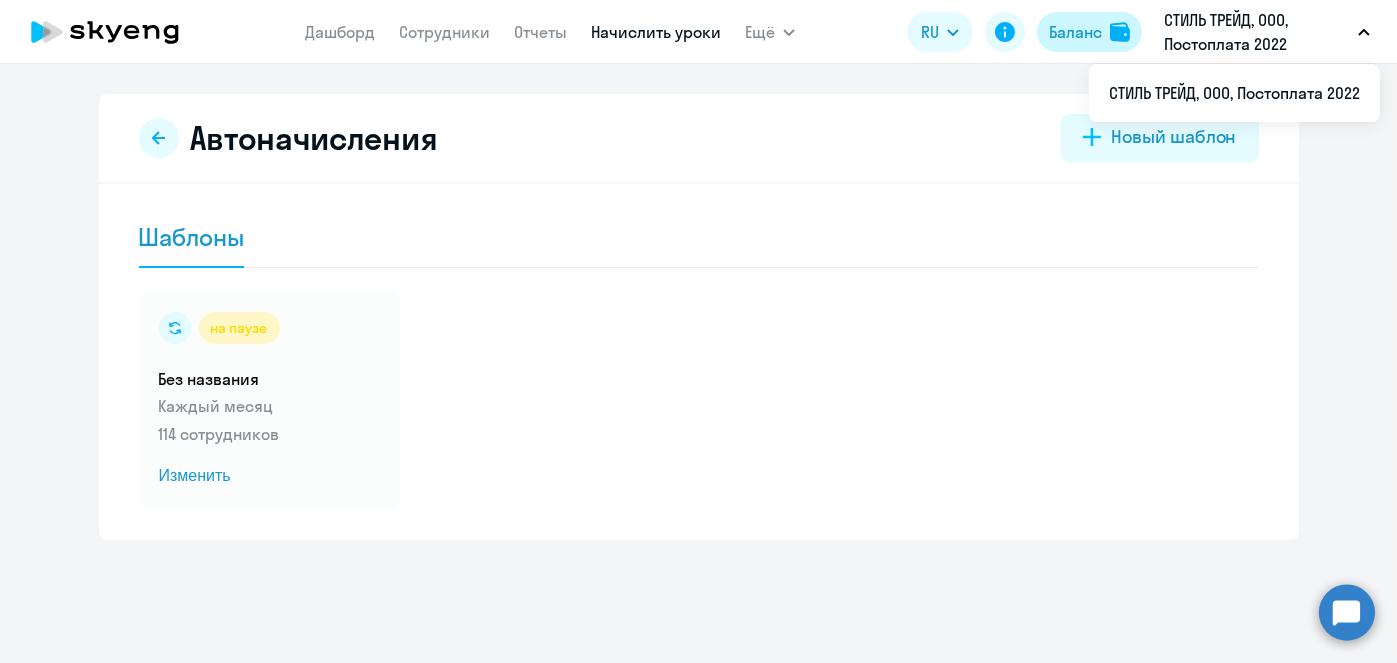 click on "Баланс" 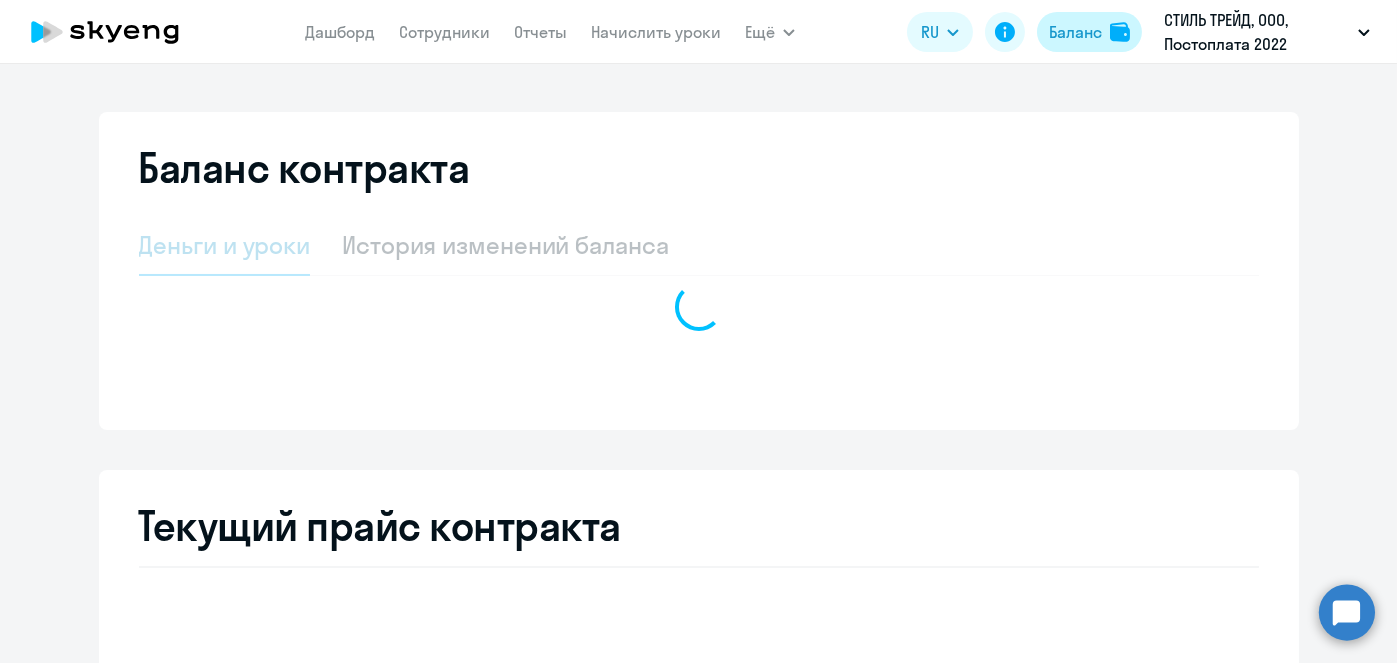 select on "english_adult_not_native_speaker" 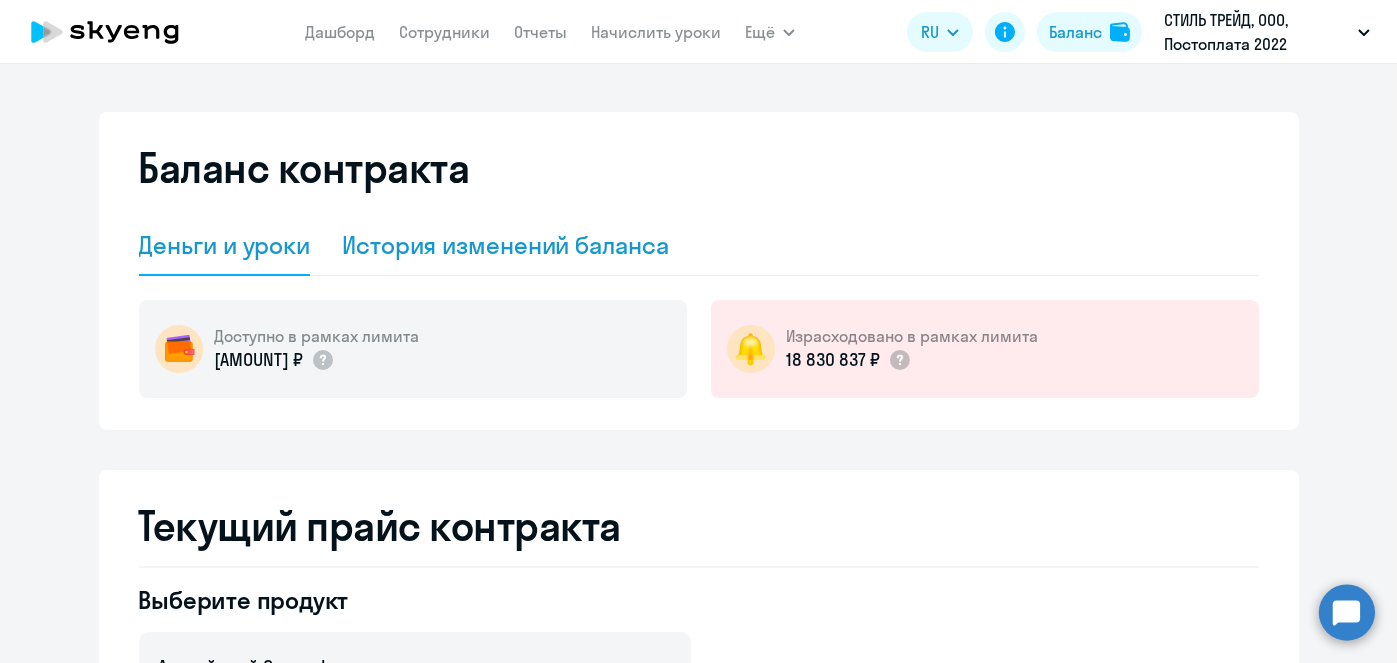 click on "История изменений баланса" 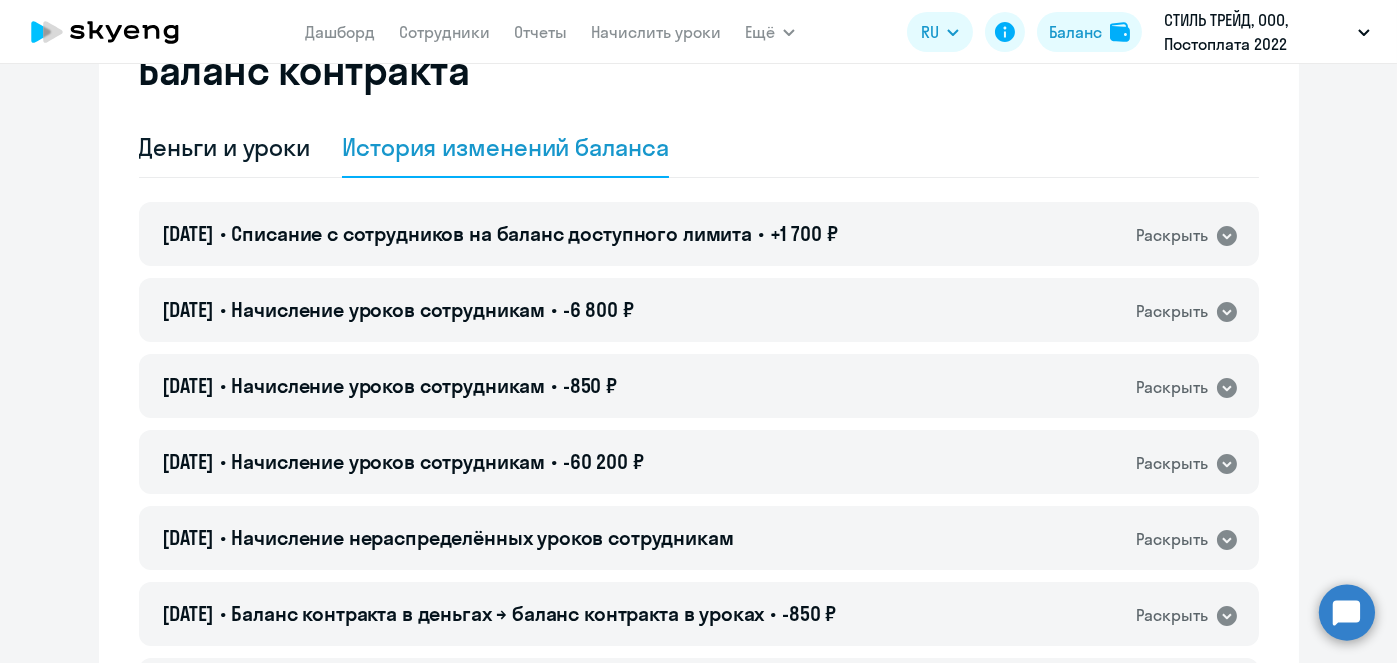 scroll, scrollTop: 221, scrollLeft: 0, axis: vertical 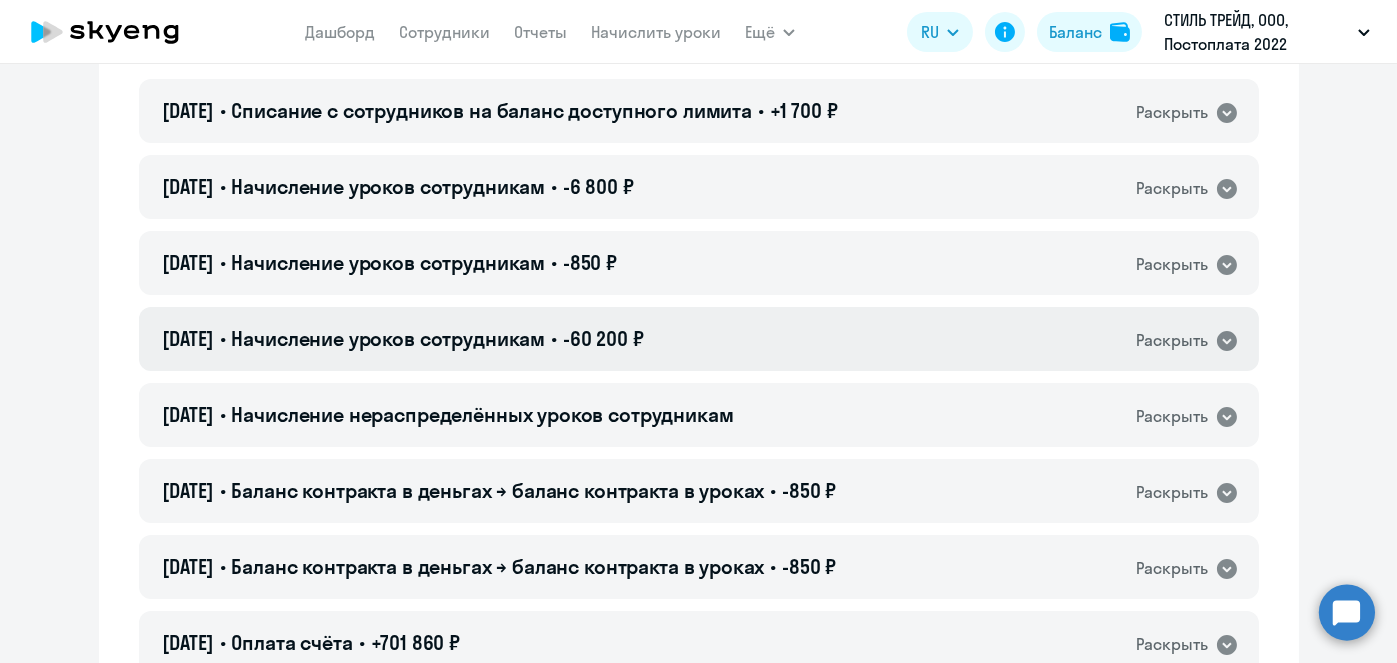 click on "[DD].[MM].[YYYY] • Начисление уроков сотрудникам • [AMOUNT] ₽  Раскрыть" 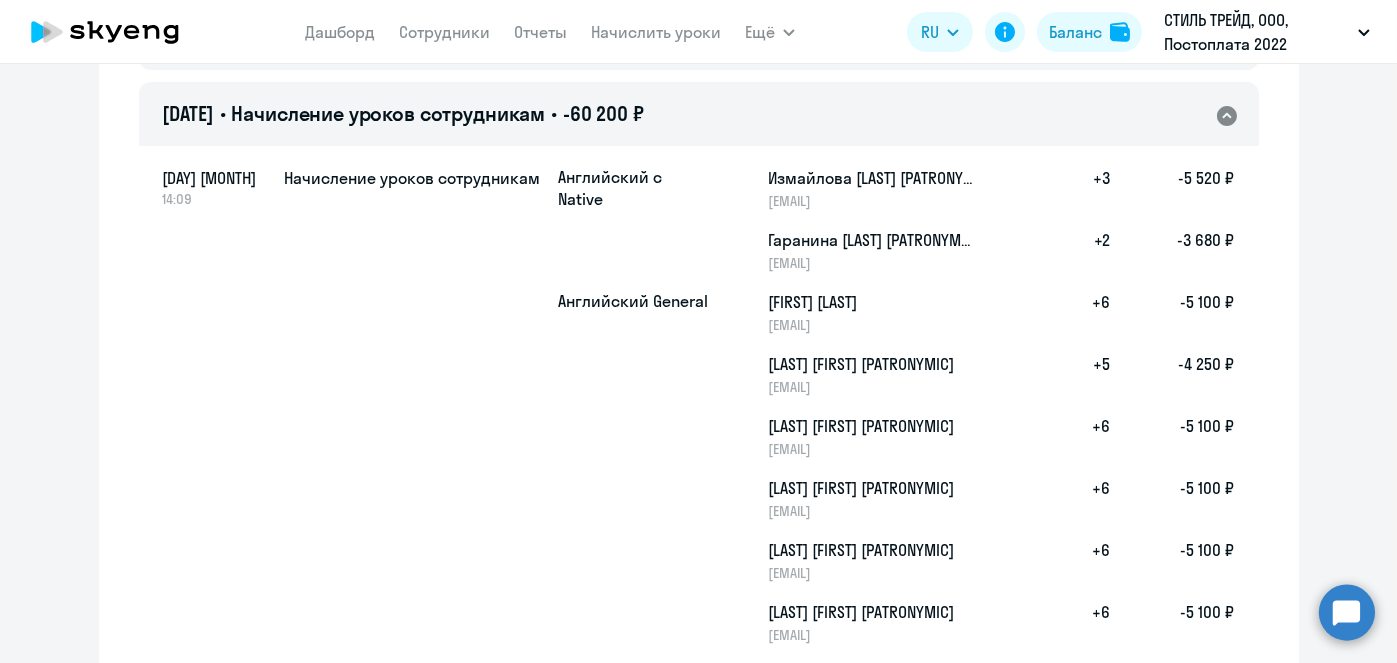 scroll, scrollTop: 259, scrollLeft: 0, axis: vertical 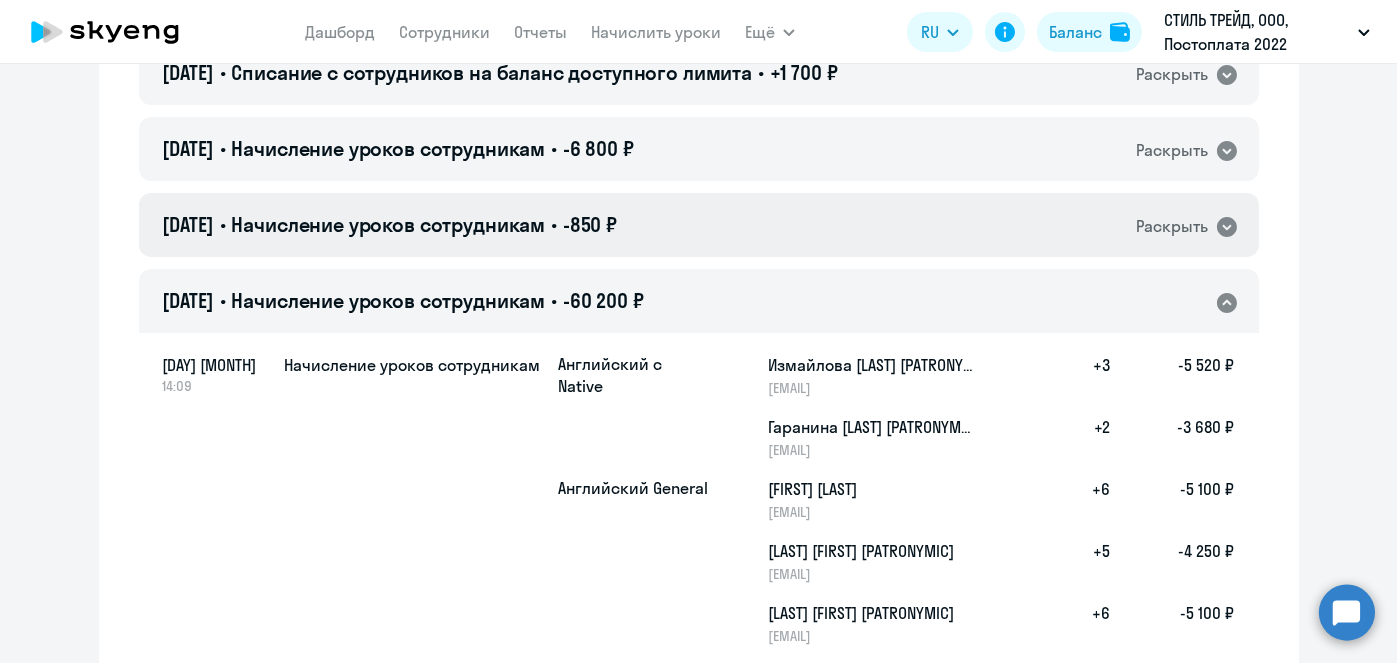 click on "[DD].[MM].[YYYY] • Начисление уроков сотрудникам • [AMOUNT] ₽  Раскрыть" 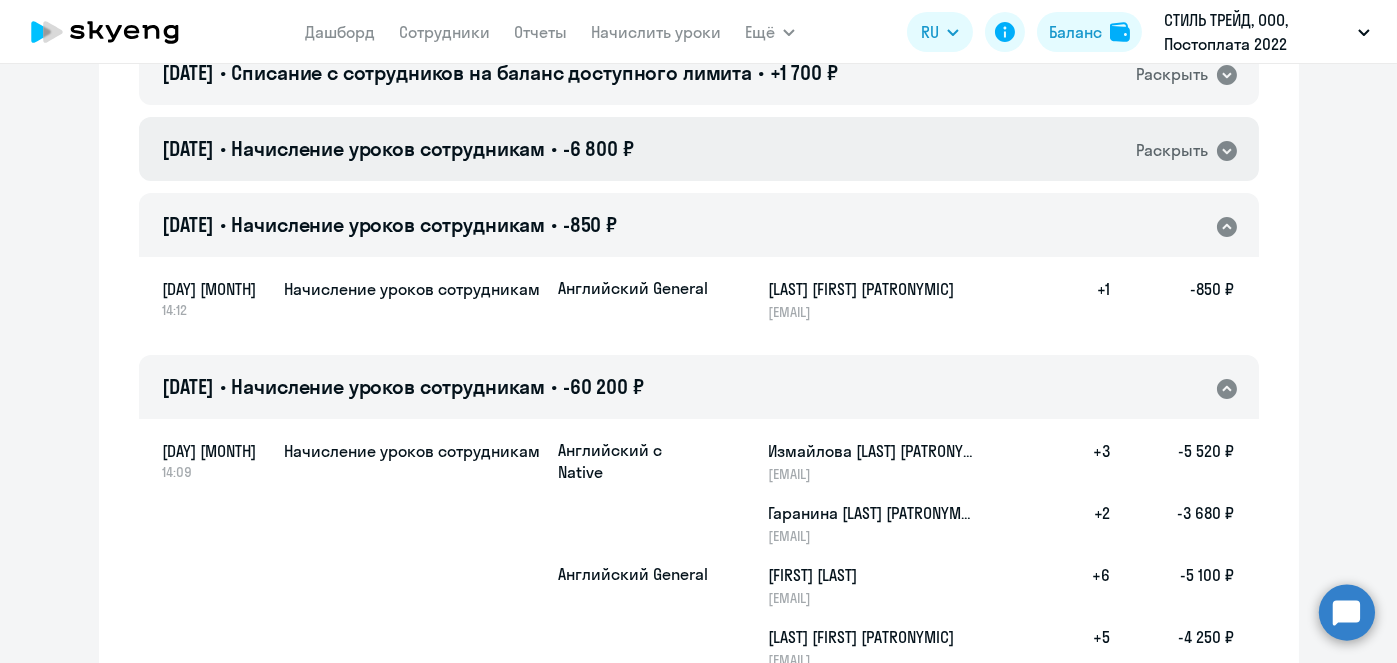 click on "[DD].[MM].[YYYY] • Начисление уроков сотрудникам • [AMOUNT] ₽  Раскрыть" 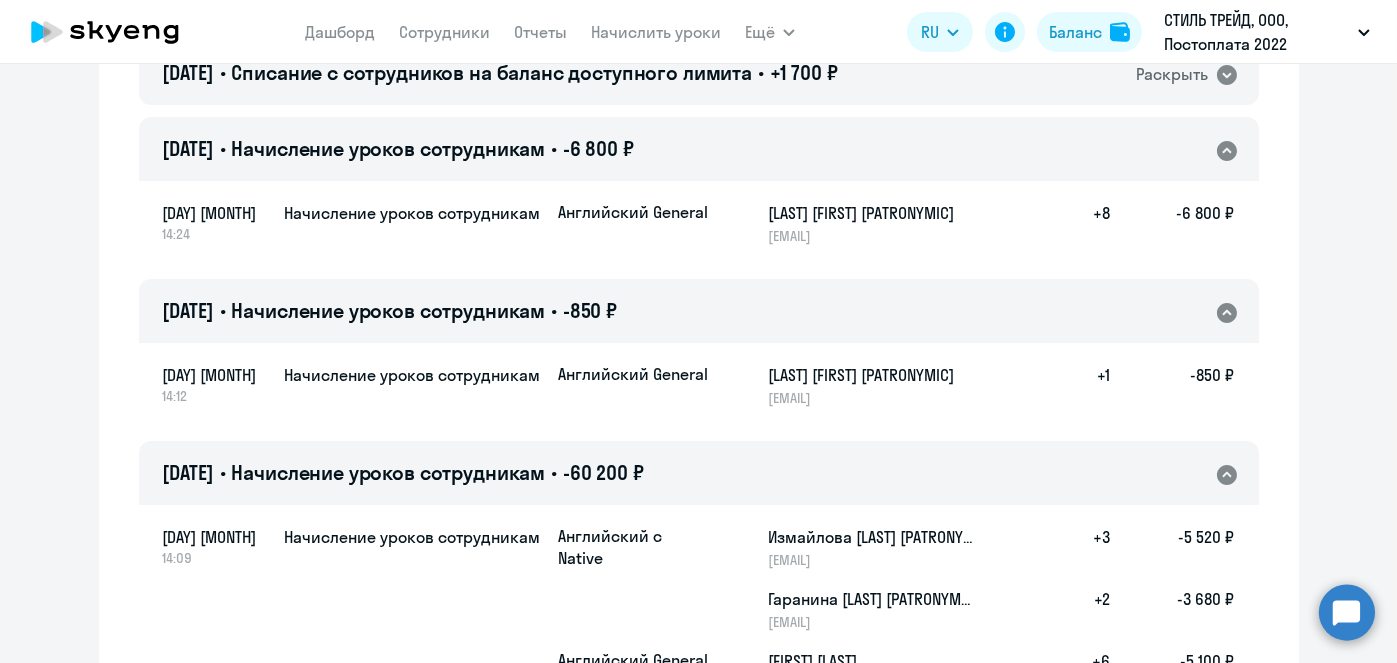 scroll, scrollTop: 0, scrollLeft: 0, axis: both 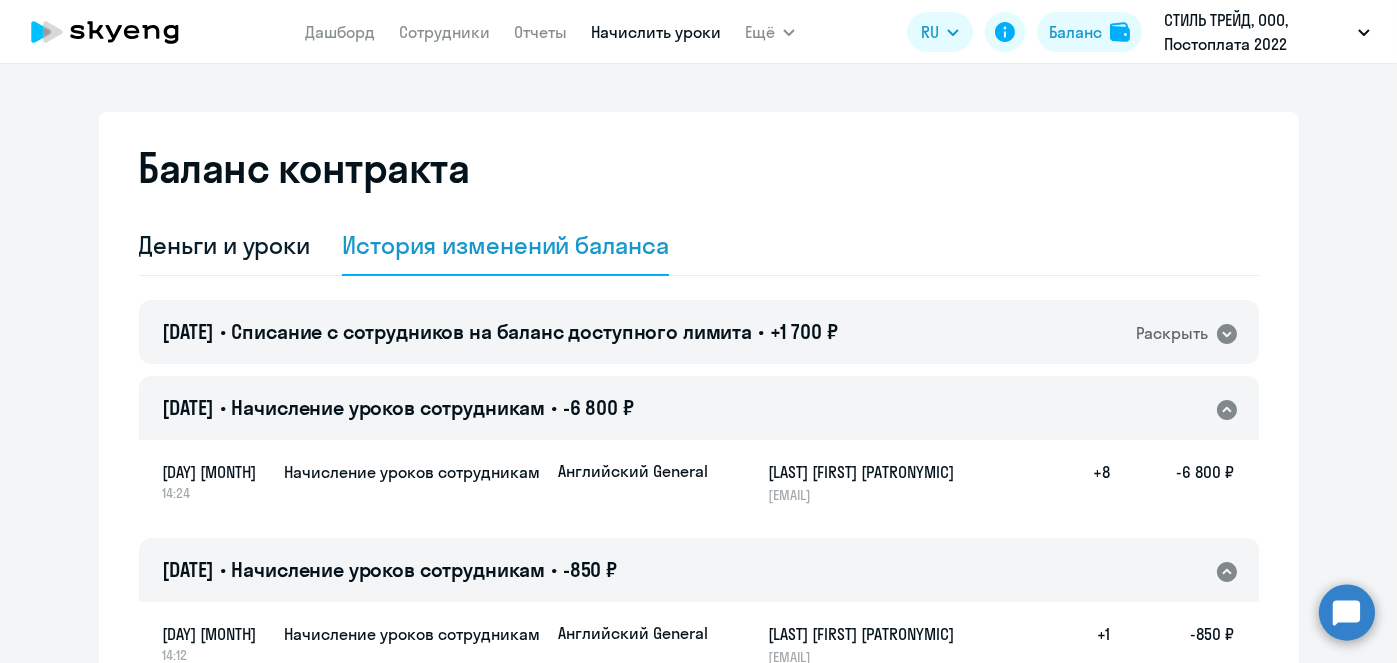 click on "Начислить уроки" at bounding box center [656, 32] 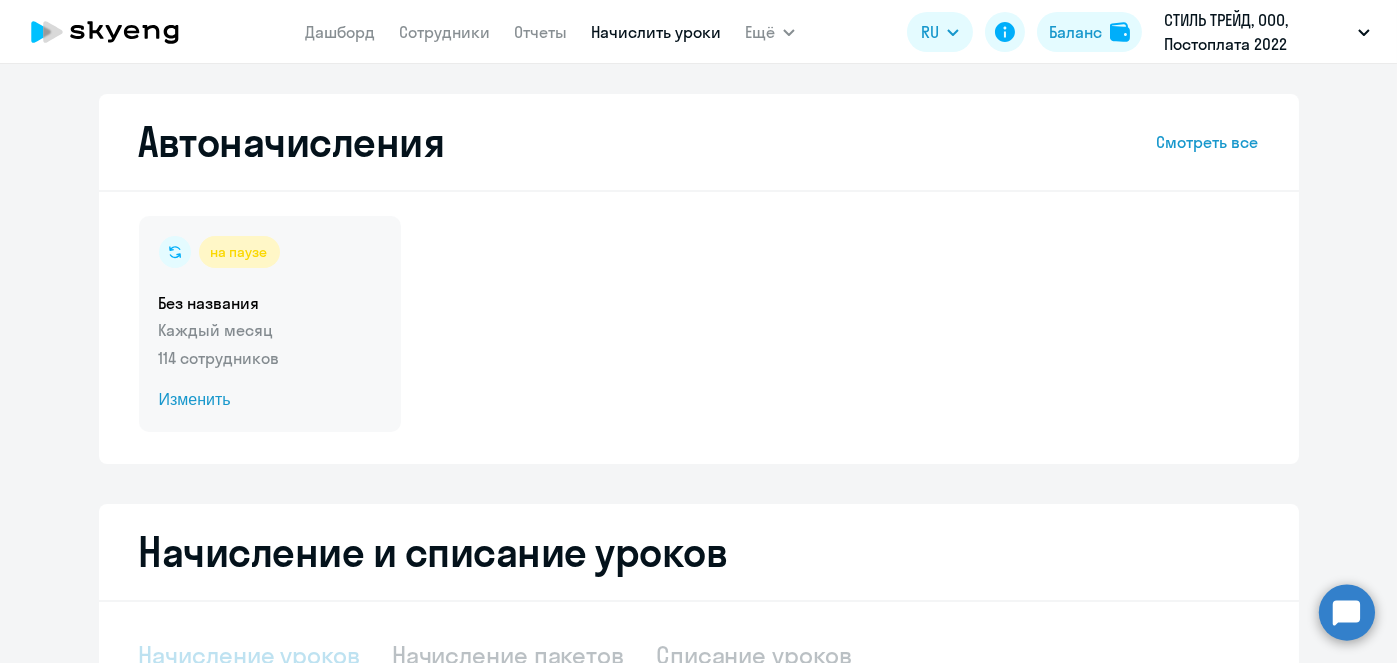 select on "10" 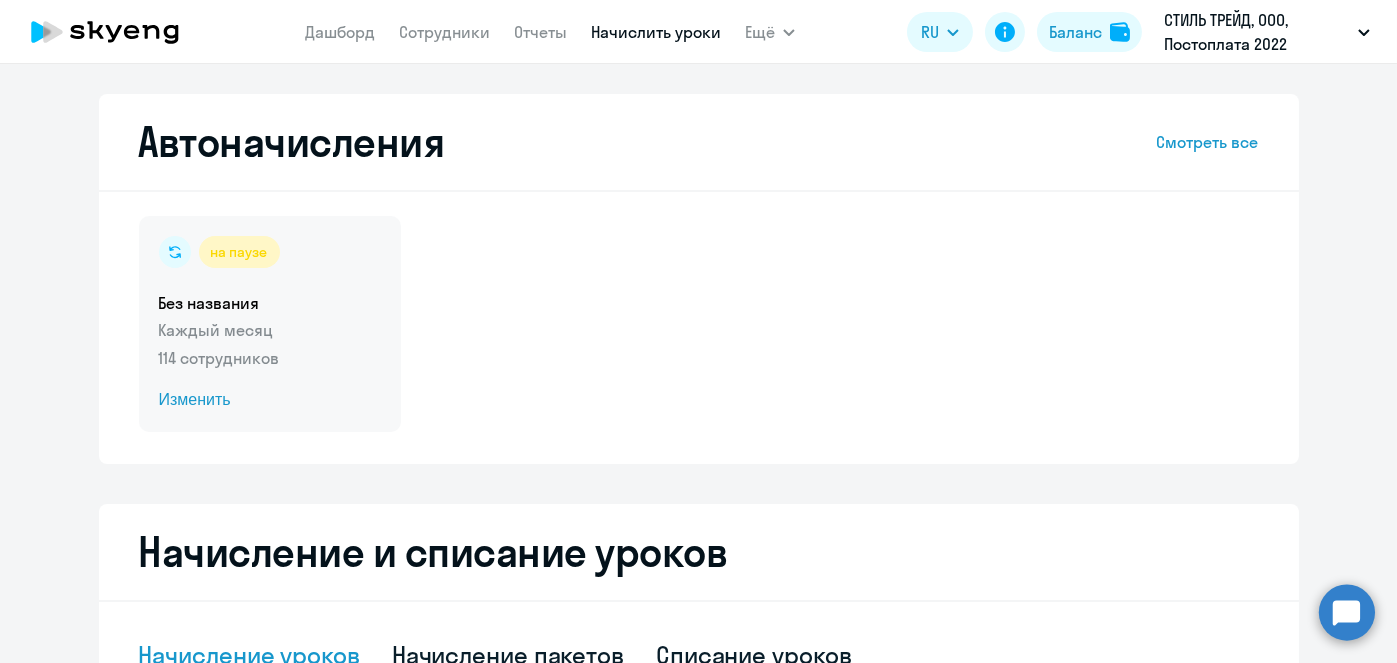click on "Изменить" 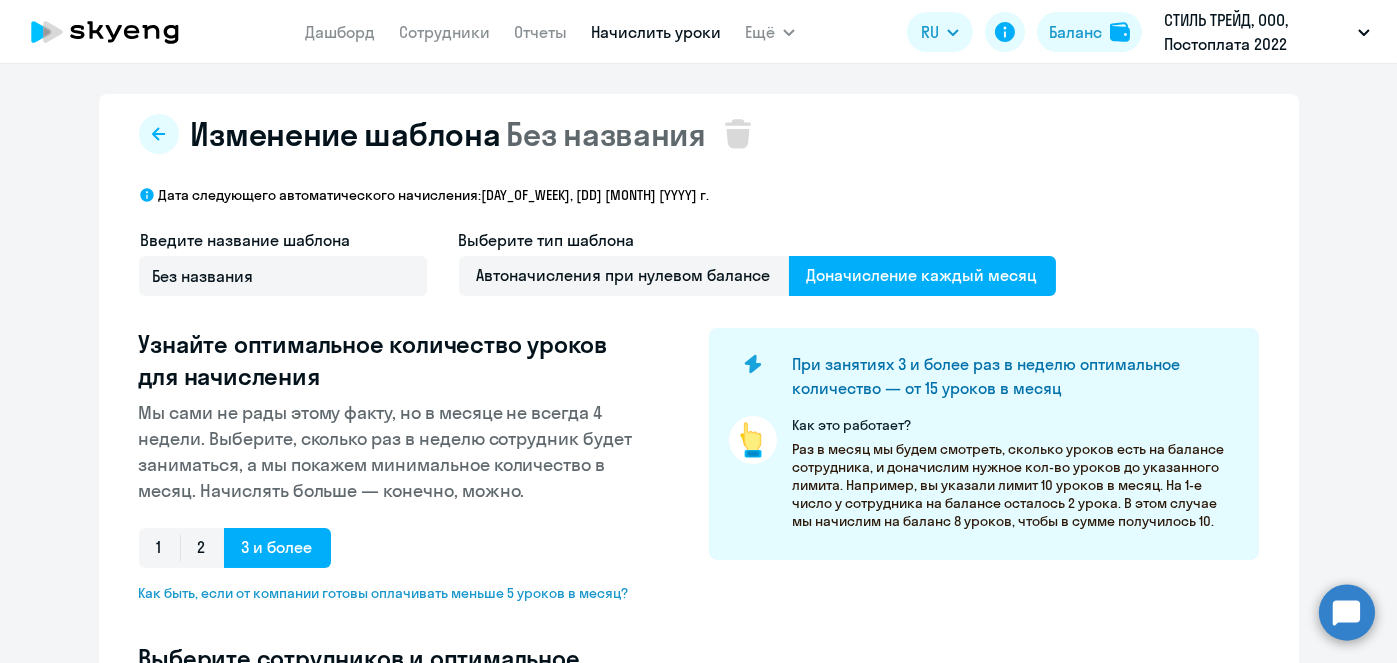 select on "10" 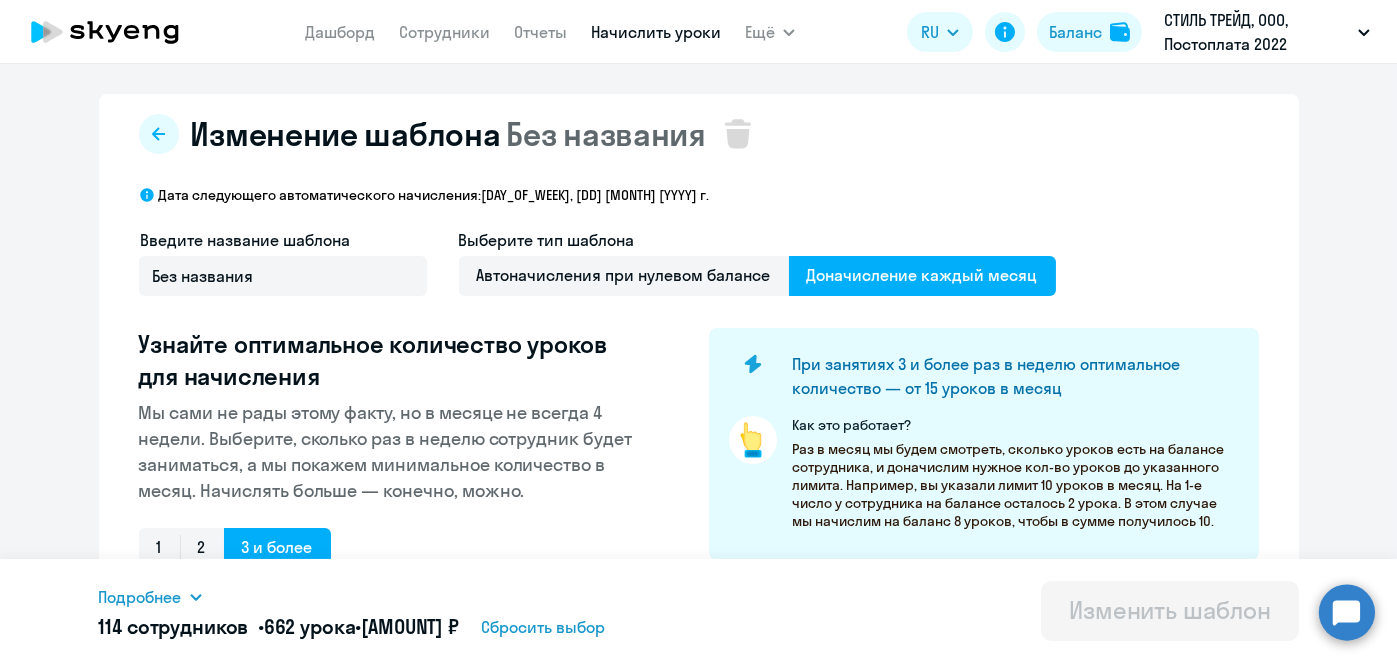 scroll, scrollTop: 536, scrollLeft: 0, axis: vertical 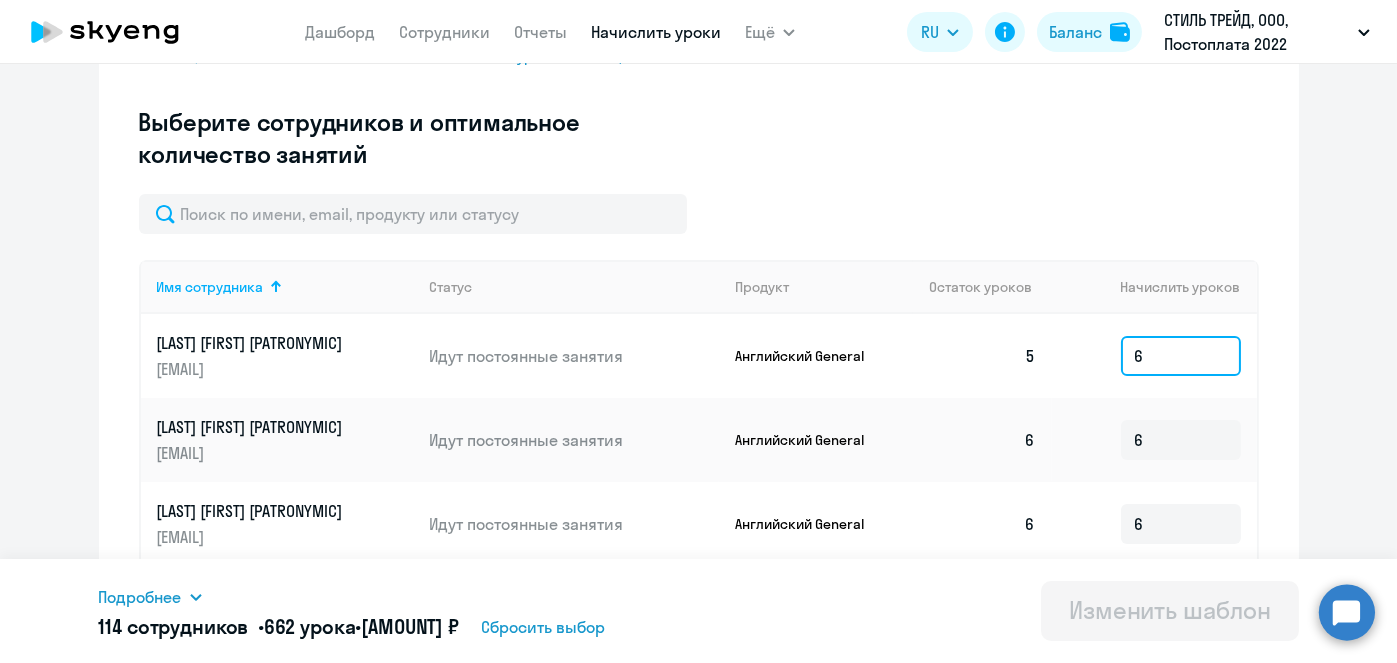 click on "6" 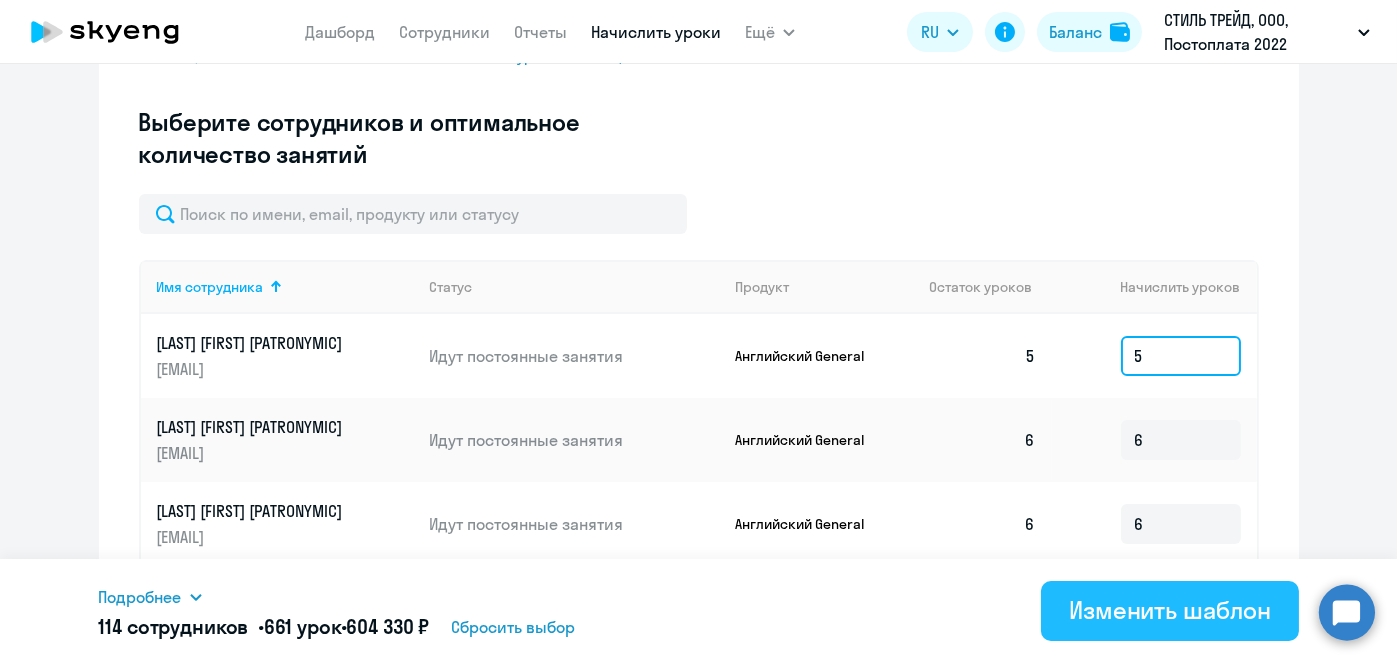 type on "5" 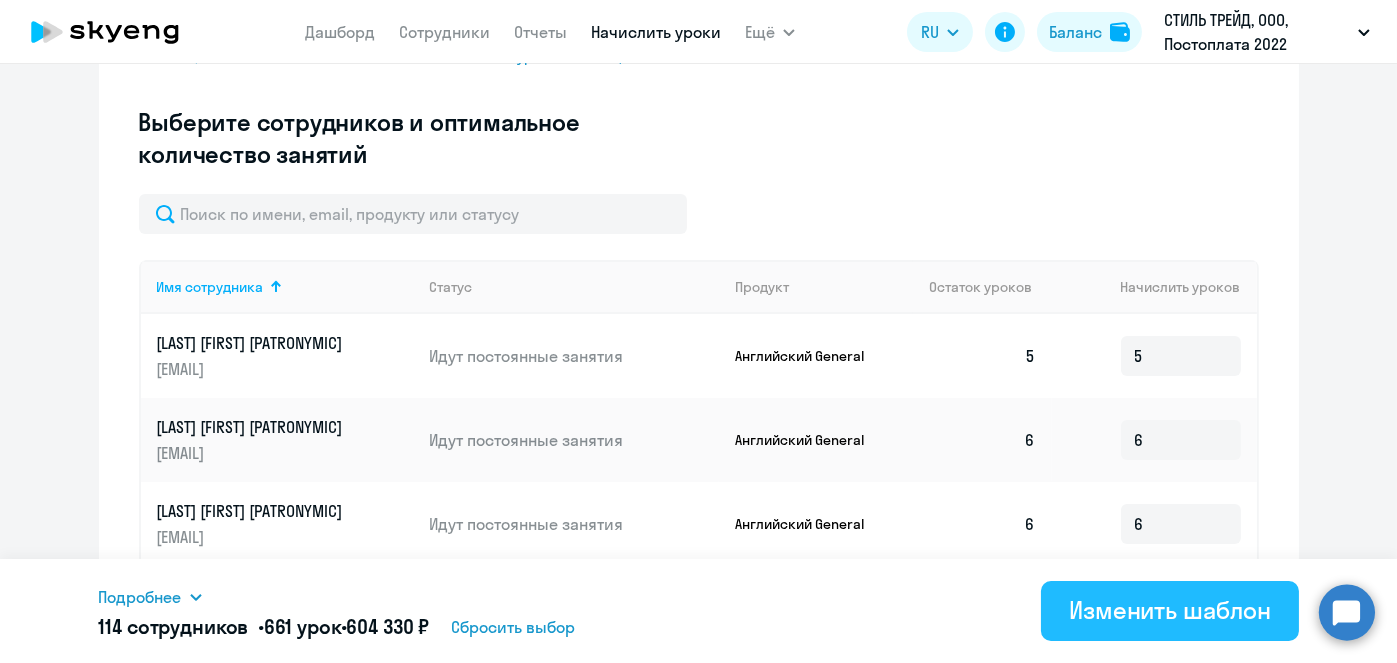 click on "Изменить шаблон" at bounding box center [1170, 610] 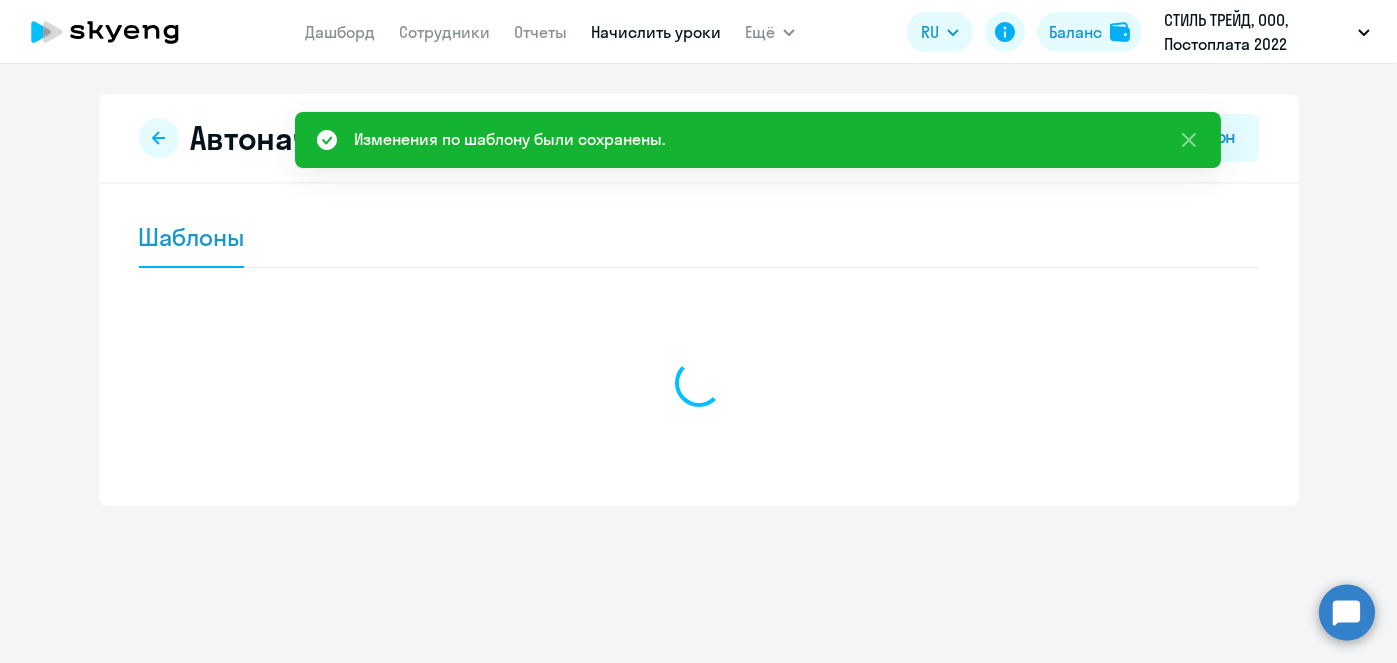 scroll, scrollTop: 0, scrollLeft: 0, axis: both 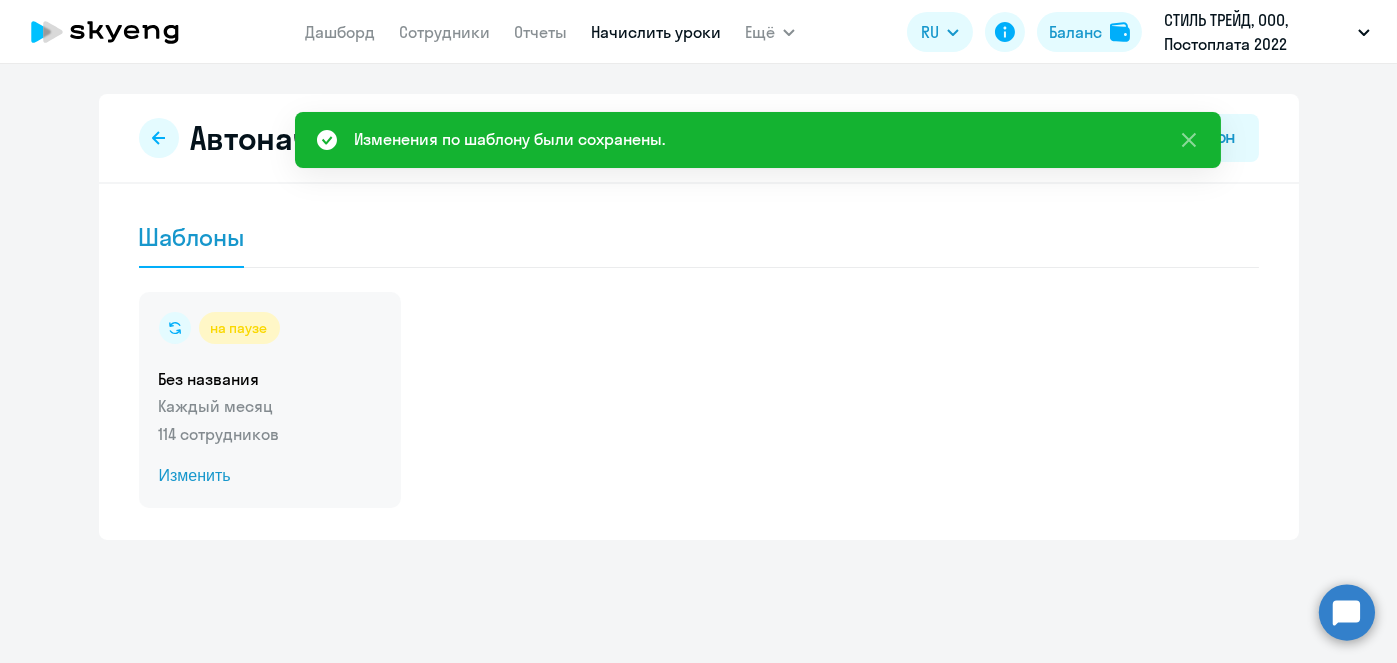click 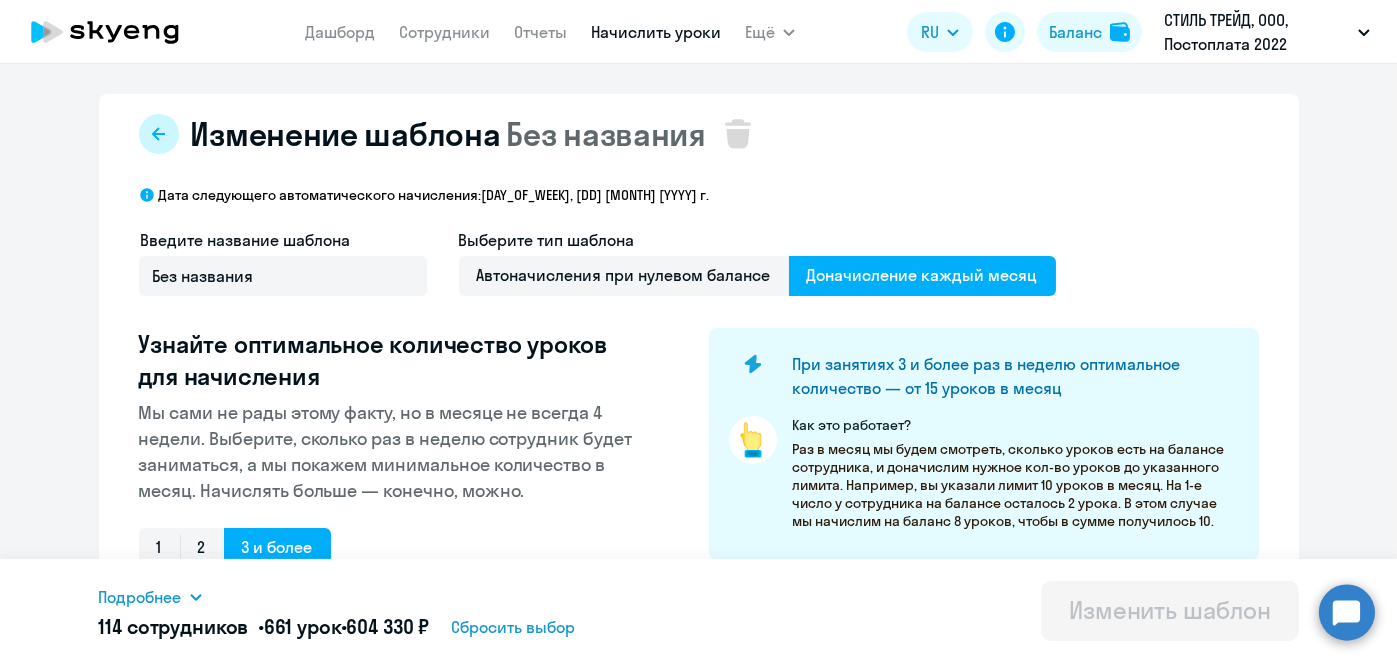 click 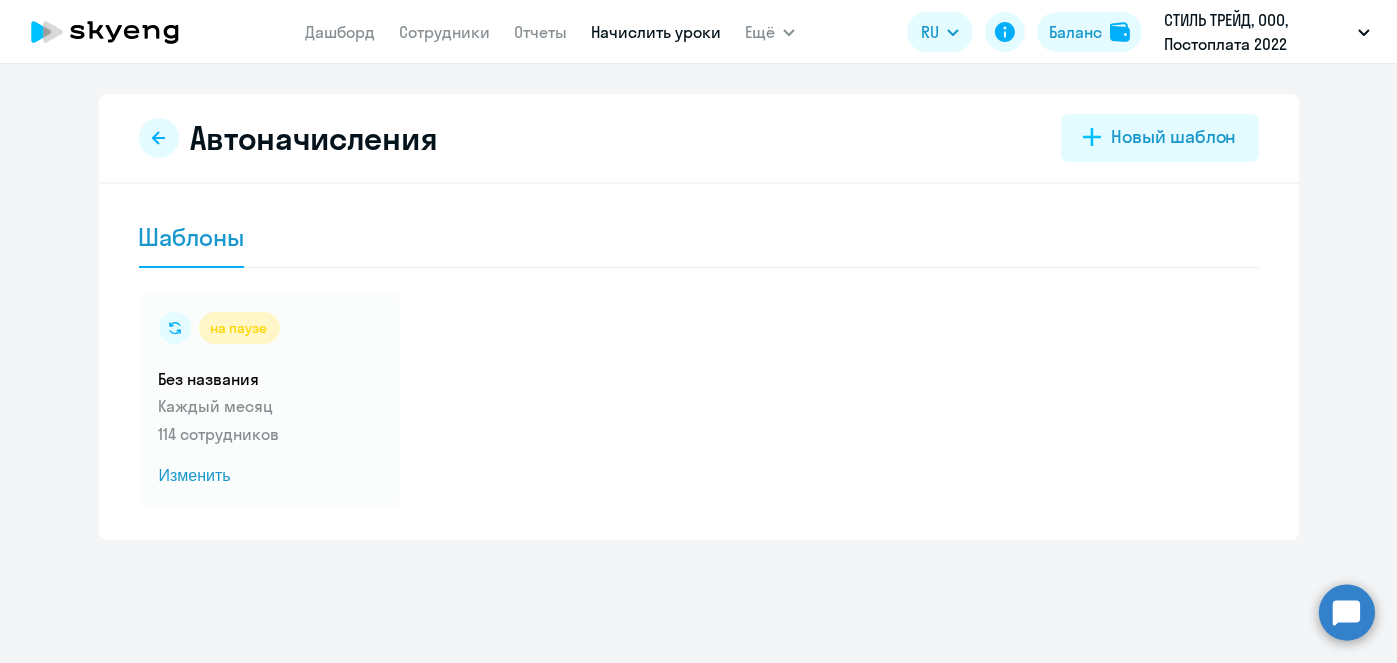 click on "Шаблоны" 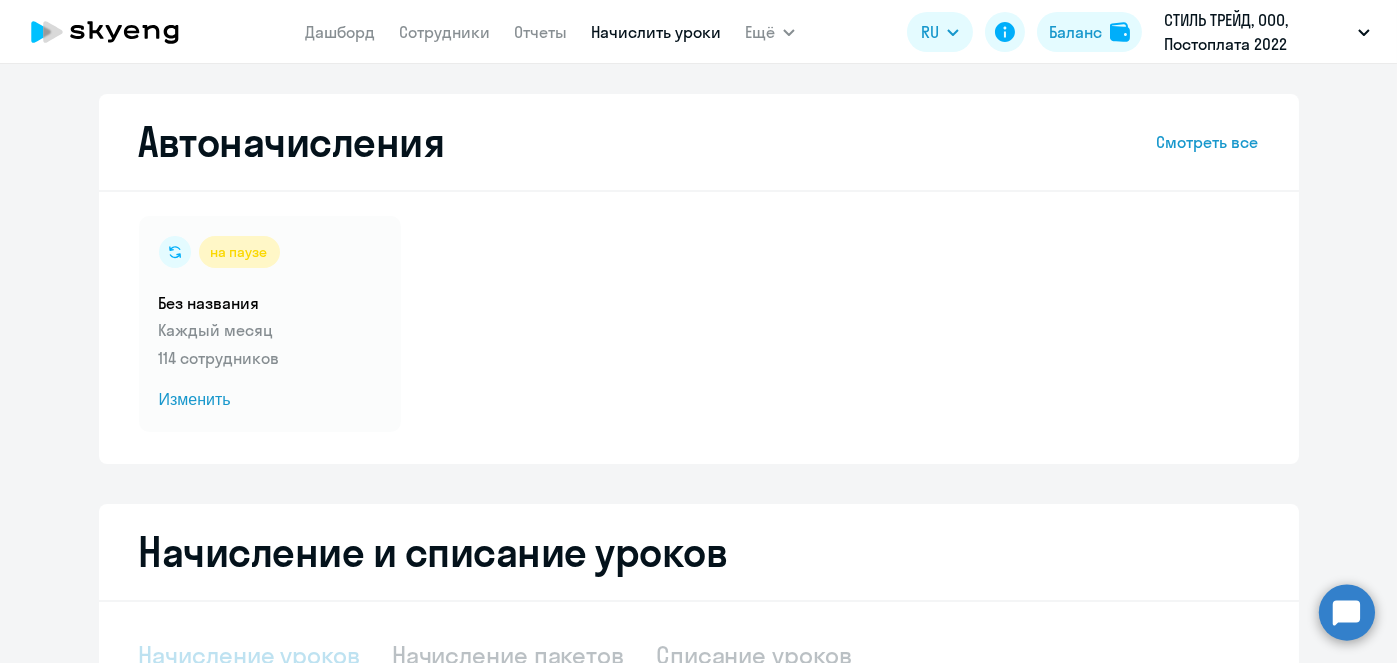 select on "10" 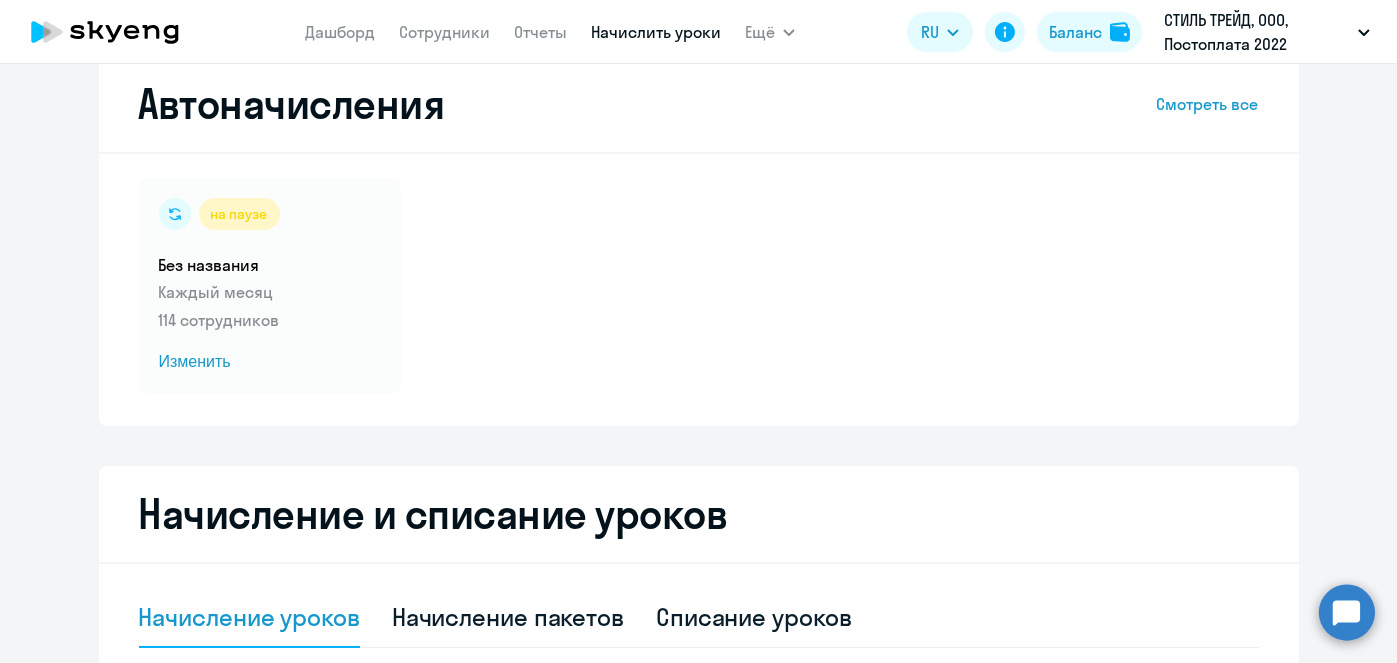 scroll, scrollTop: 0, scrollLeft: 0, axis: both 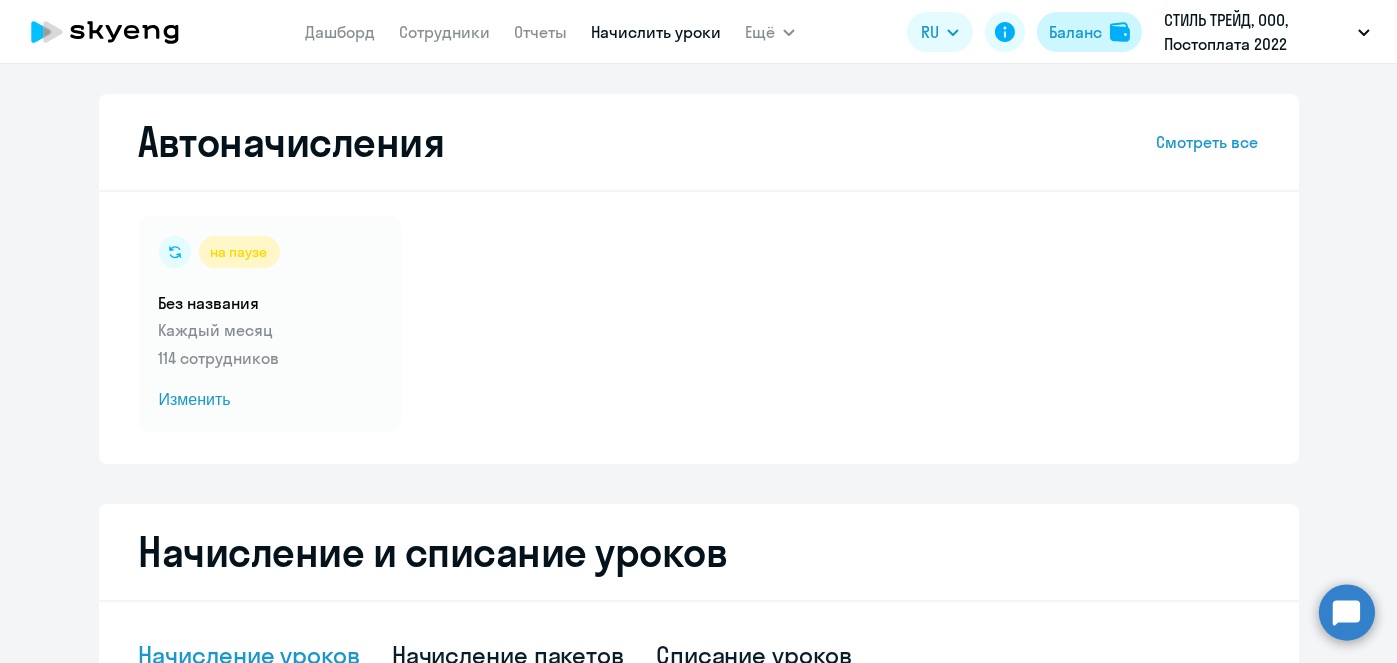 click on "Баланс" 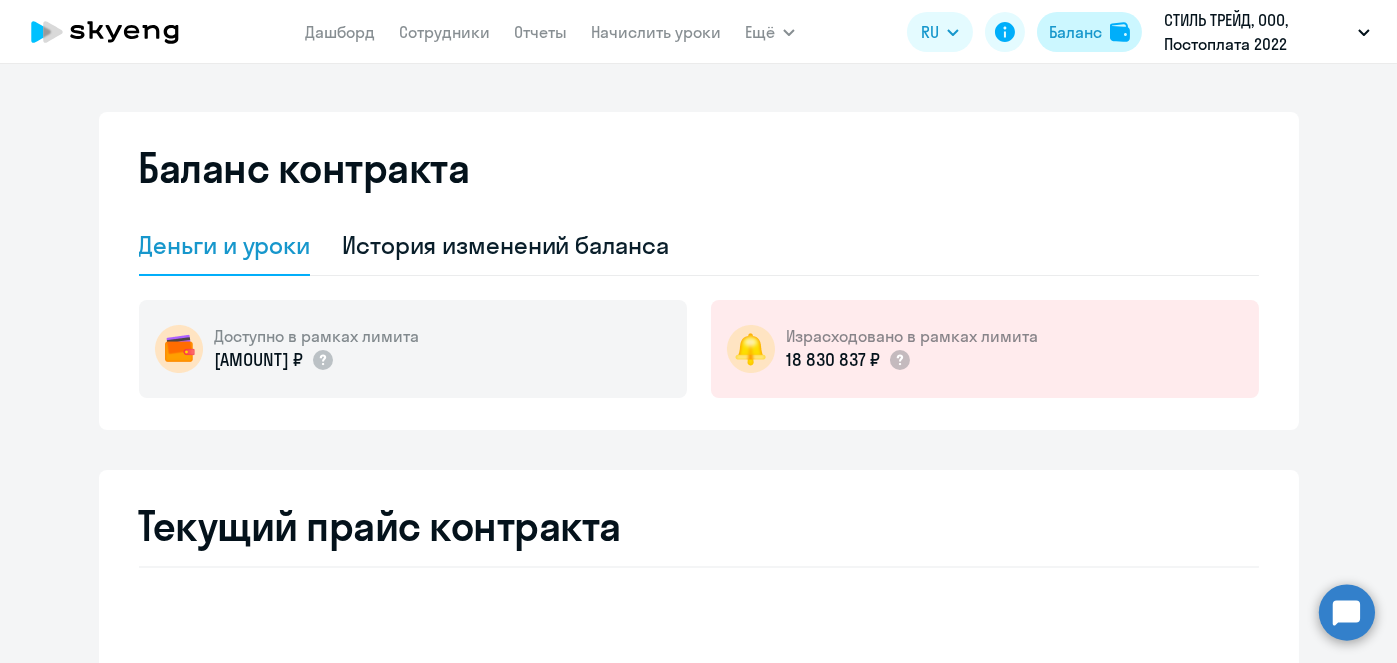 select on "english_adult_not_native_speaker" 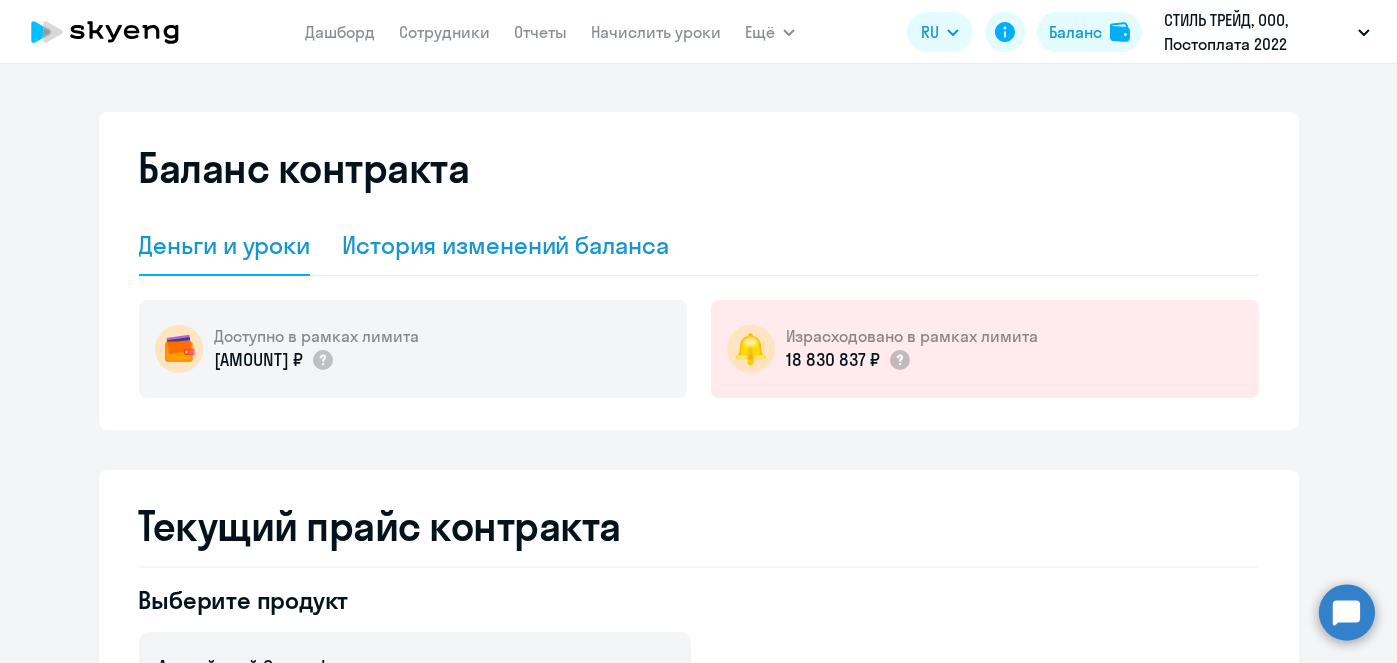 click on "История изменений баланса" 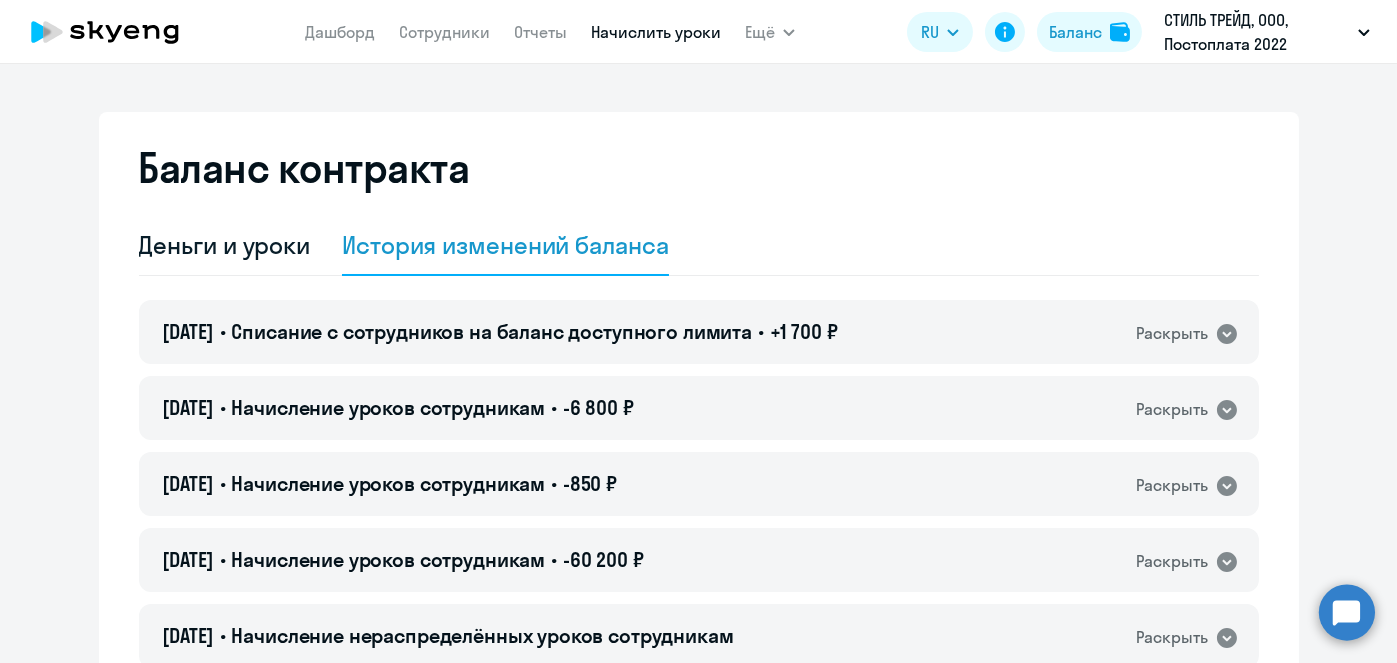 click on "Начислить уроки" at bounding box center [656, 32] 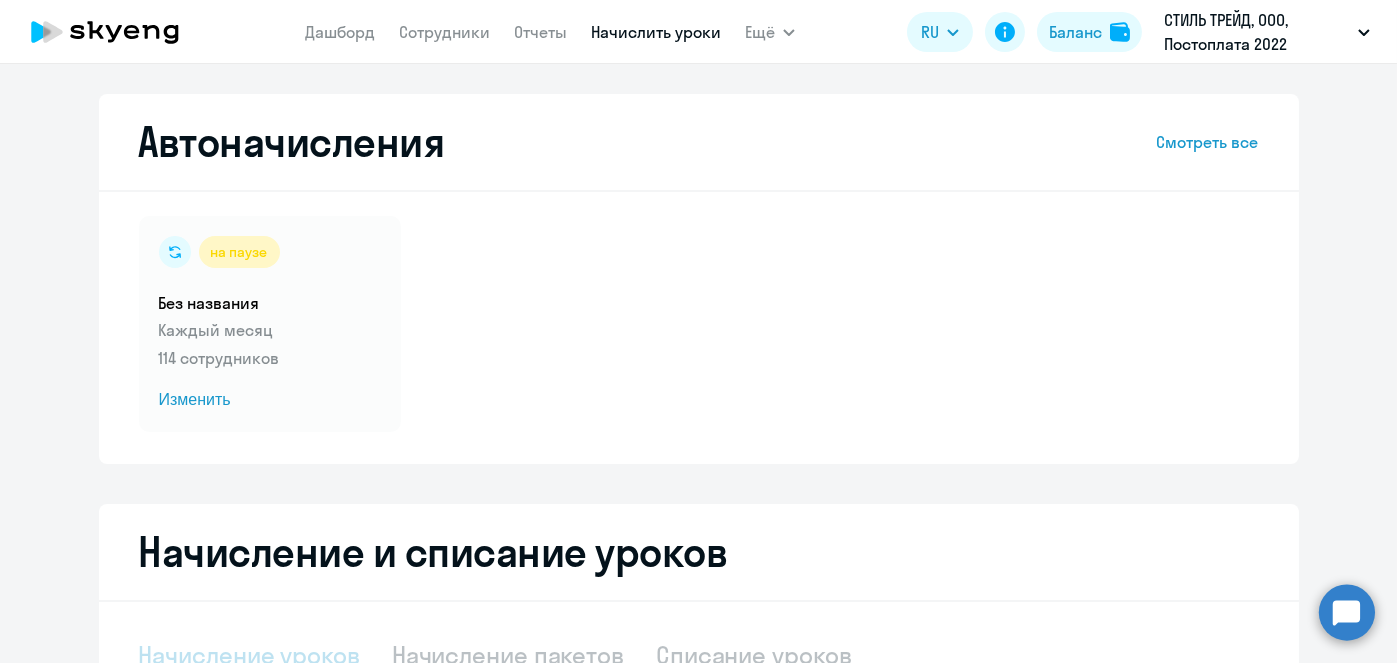 select on "10" 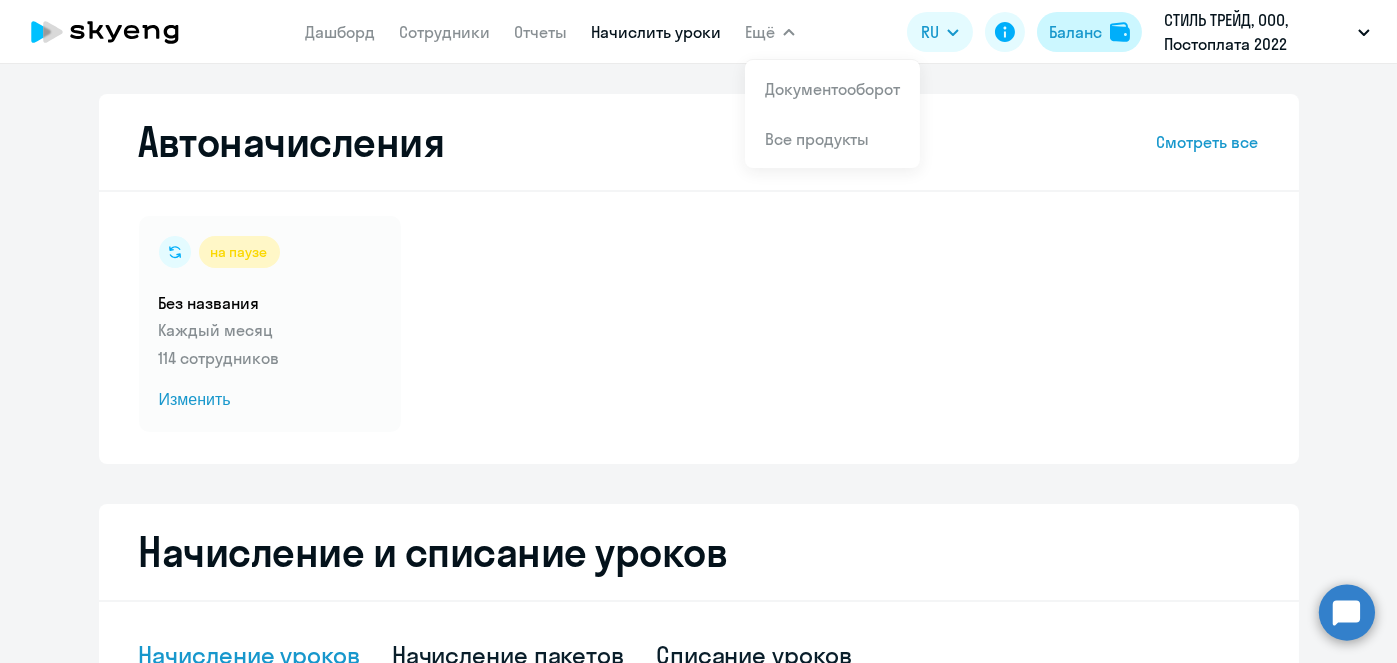 click on "Баланс" 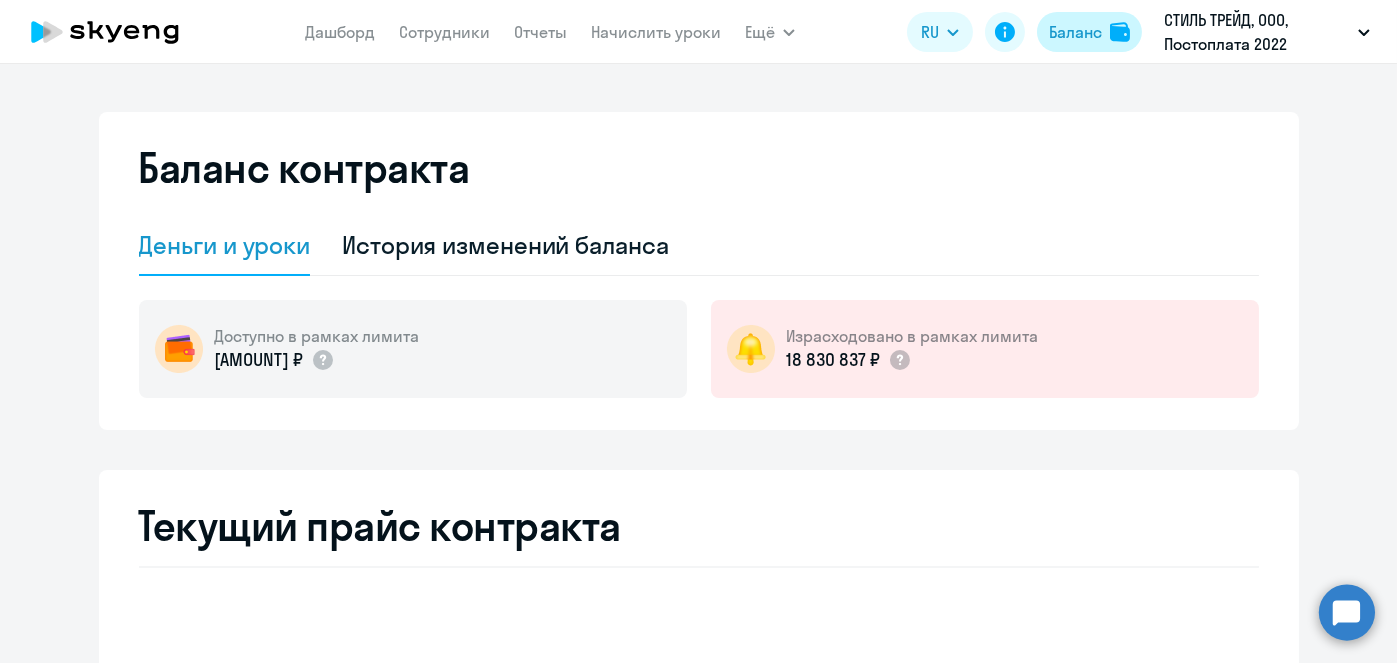 select on "english_adult_not_native_speaker" 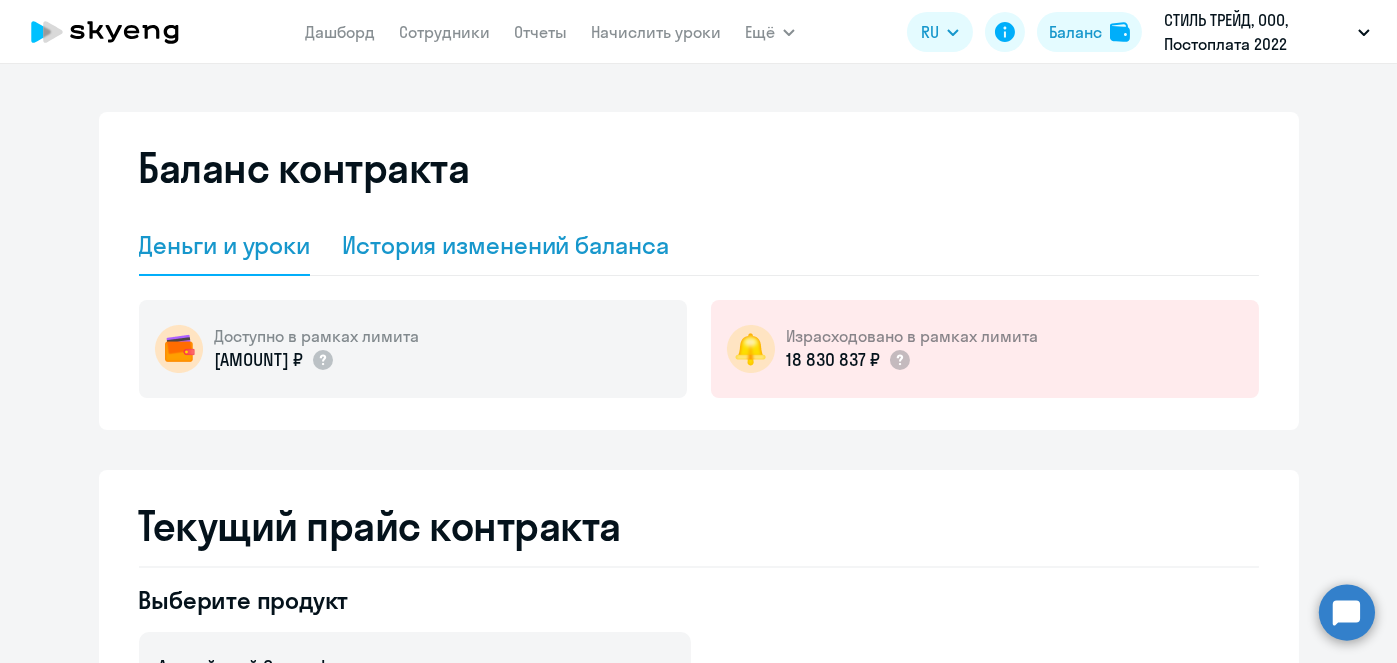 click on "История изменений баланса" 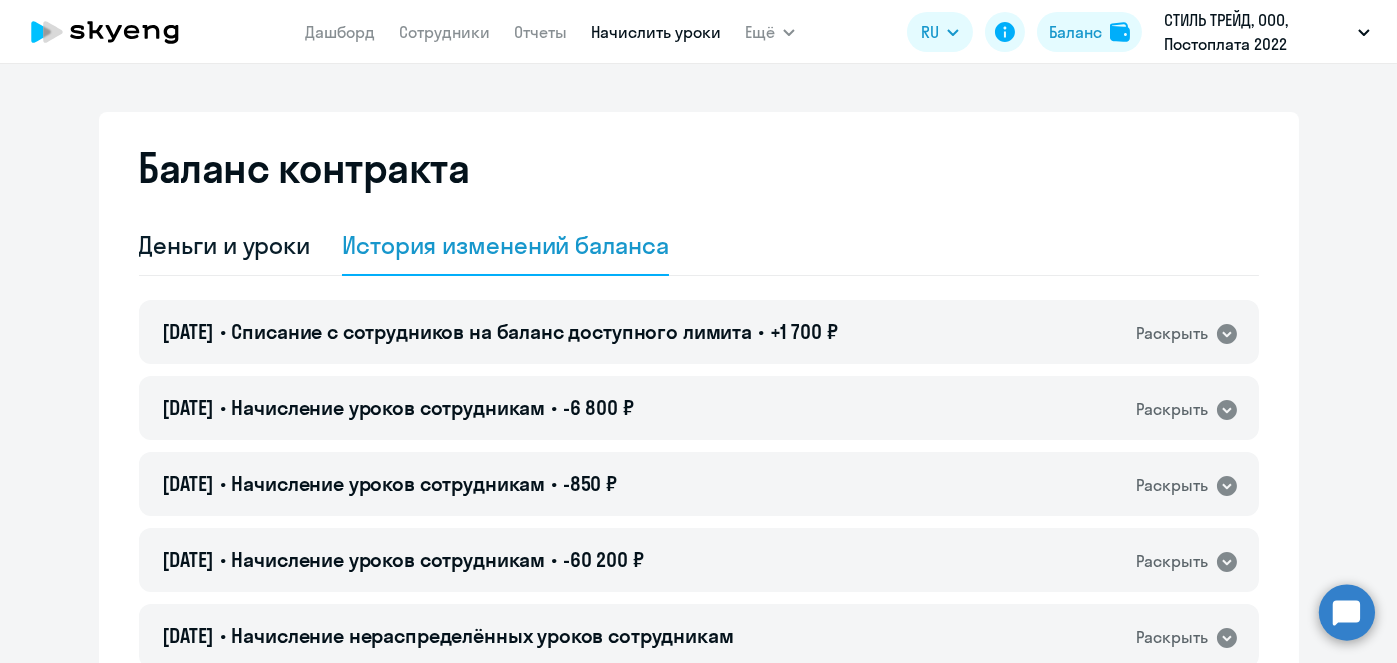 click on "Начислить уроки" at bounding box center (656, 32) 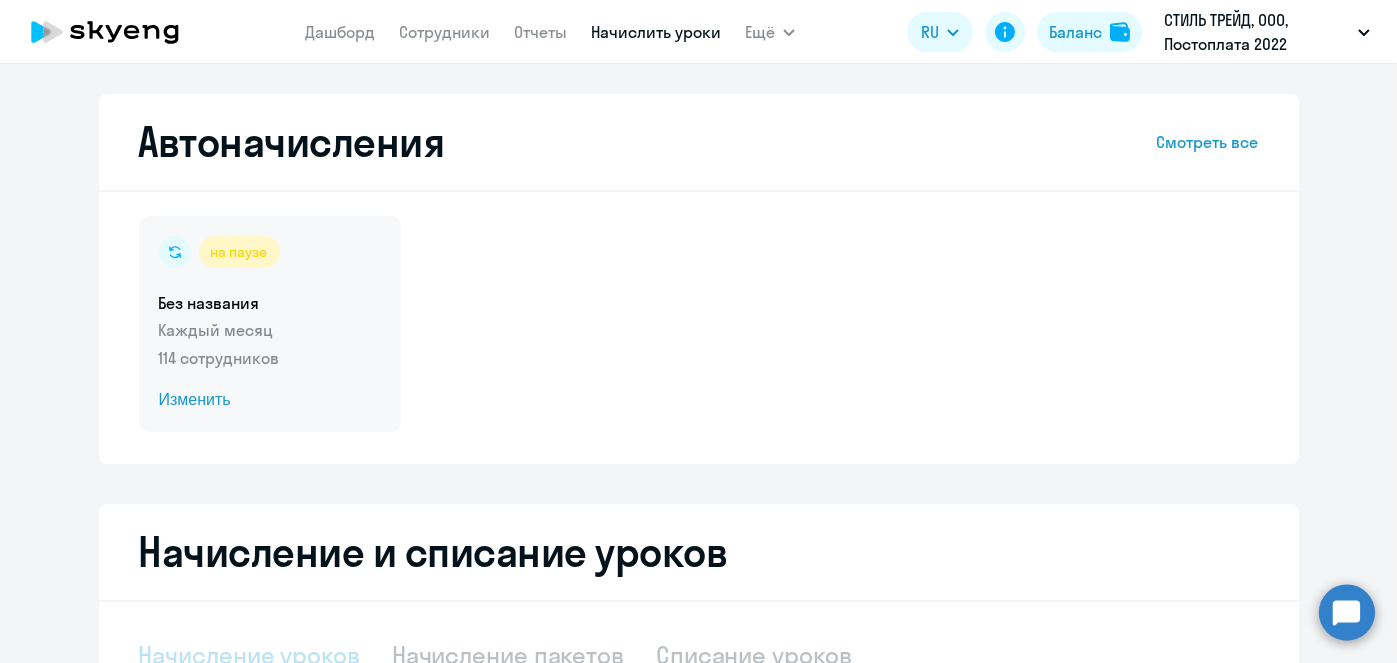 select on "10" 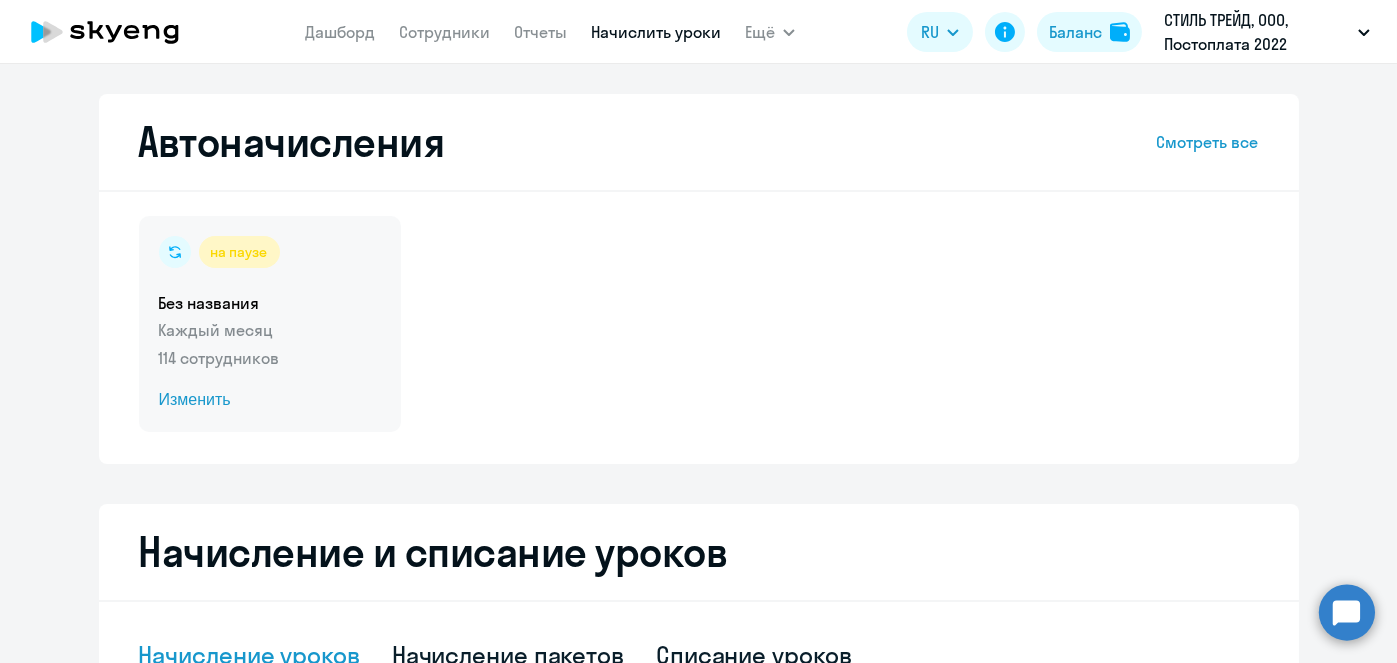 click on "Изменить" 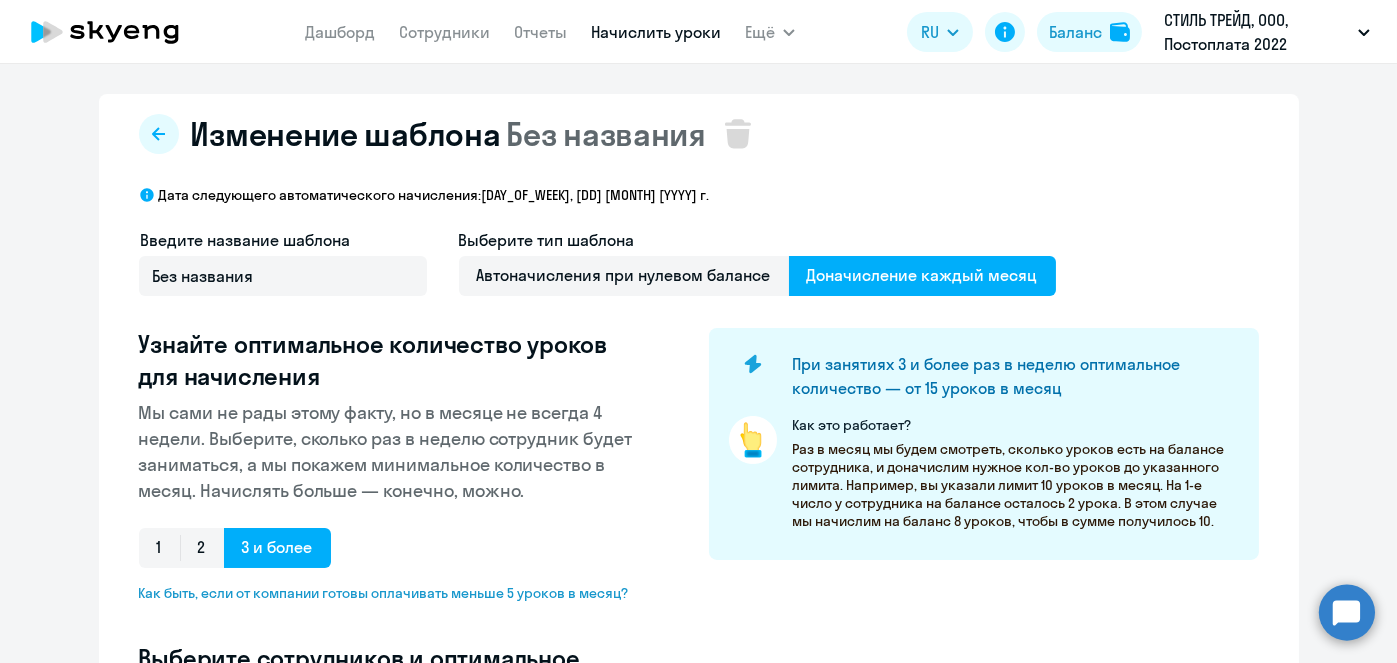 select on "10" 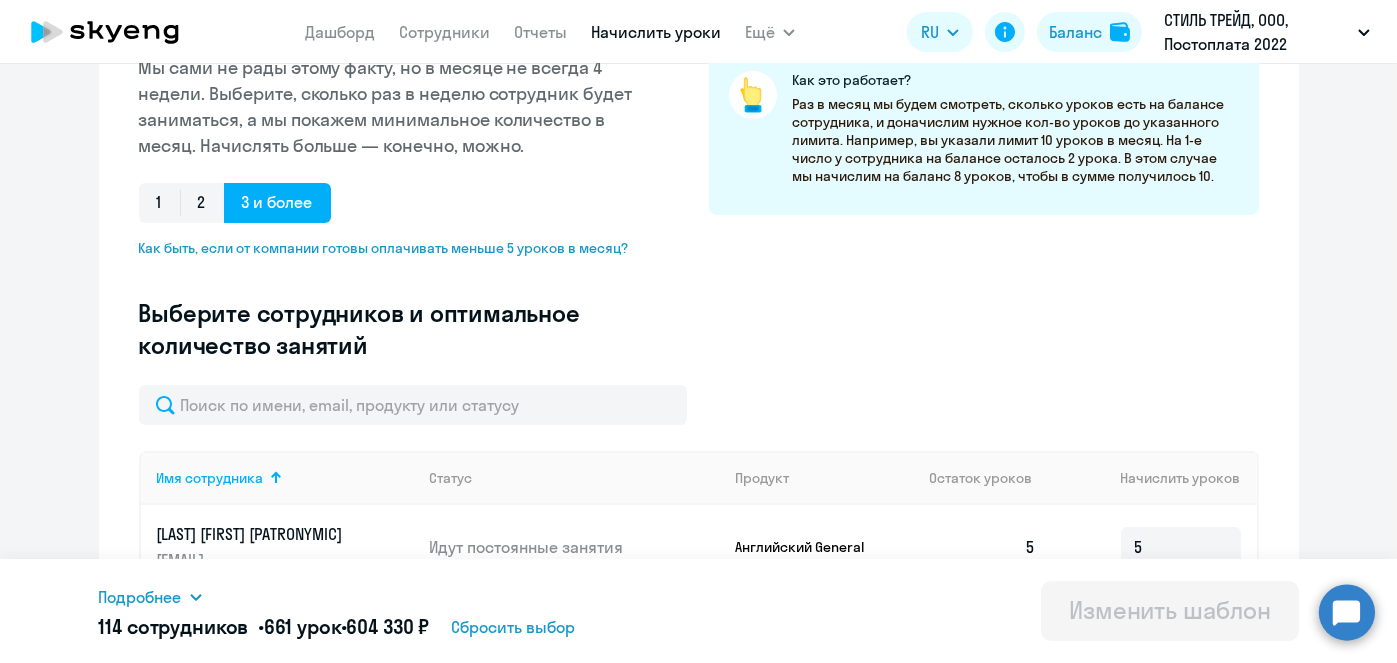 scroll, scrollTop: 350, scrollLeft: 0, axis: vertical 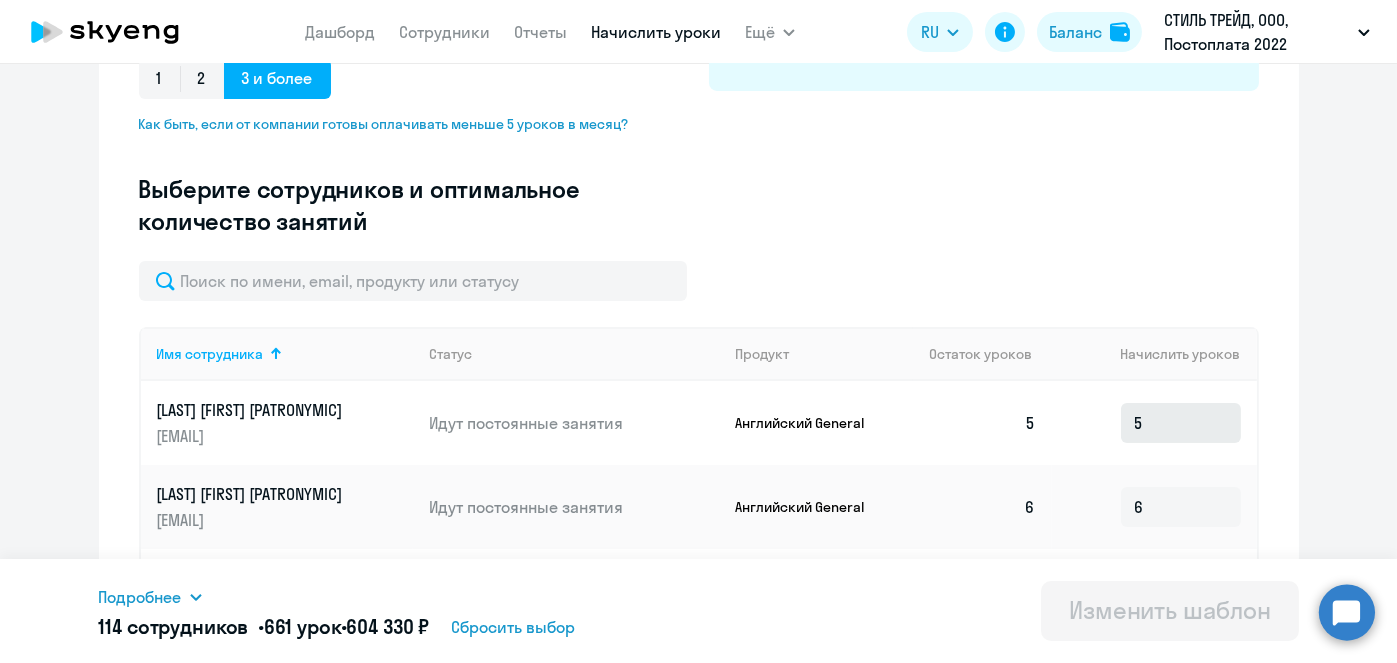 click on "5" 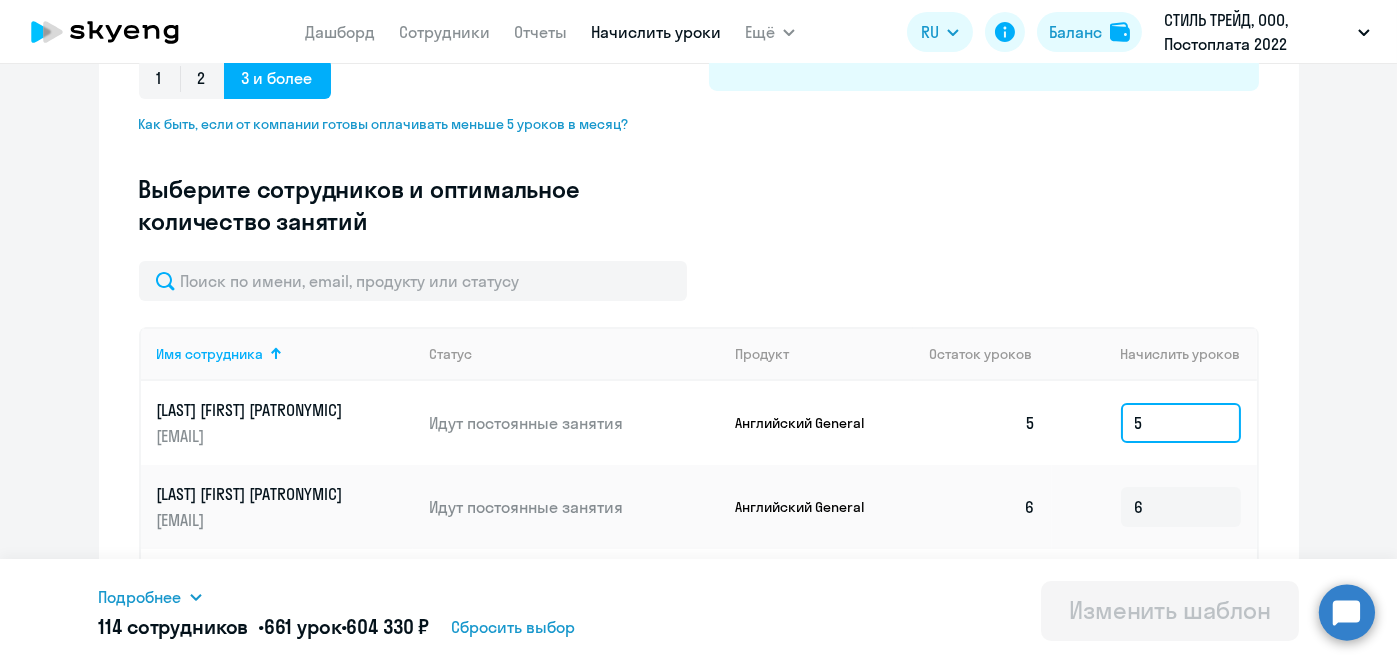click on "5" 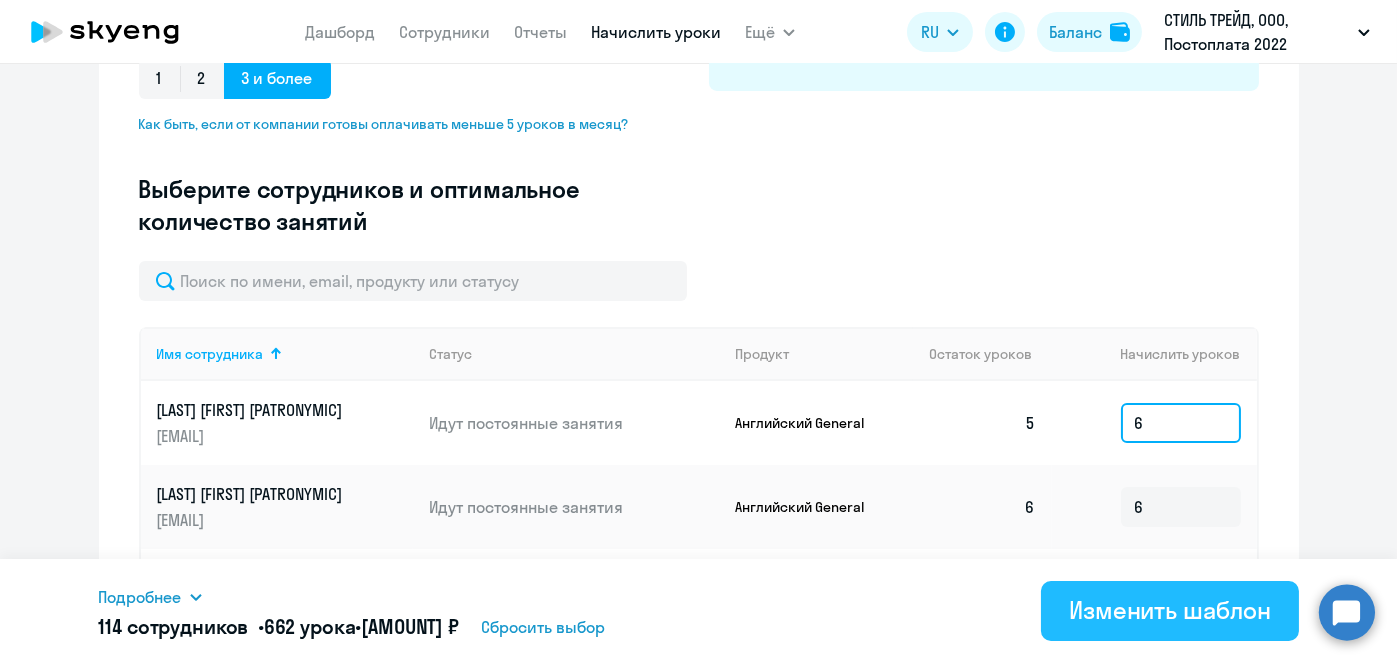 type on "6" 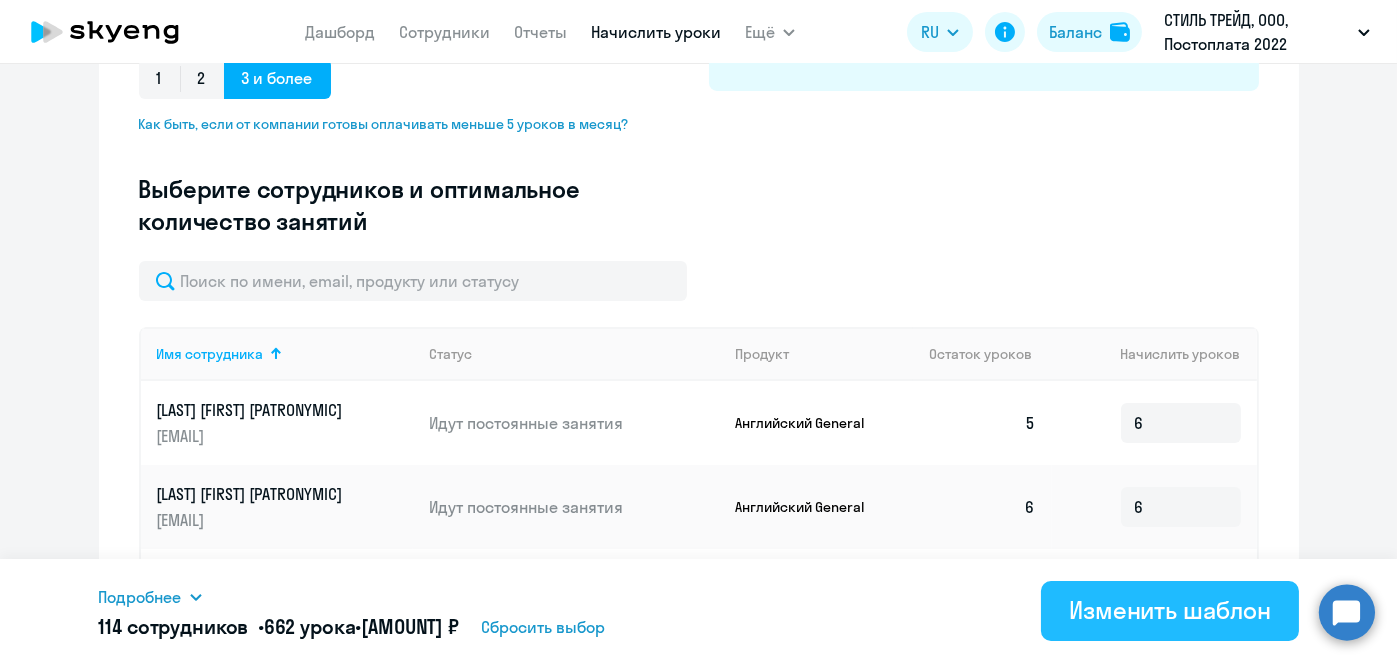 click on "Изменить шаблон" at bounding box center (1170, 610) 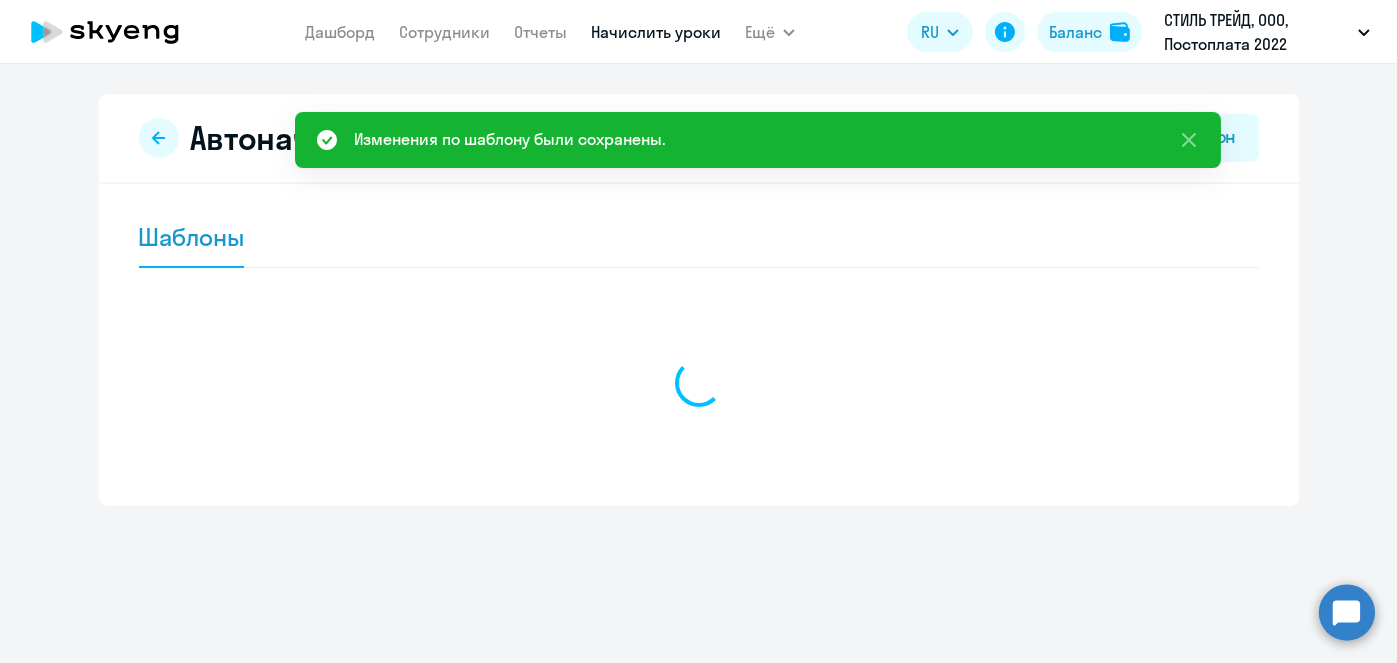 scroll, scrollTop: 0, scrollLeft: 0, axis: both 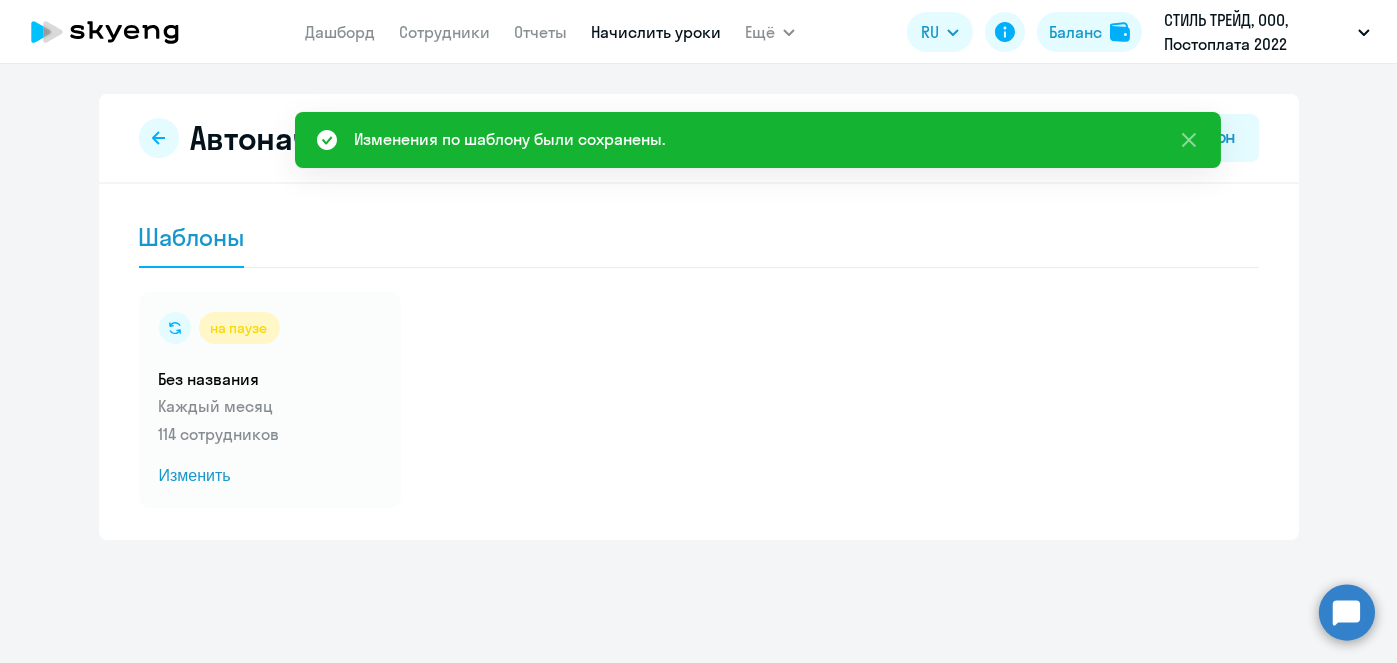 click on "Начислить уроки" at bounding box center (656, 32) 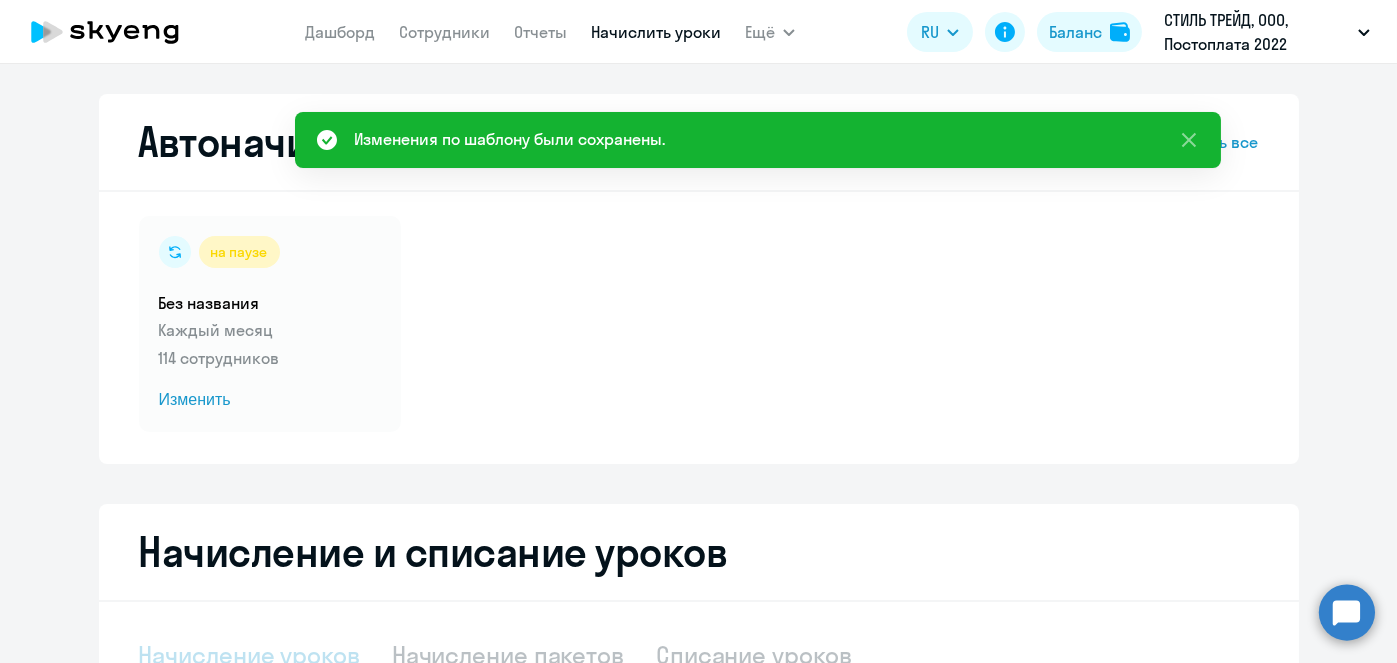 select on "10" 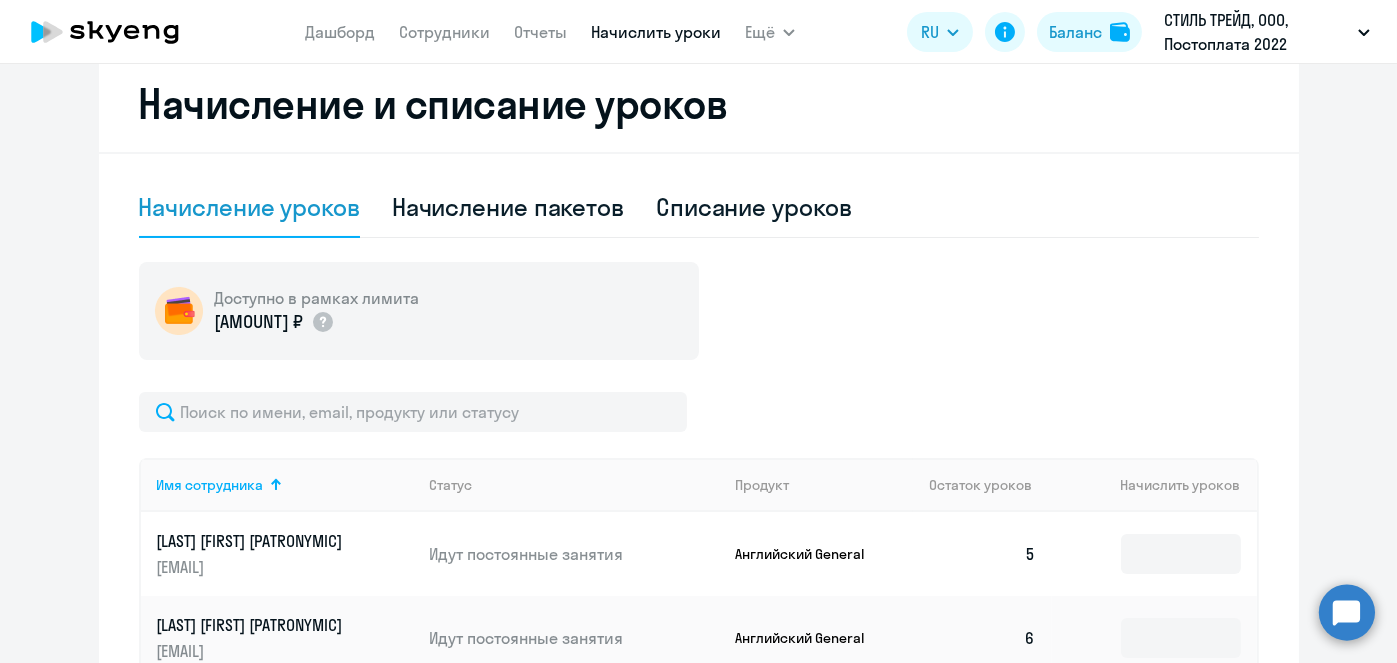 scroll, scrollTop: 440, scrollLeft: 0, axis: vertical 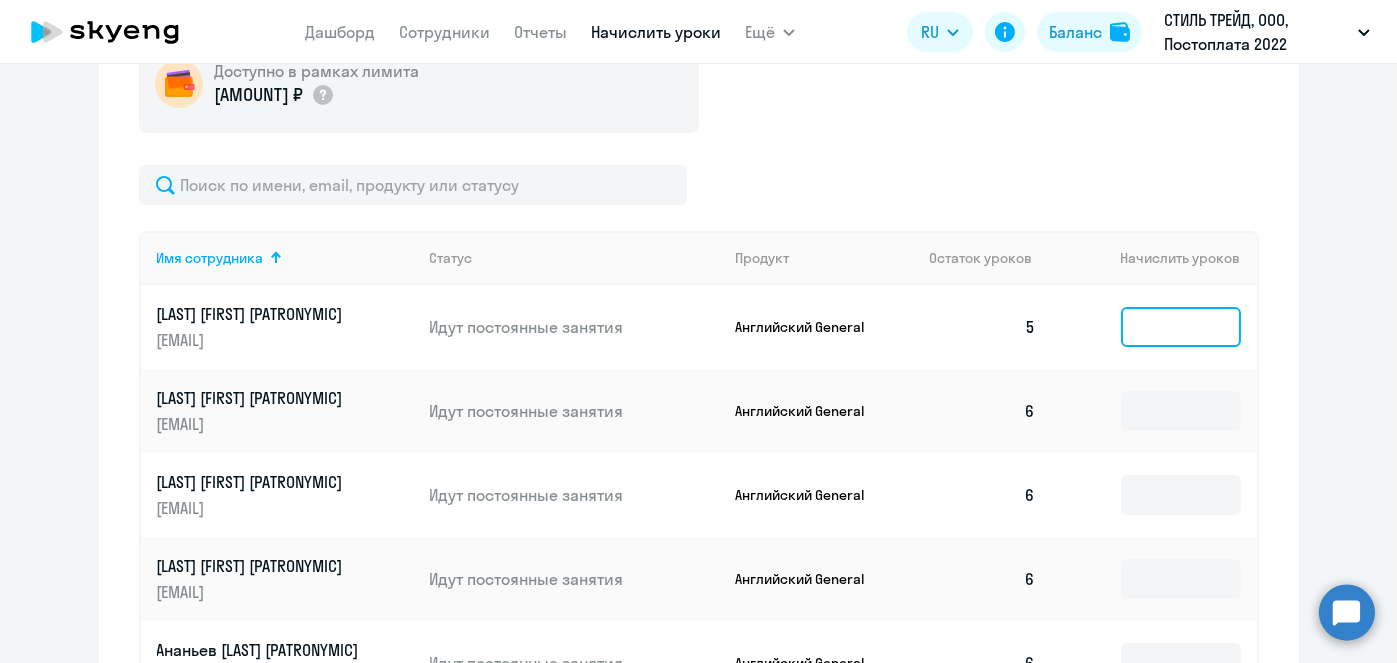 click 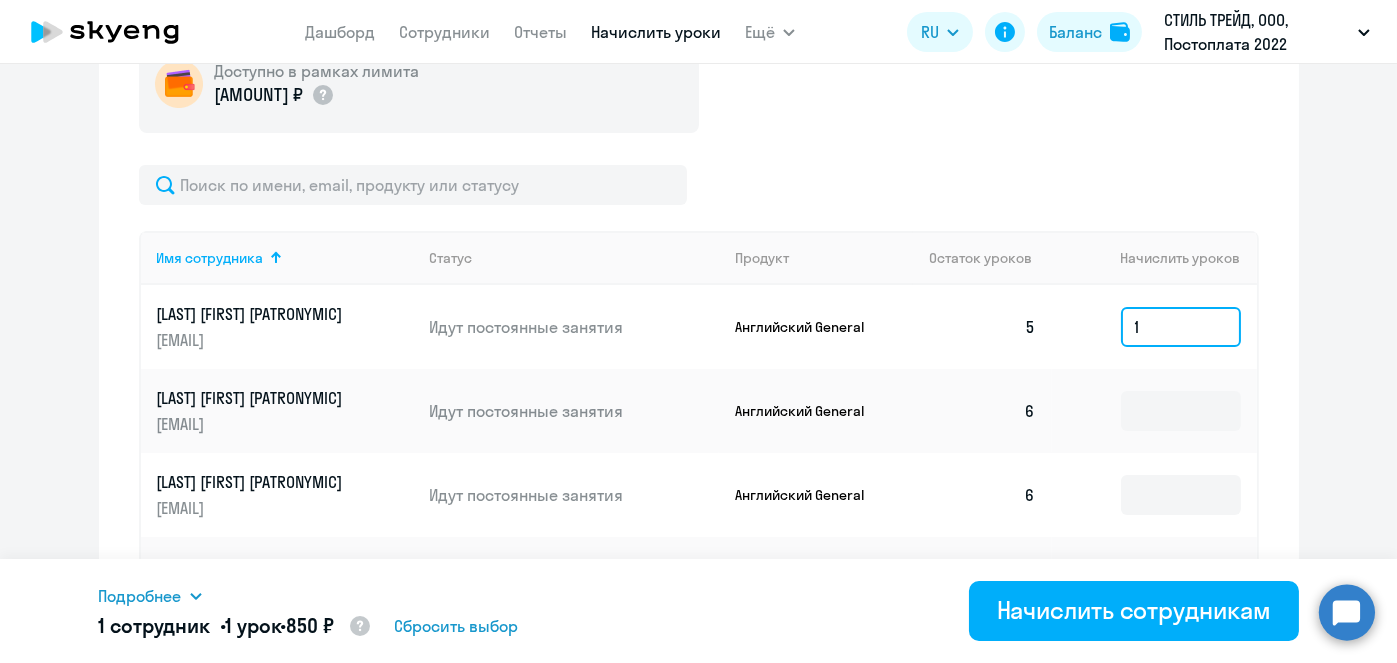 type on "1" 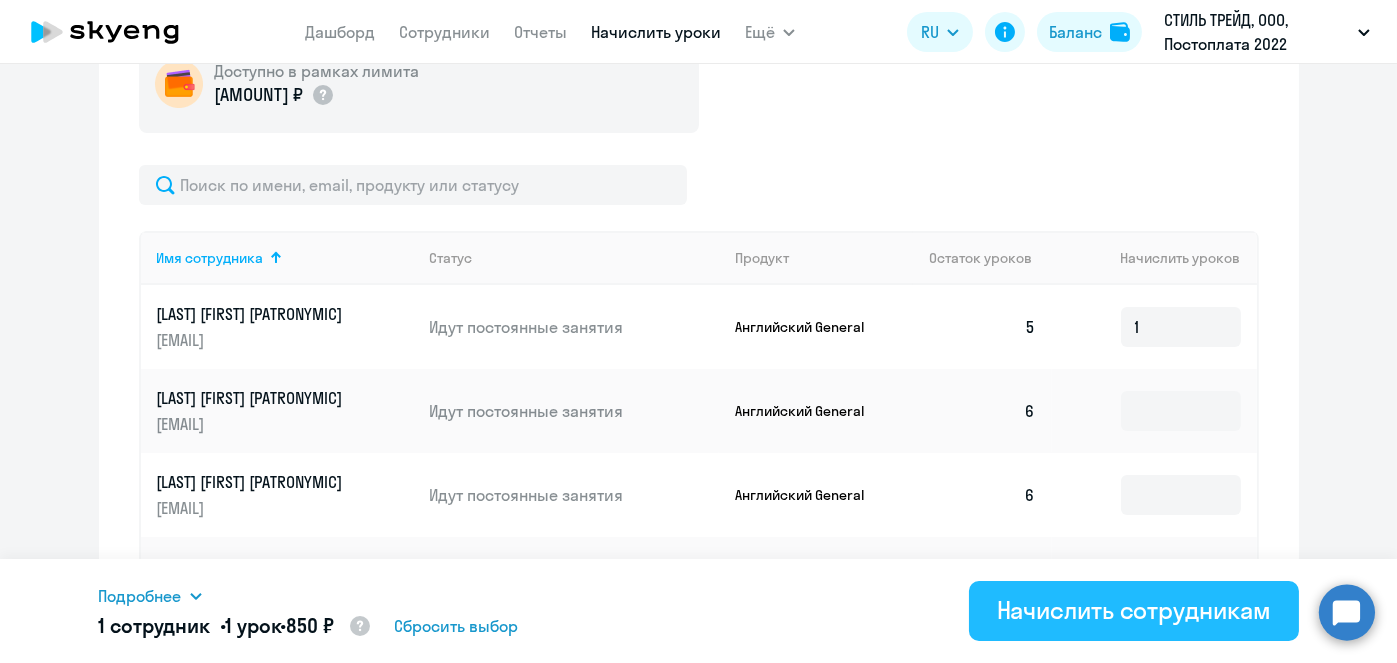 click on "Начислить сотрудникам" at bounding box center (1134, 610) 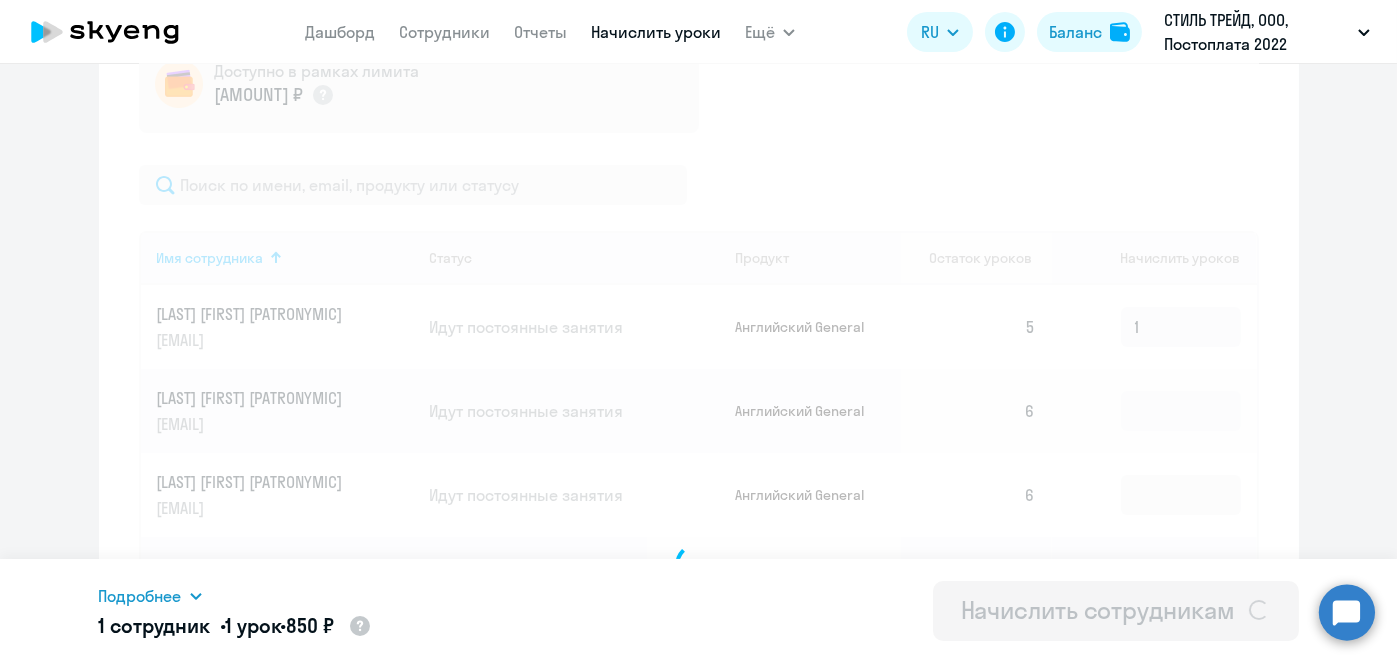 type 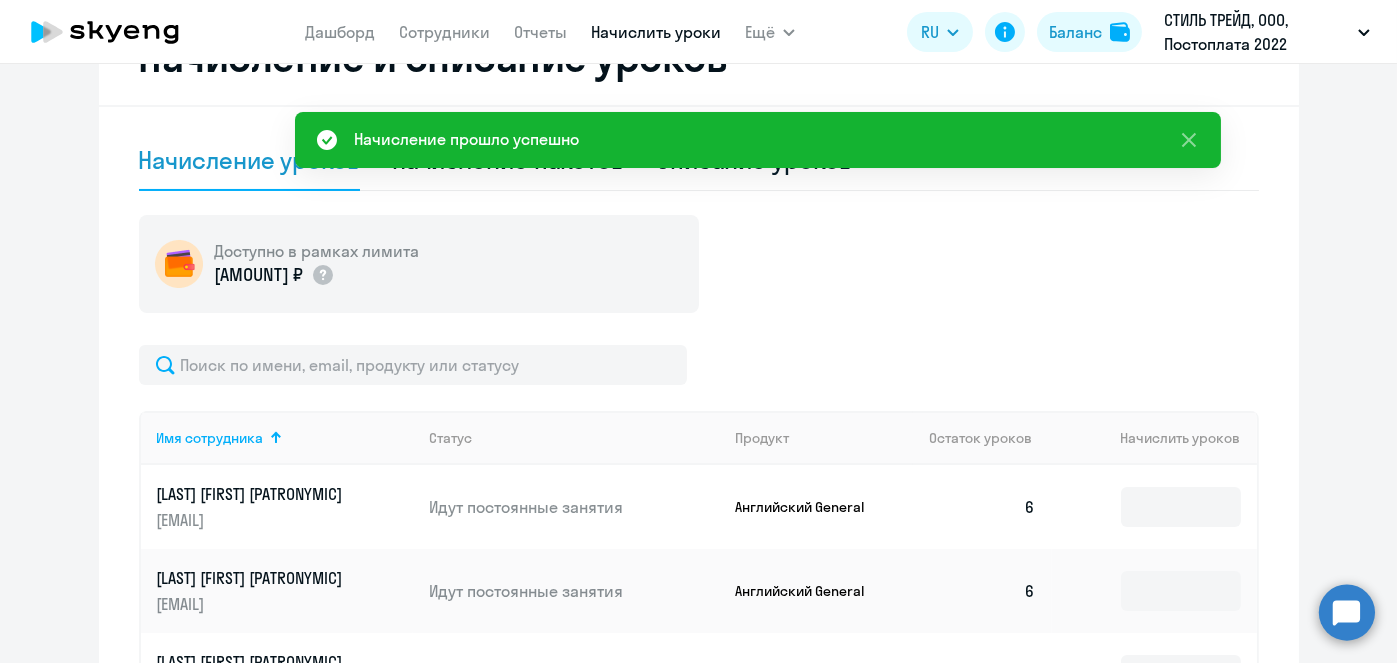 scroll, scrollTop: 485, scrollLeft: 0, axis: vertical 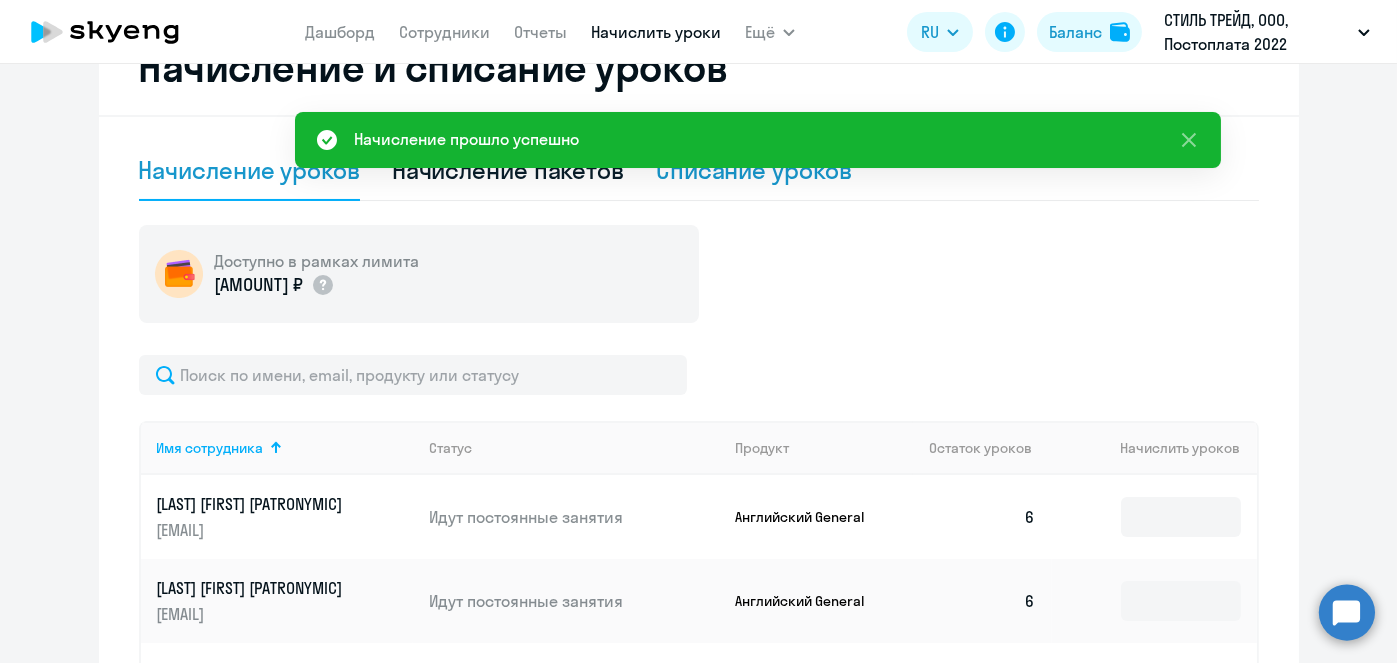 click on "Списание уроков" 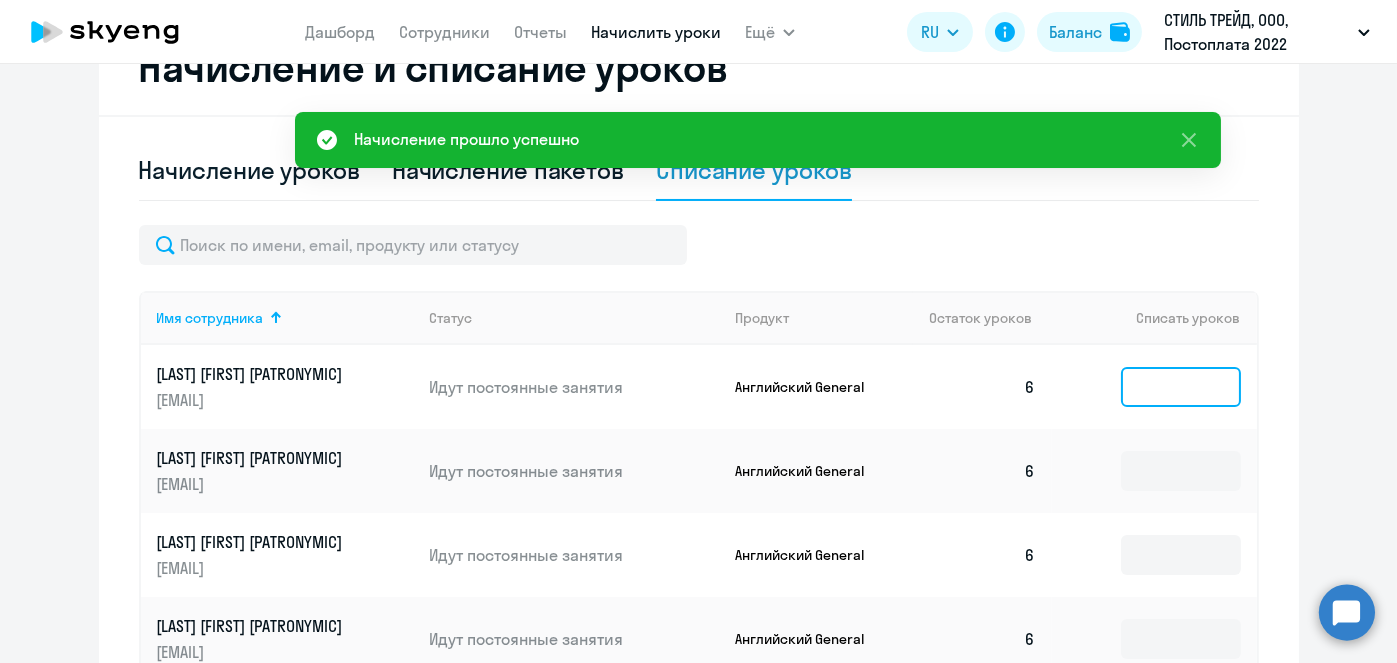 click 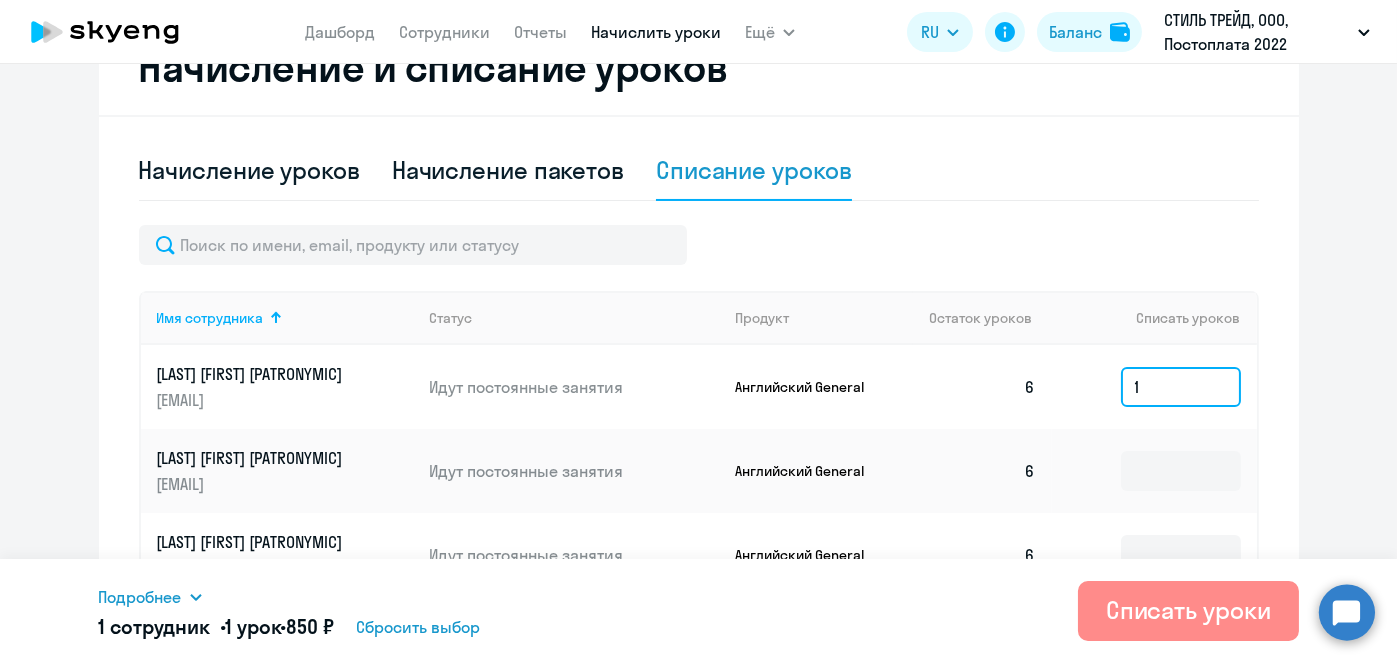 type on "1" 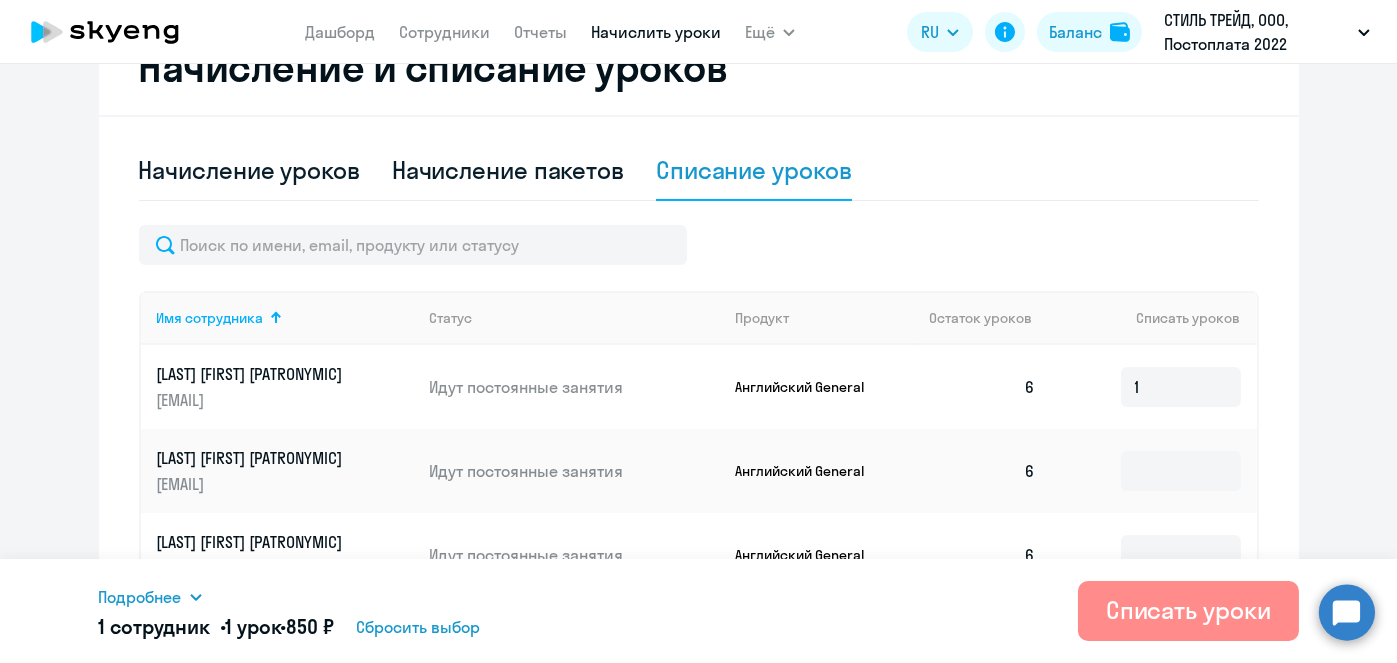 click on "Списать уроки" at bounding box center [1188, 610] 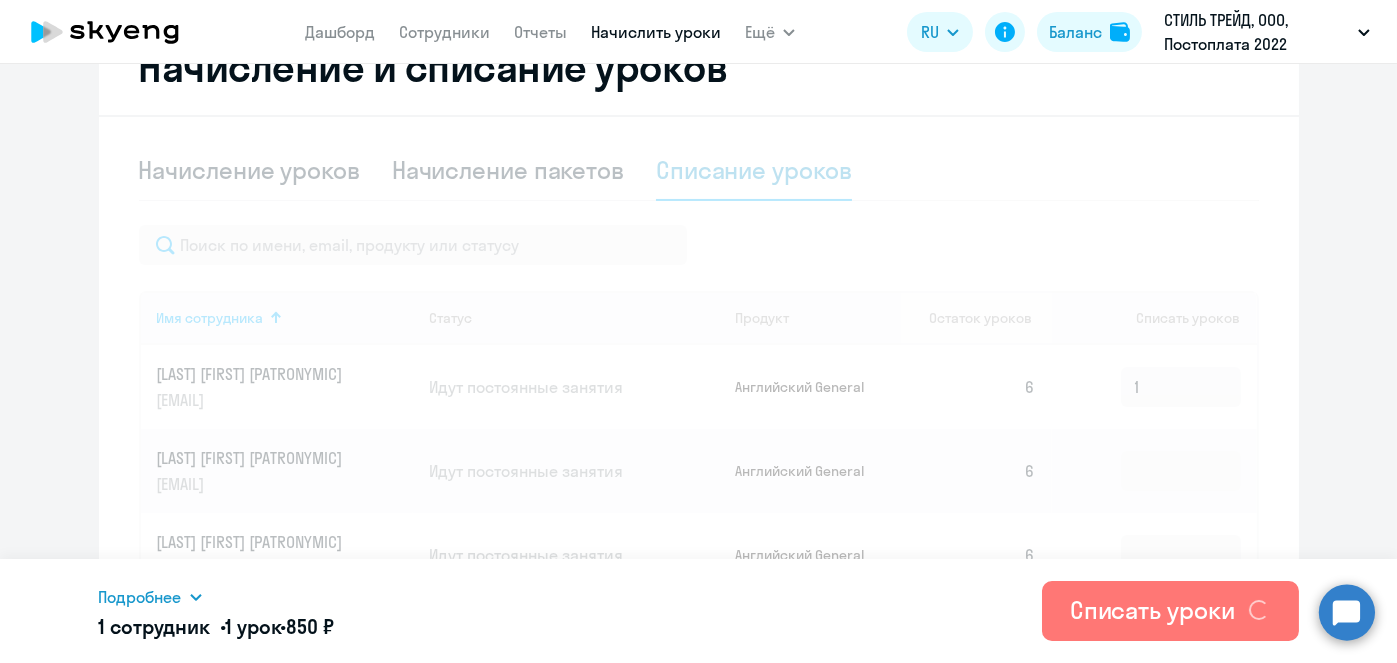 type 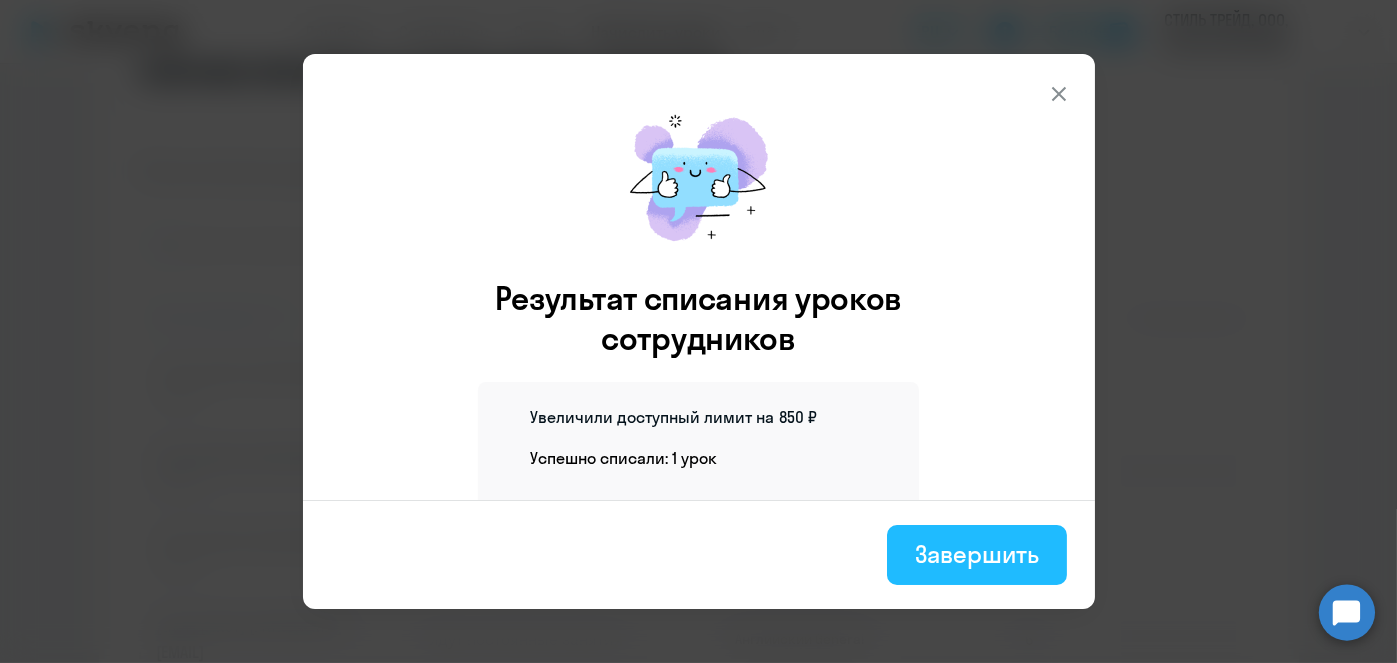 click on "Завершить" at bounding box center [976, 554] 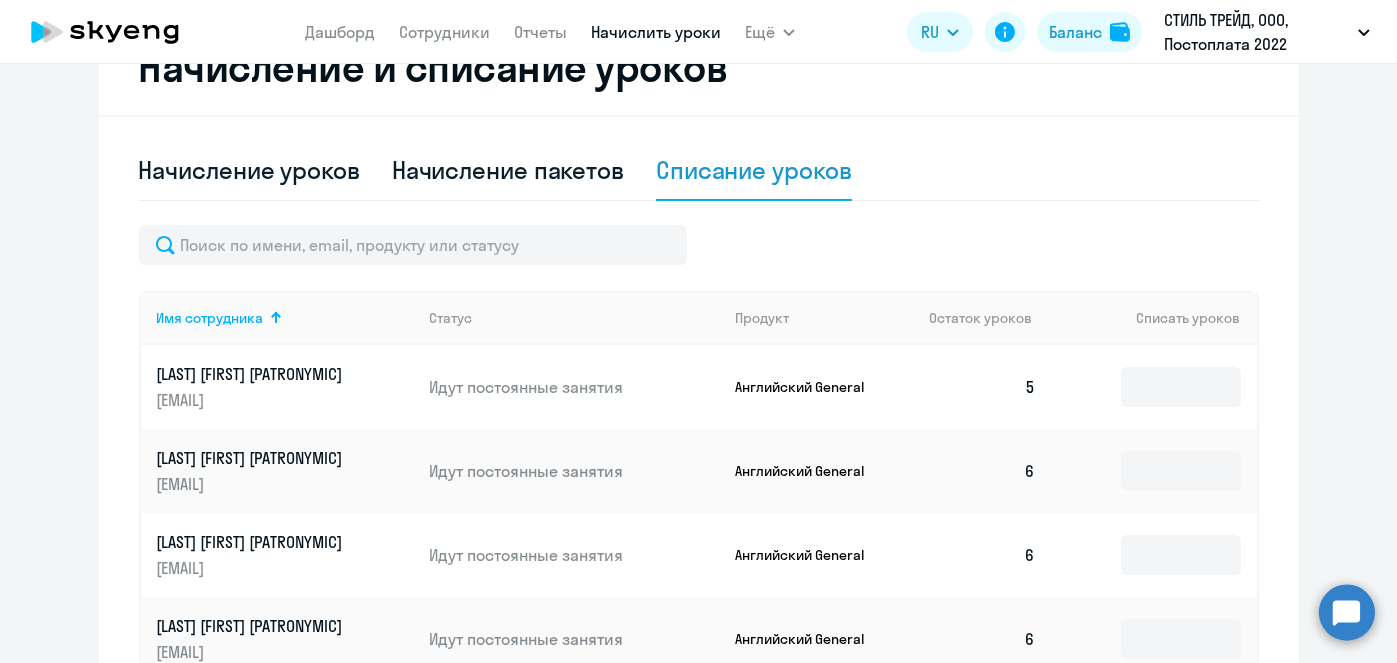scroll, scrollTop: 0, scrollLeft: 0, axis: both 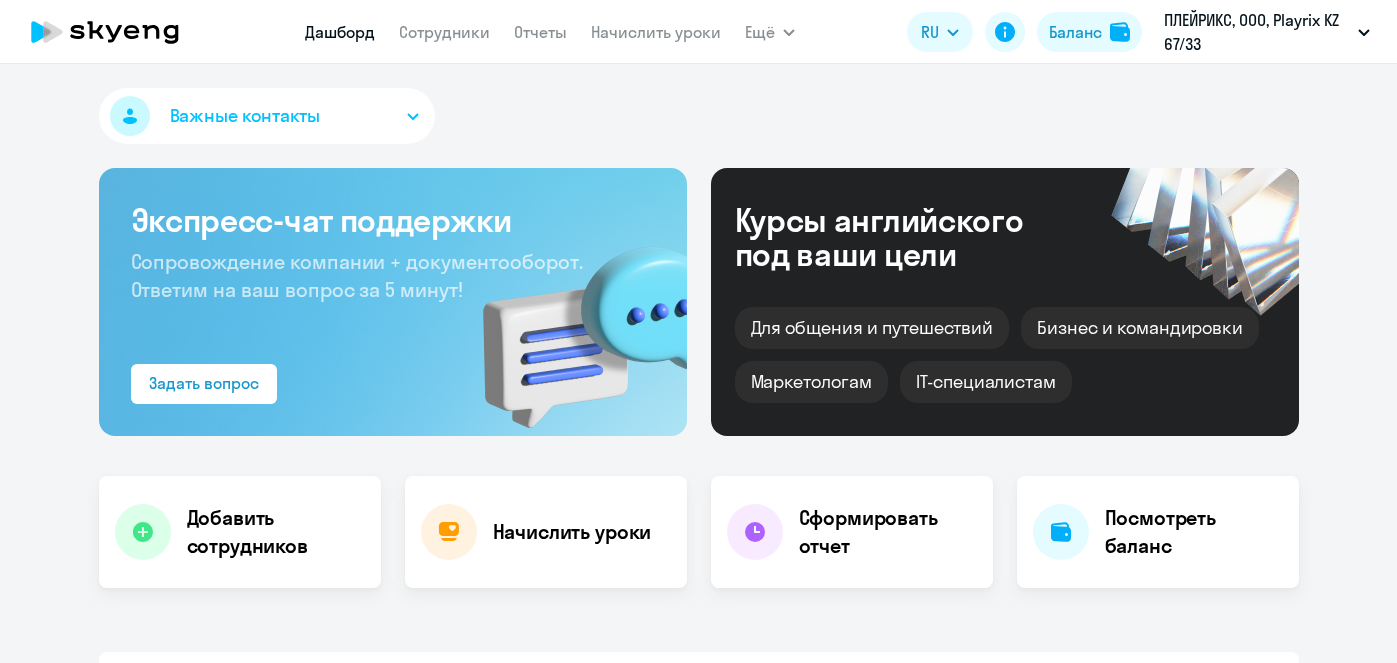 select on "30" 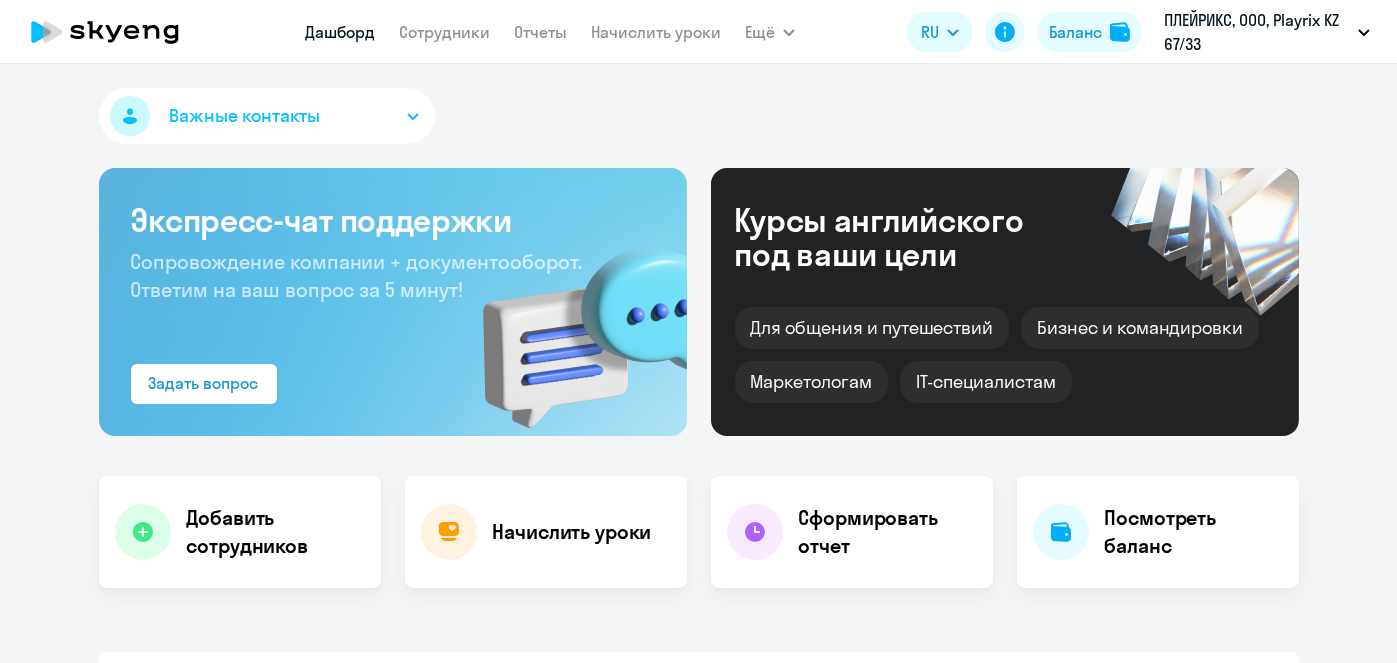 click on "Начислить уроки" at bounding box center [656, 32] 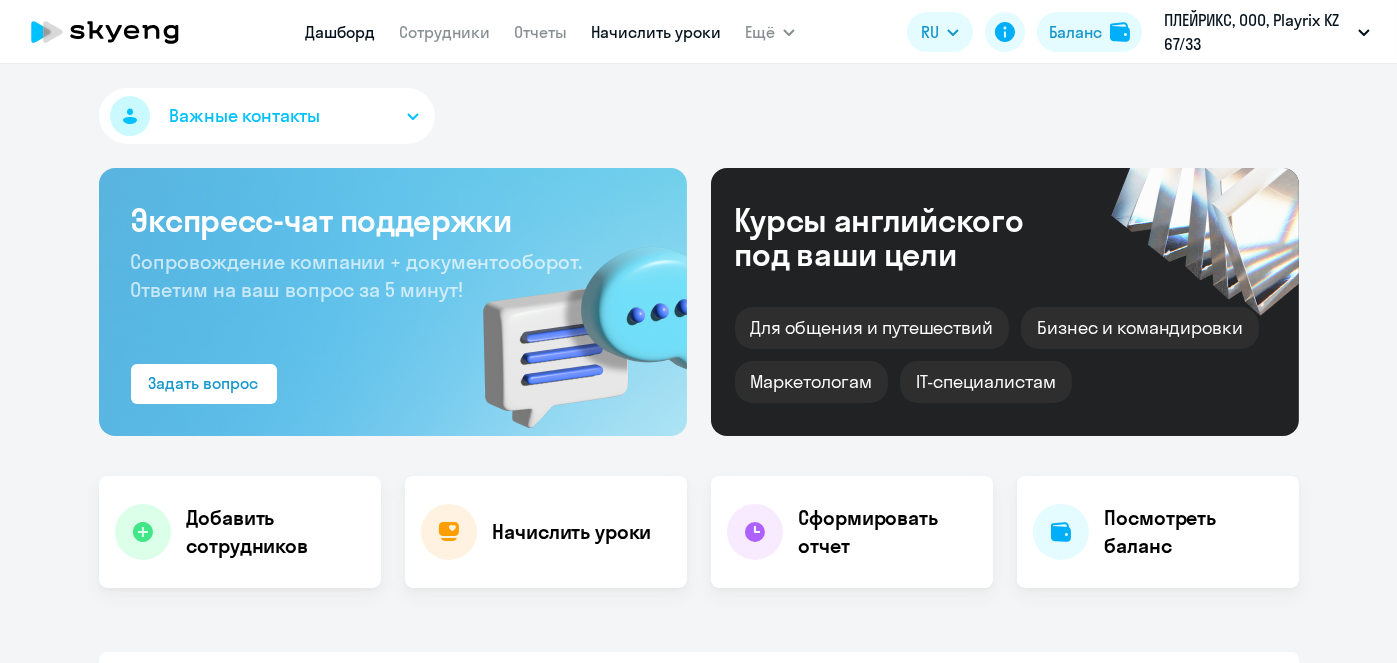 click on "Начислить уроки" at bounding box center [656, 32] 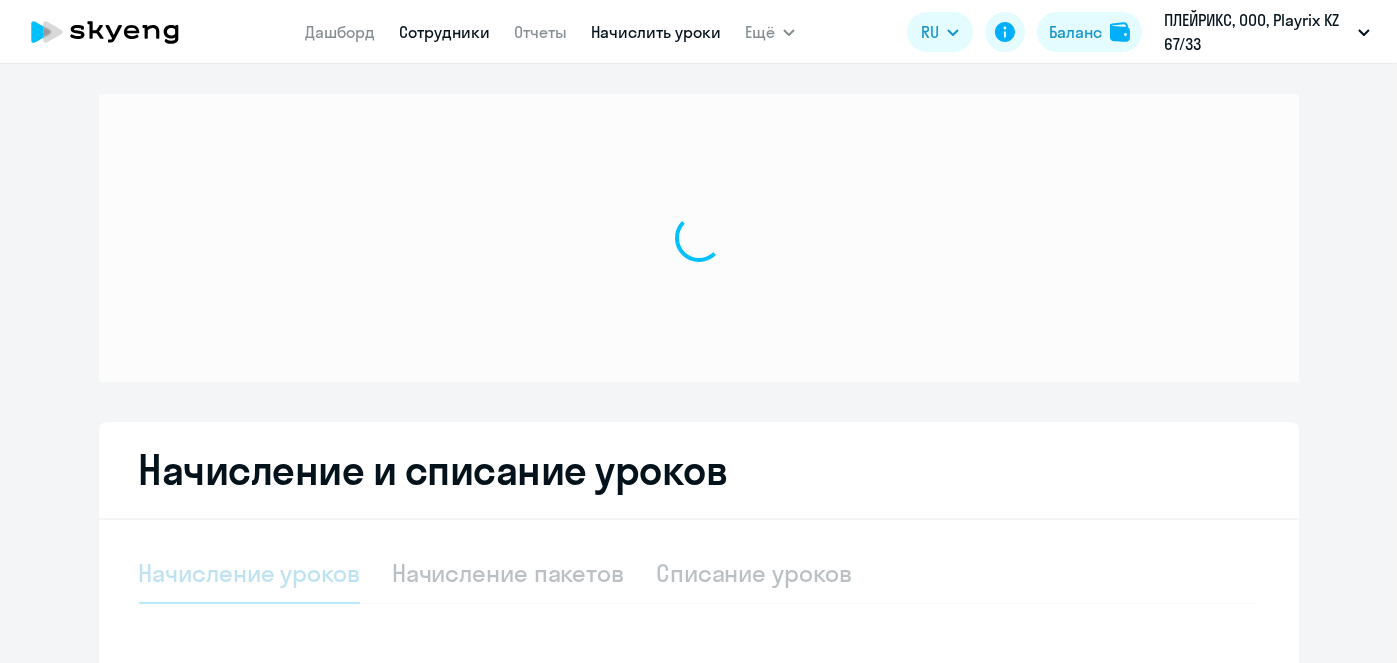 click on "Сотрудники" at bounding box center [444, 32] 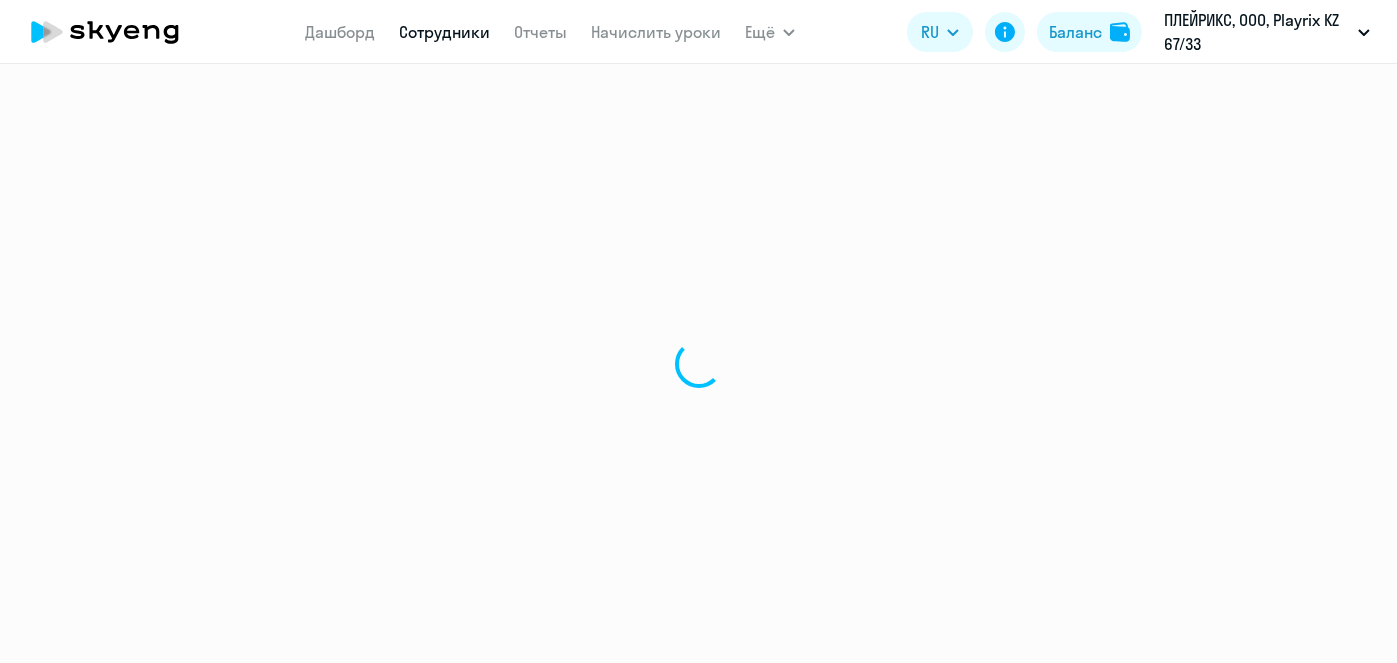 select on "30" 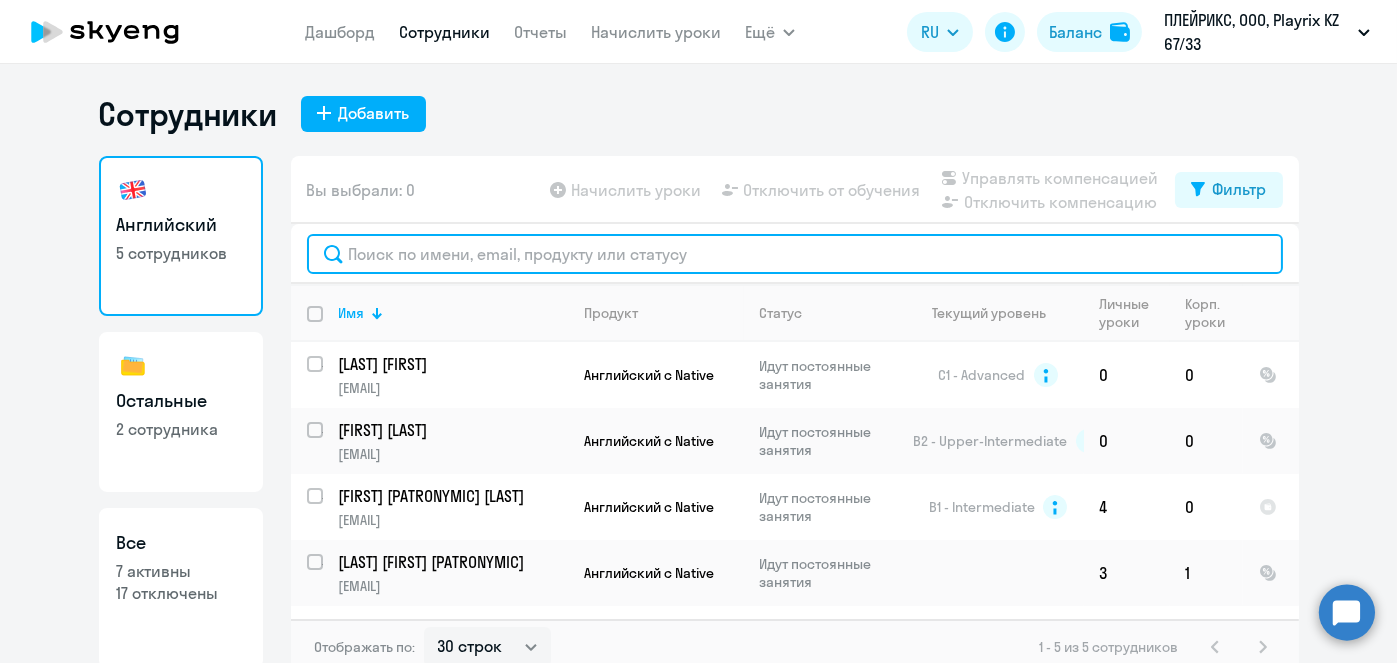 click 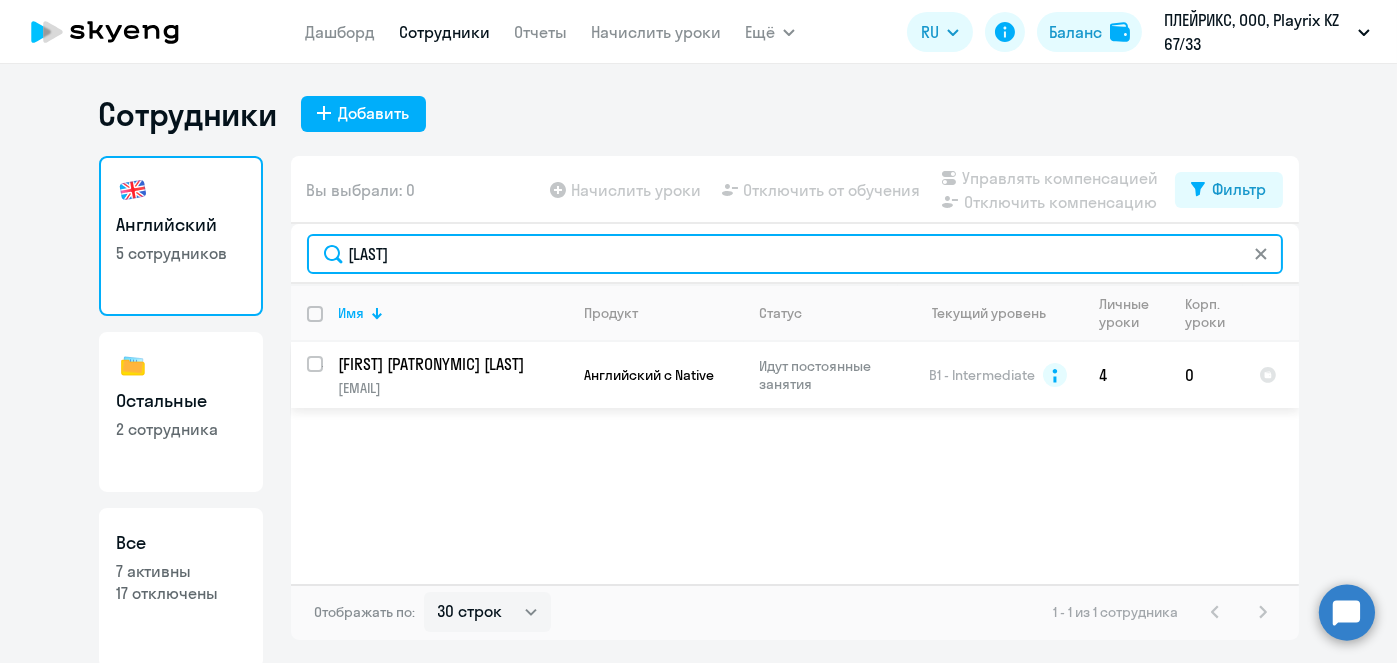type on "Сидорова" 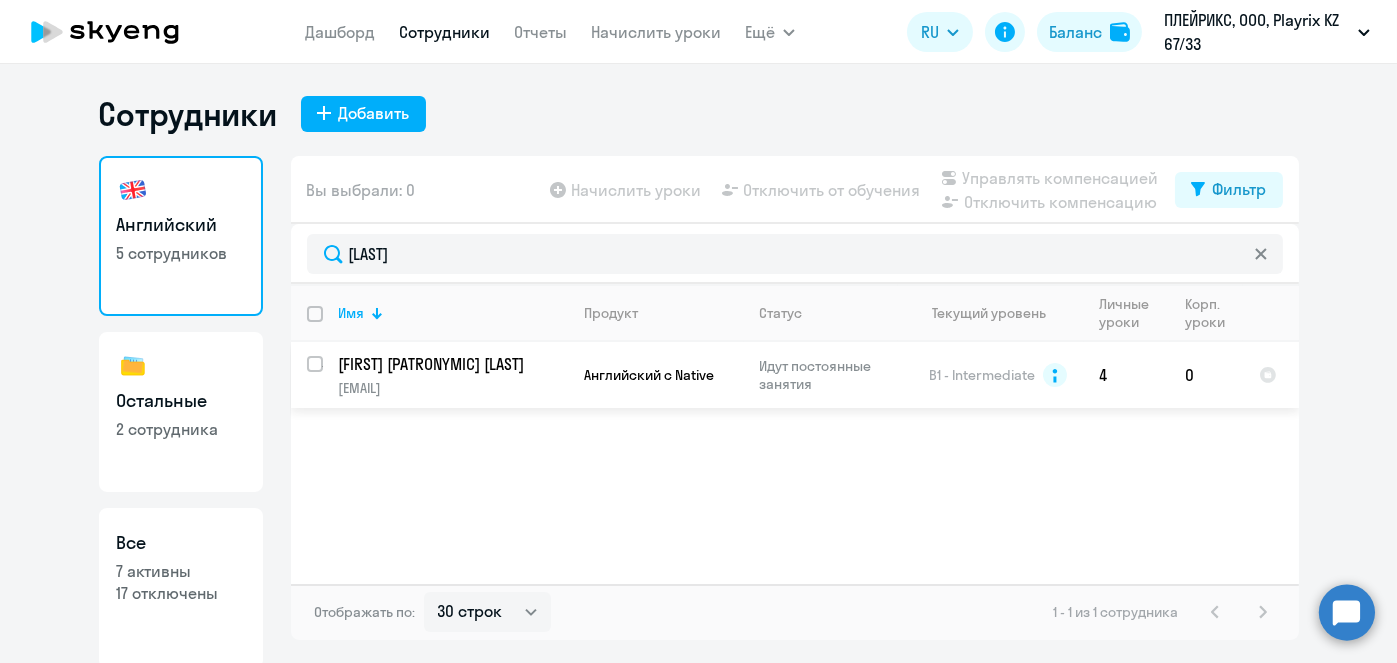 click at bounding box center (327, 376) 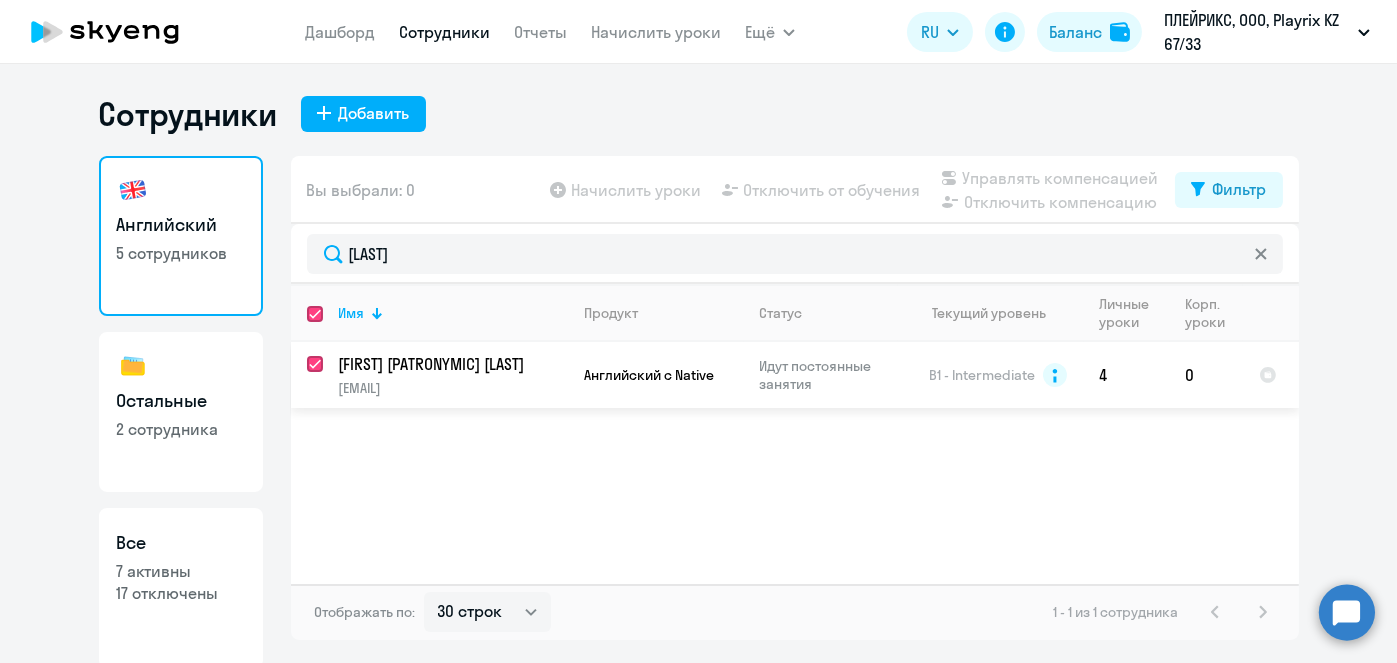 checkbox on "true" 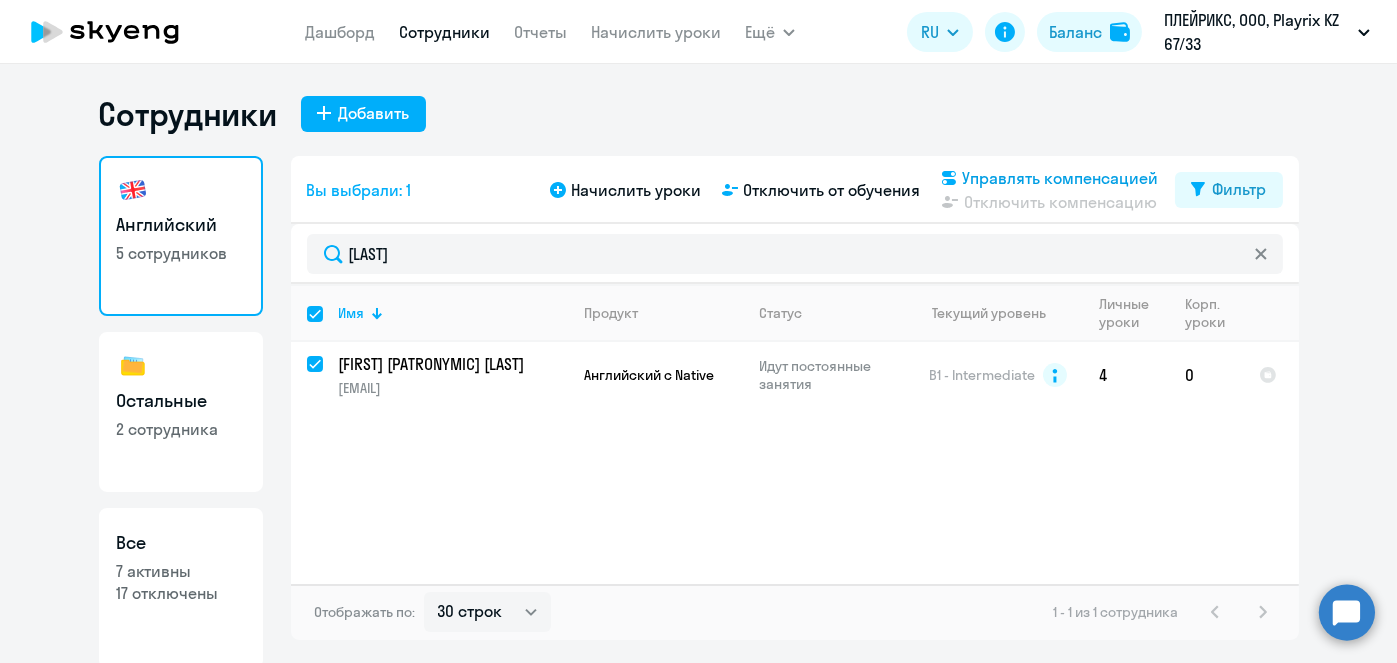 click on "Управлять компенсацией" 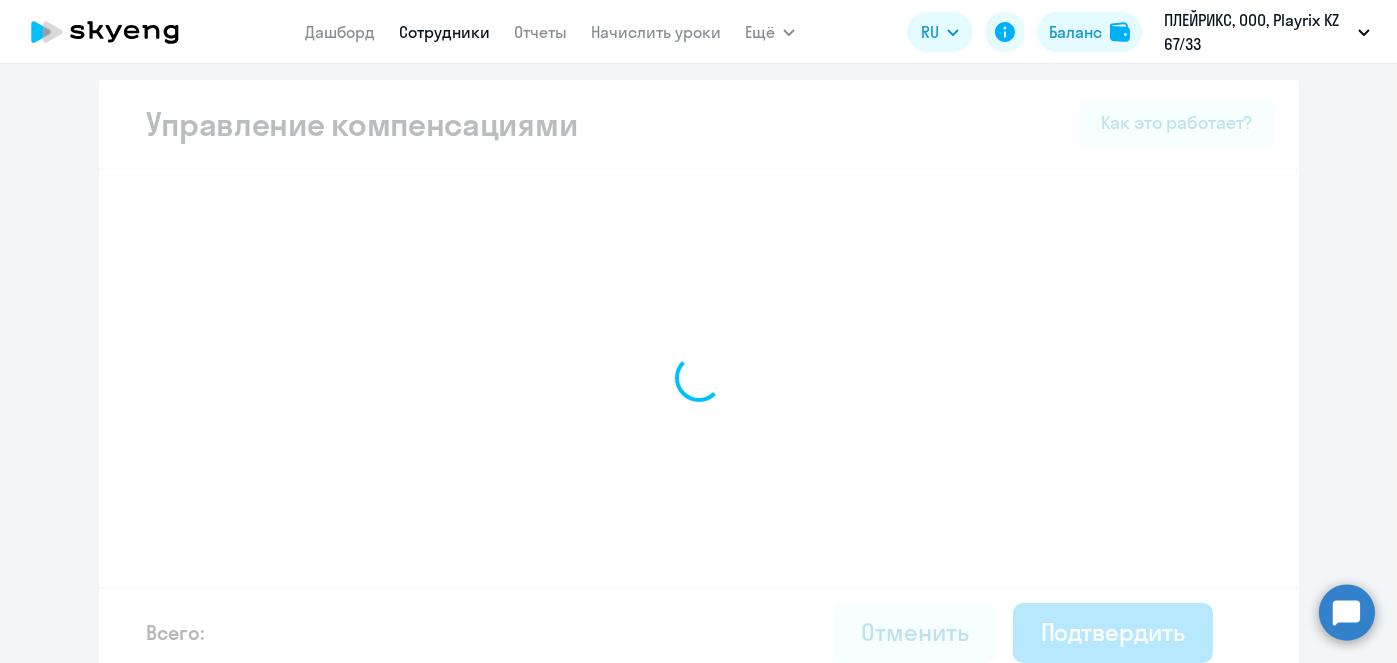 select on "MONTHLY" 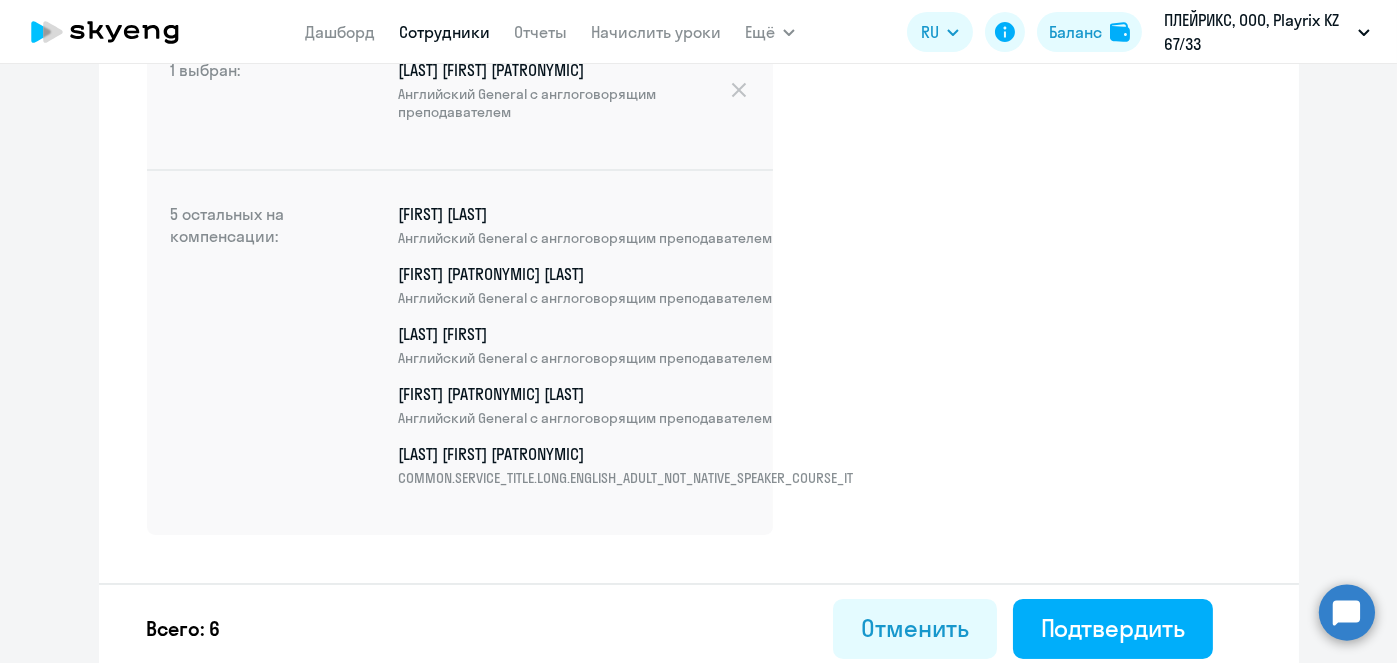 scroll, scrollTop: 621, scrollLeft: 0, axis: vertical 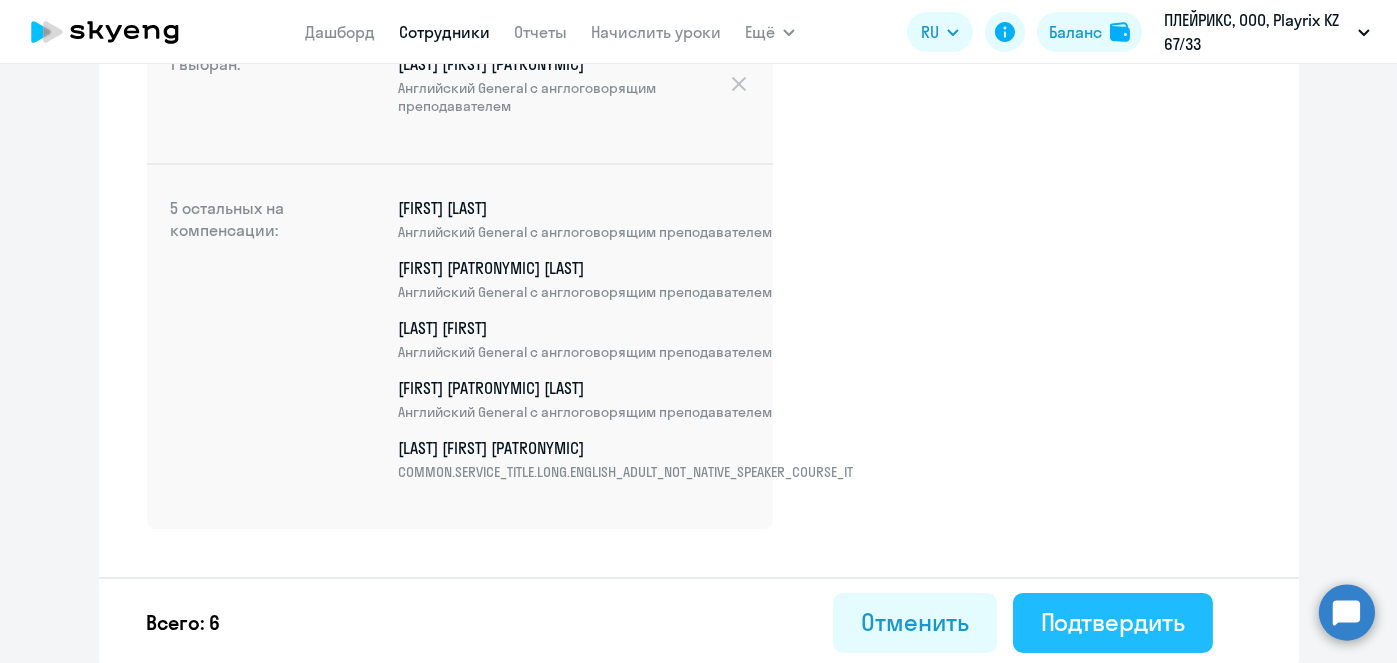 click on "Подтвердить" 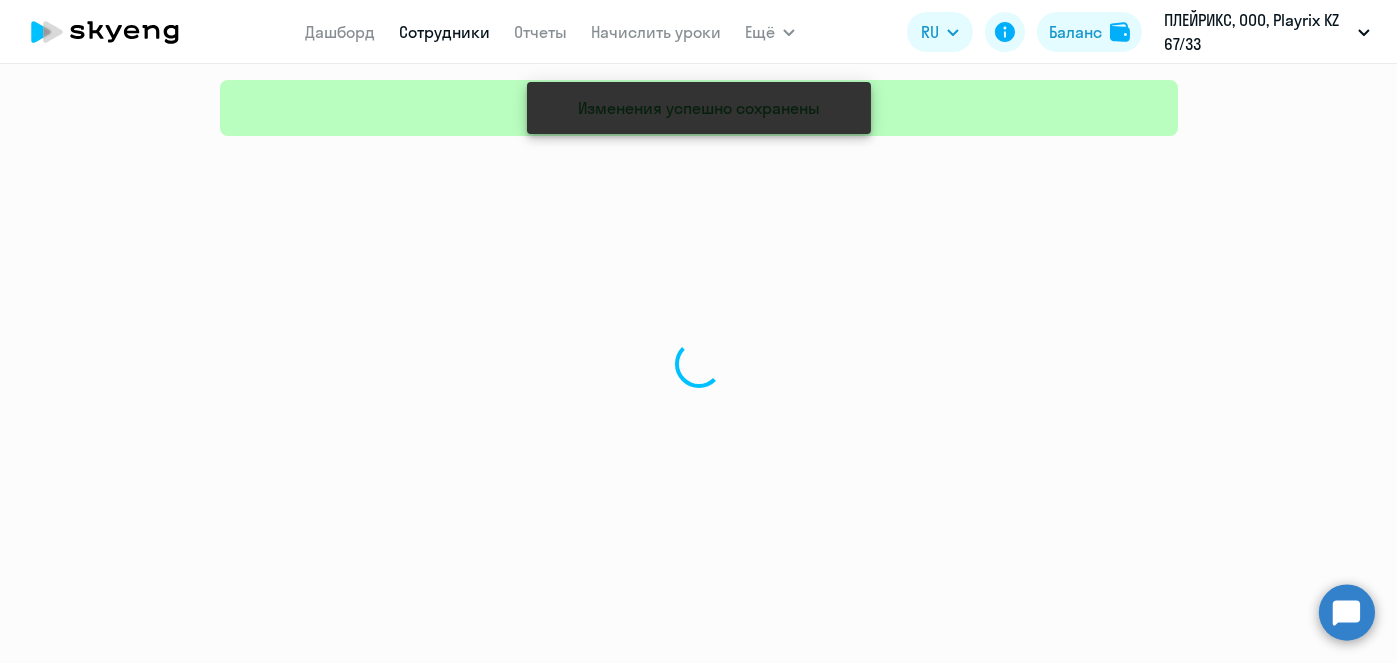 scroll, scrollTop: 0, scrollLeft: 0, axis: both 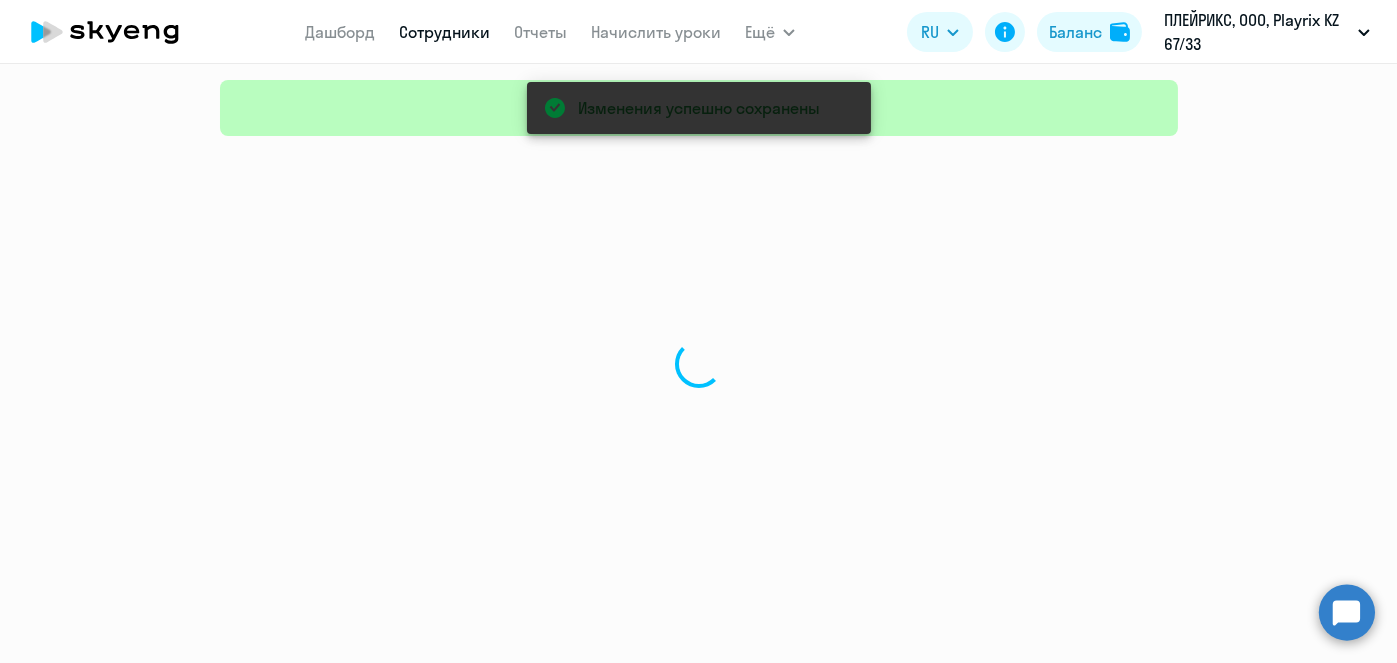 select on "30" 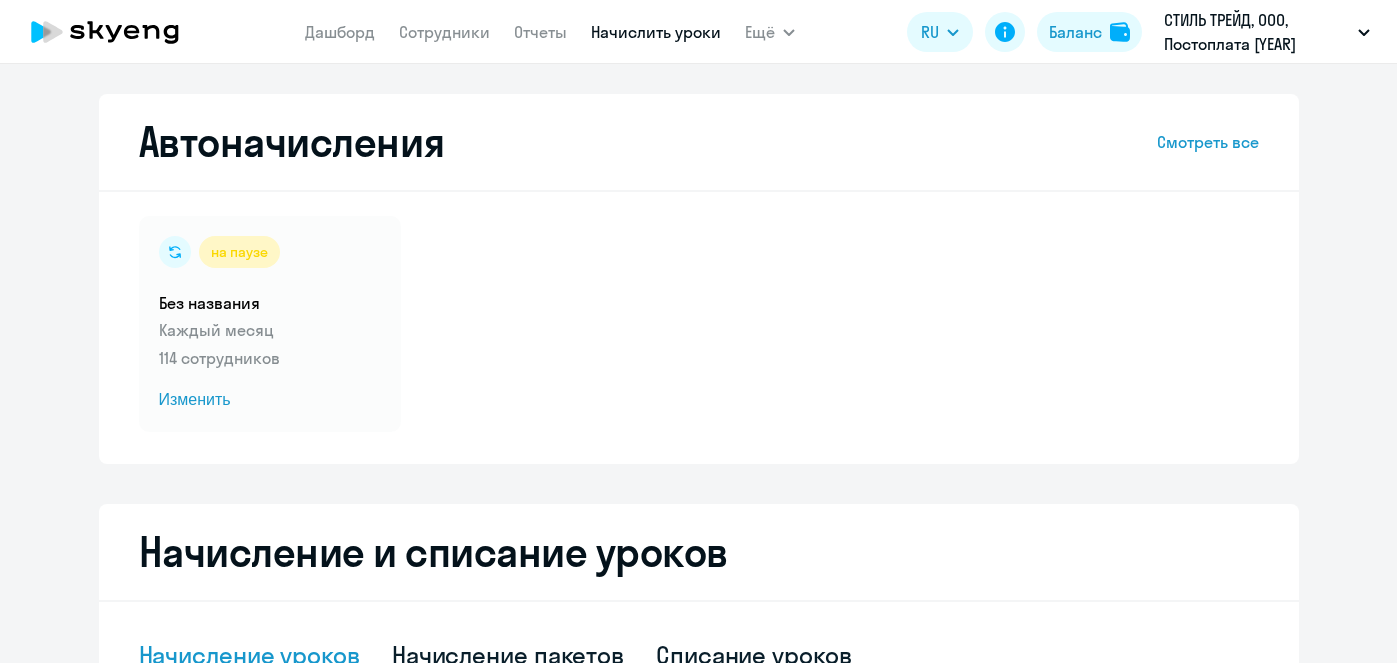 select on "10" 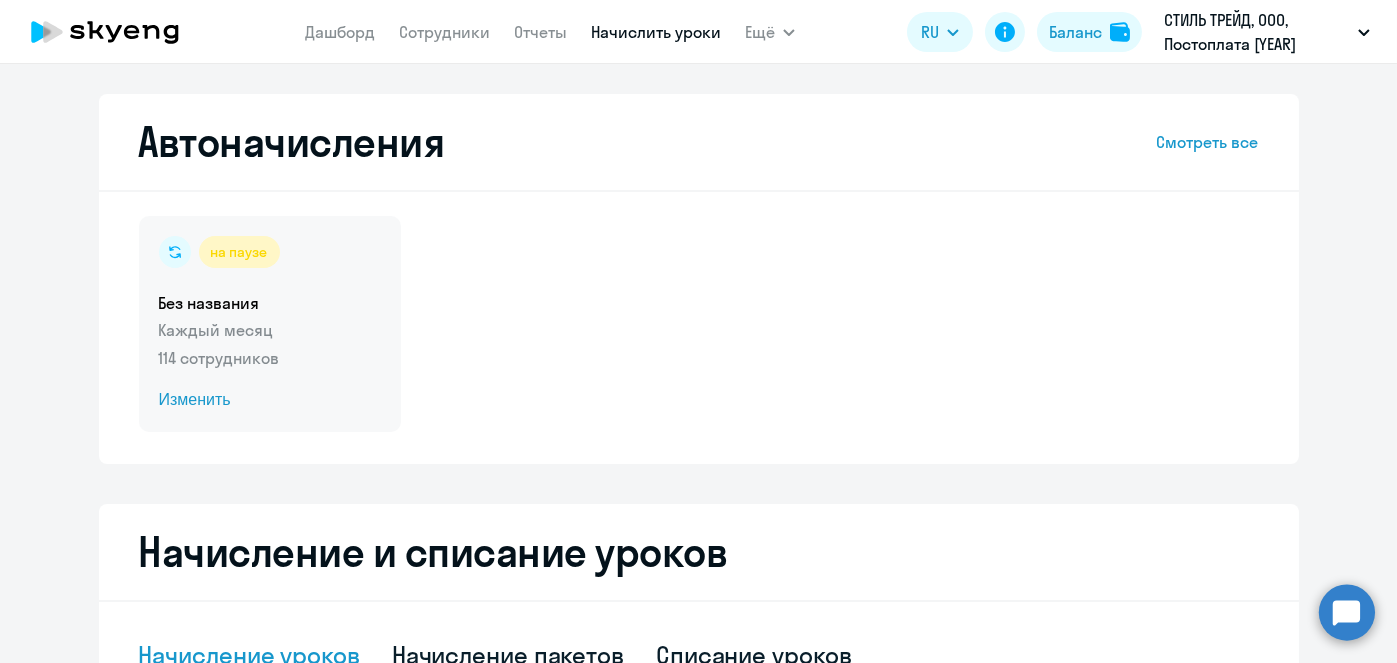 click on "на паузе" 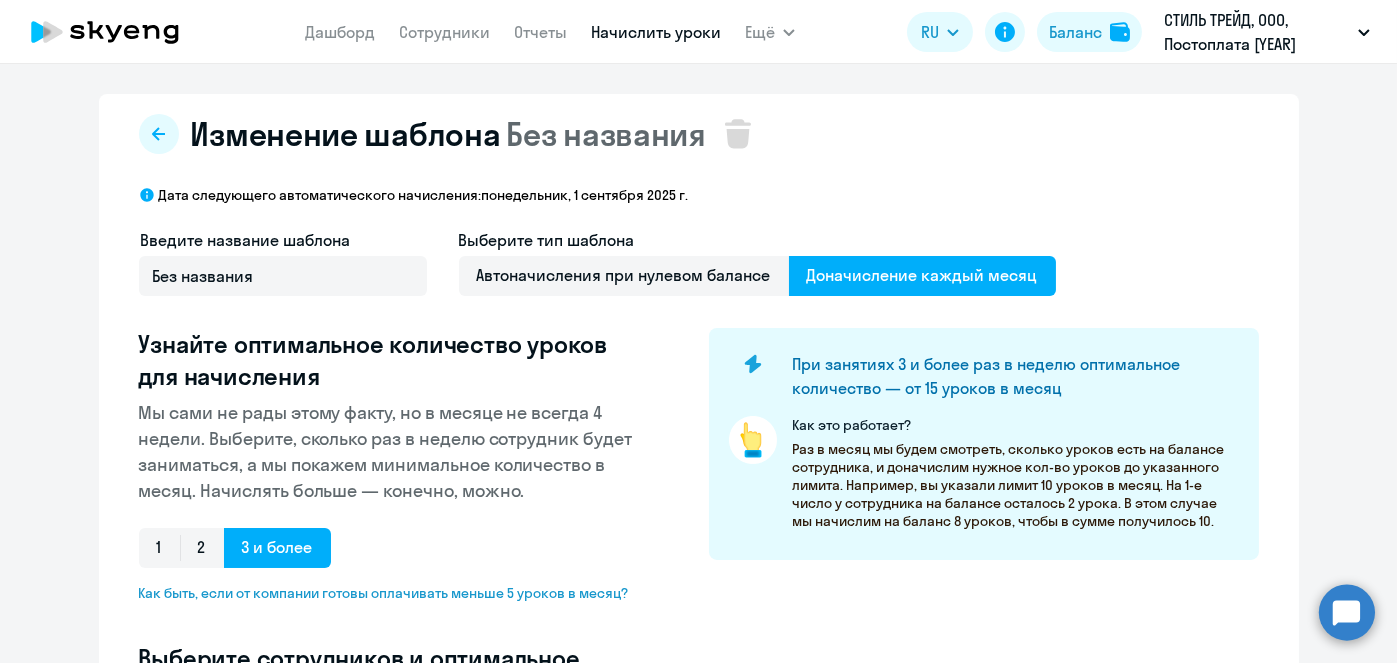 select on "10" 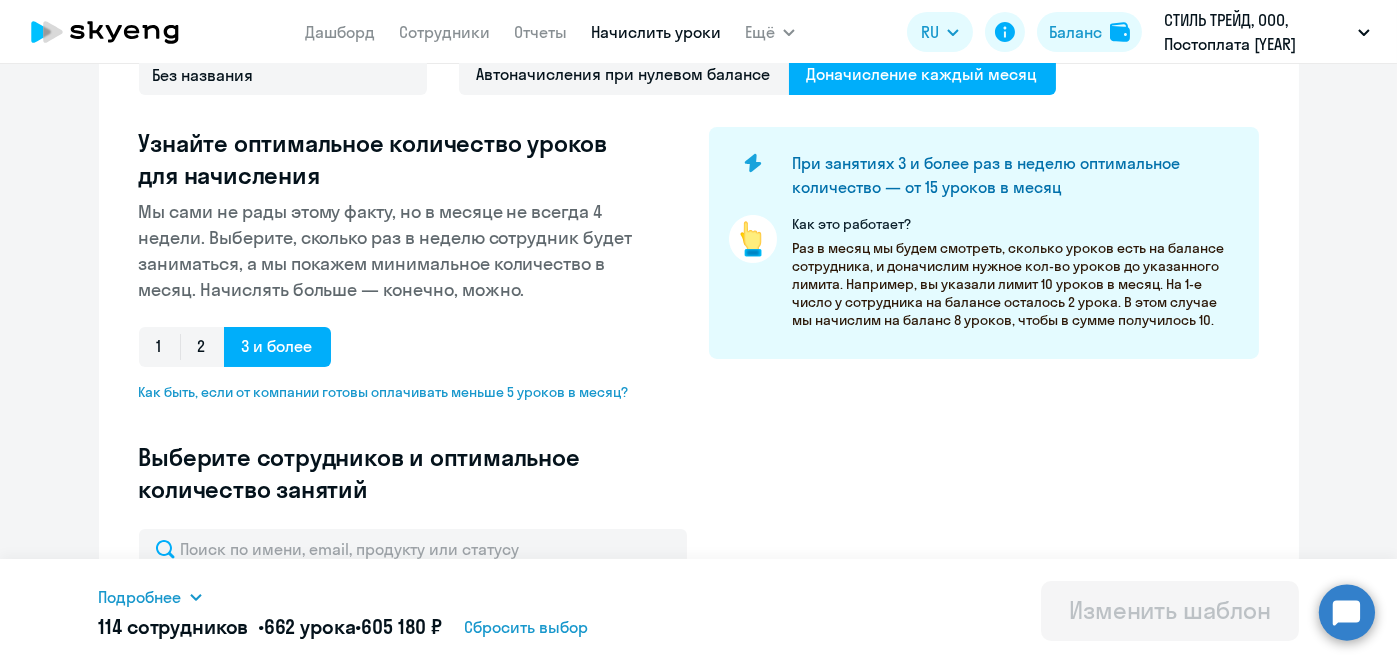 scroll, scrollTop: 0, scrollLeft: 0, axis: both 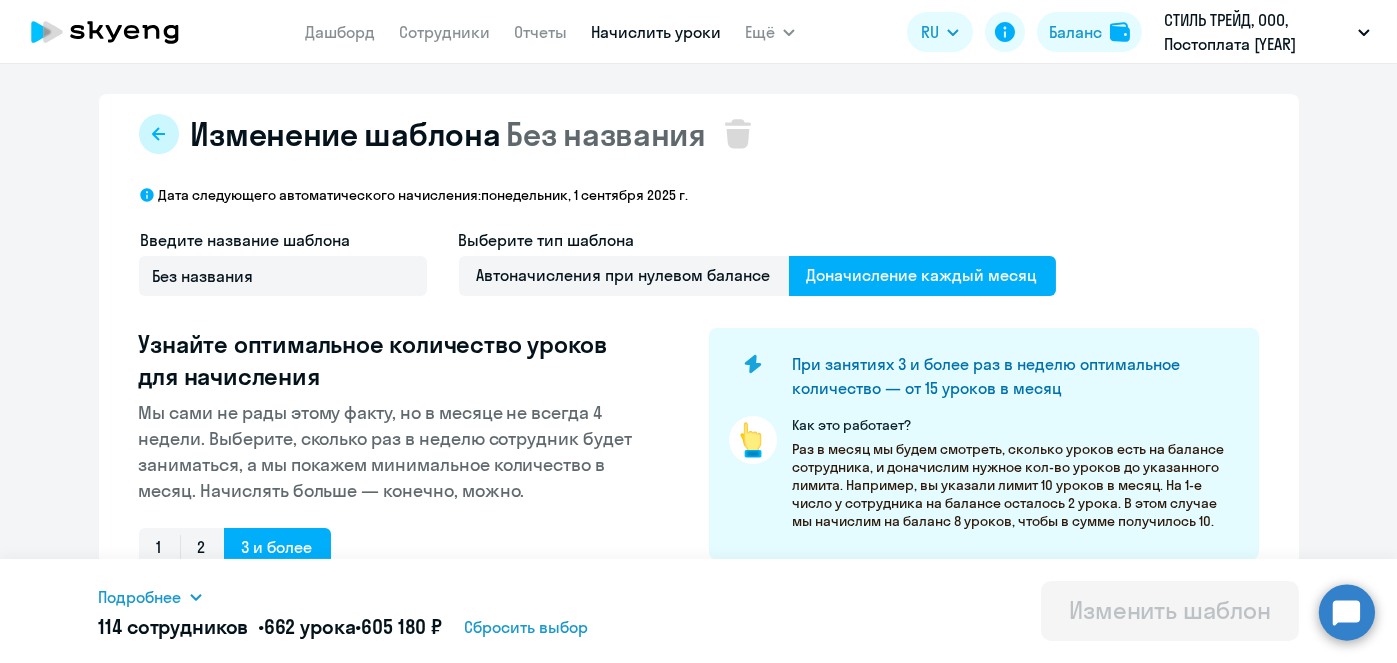 click 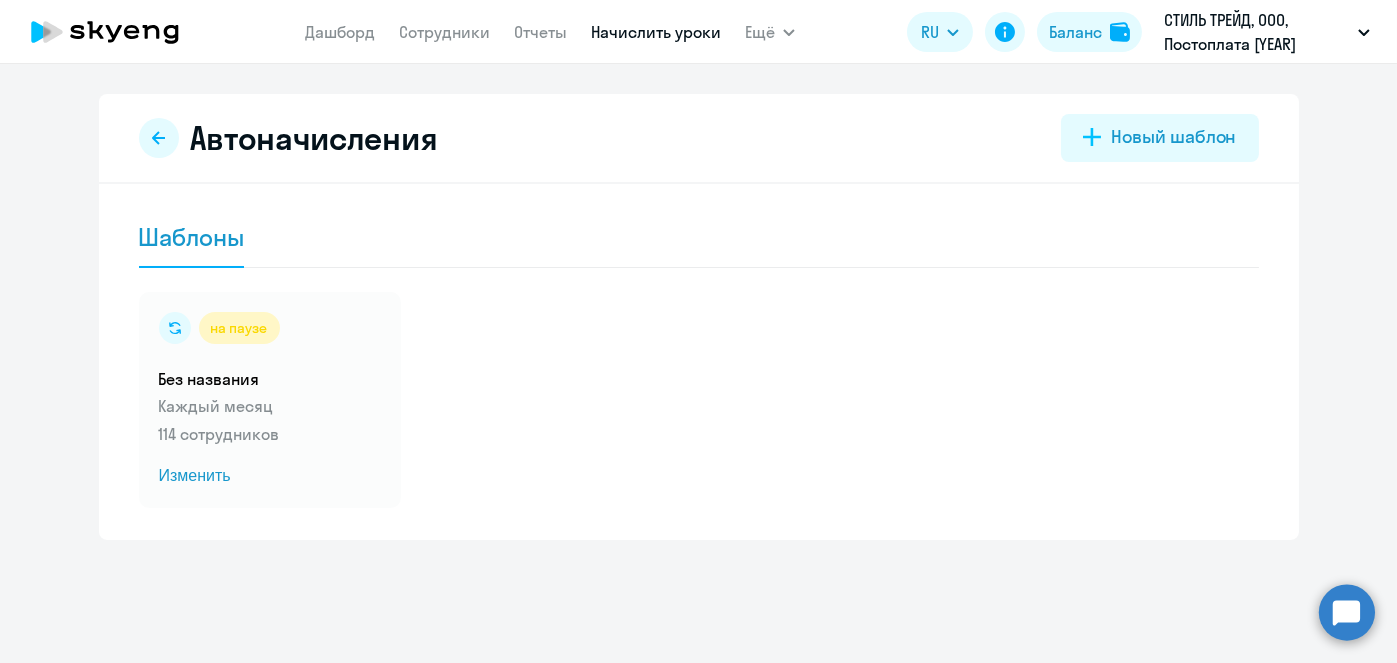 click on "Начислить уроки" at bounding box center [656, 32] 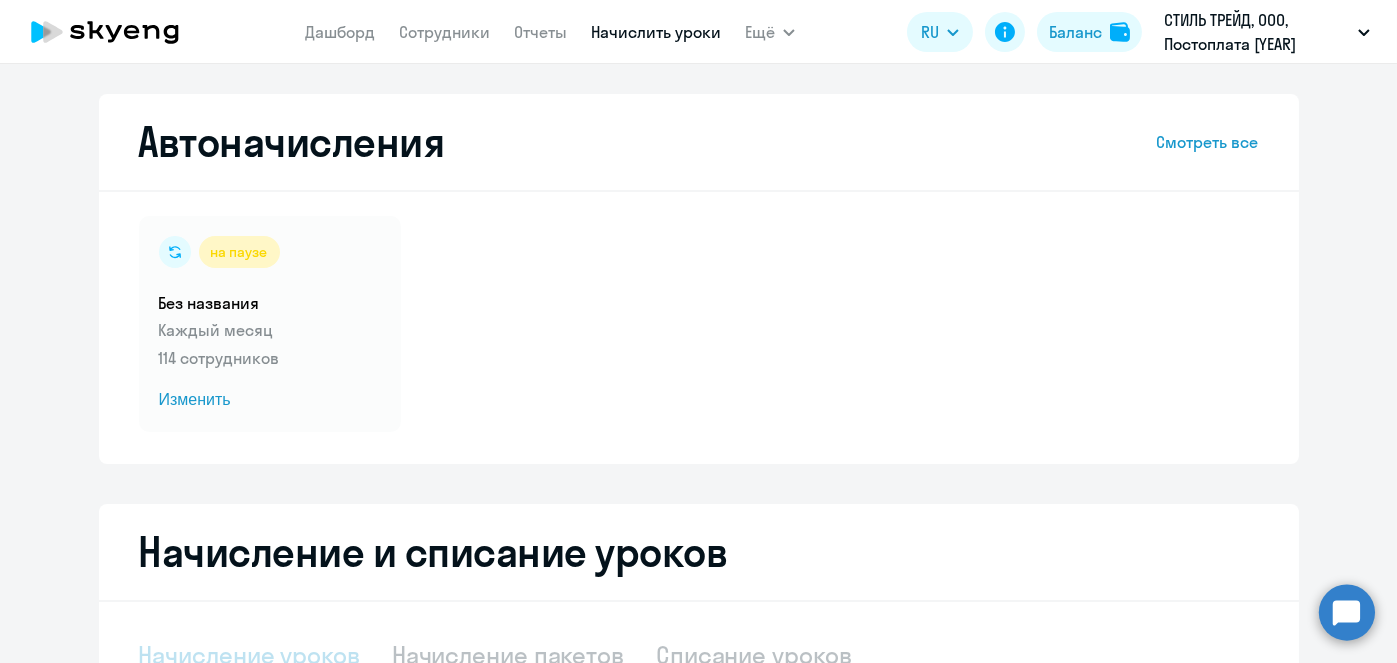 select on "10" 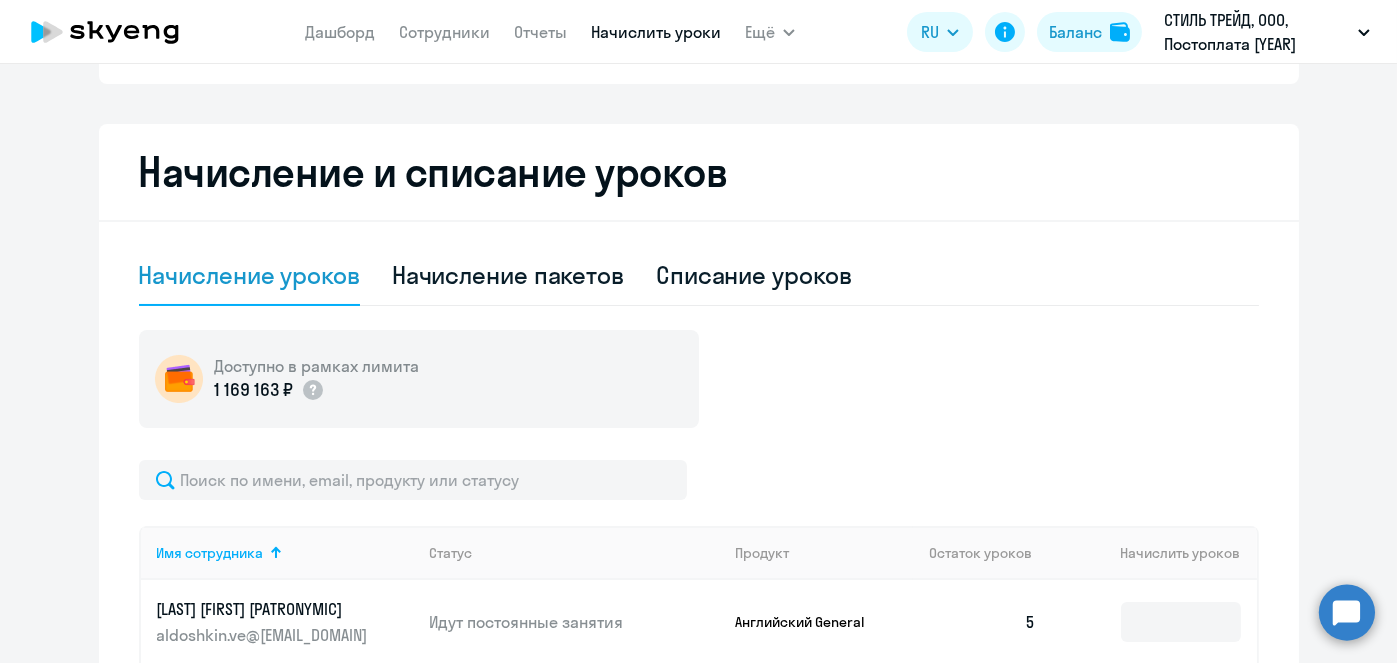scroll, scrollTop: 0, scrollLeft: 0, axis: both 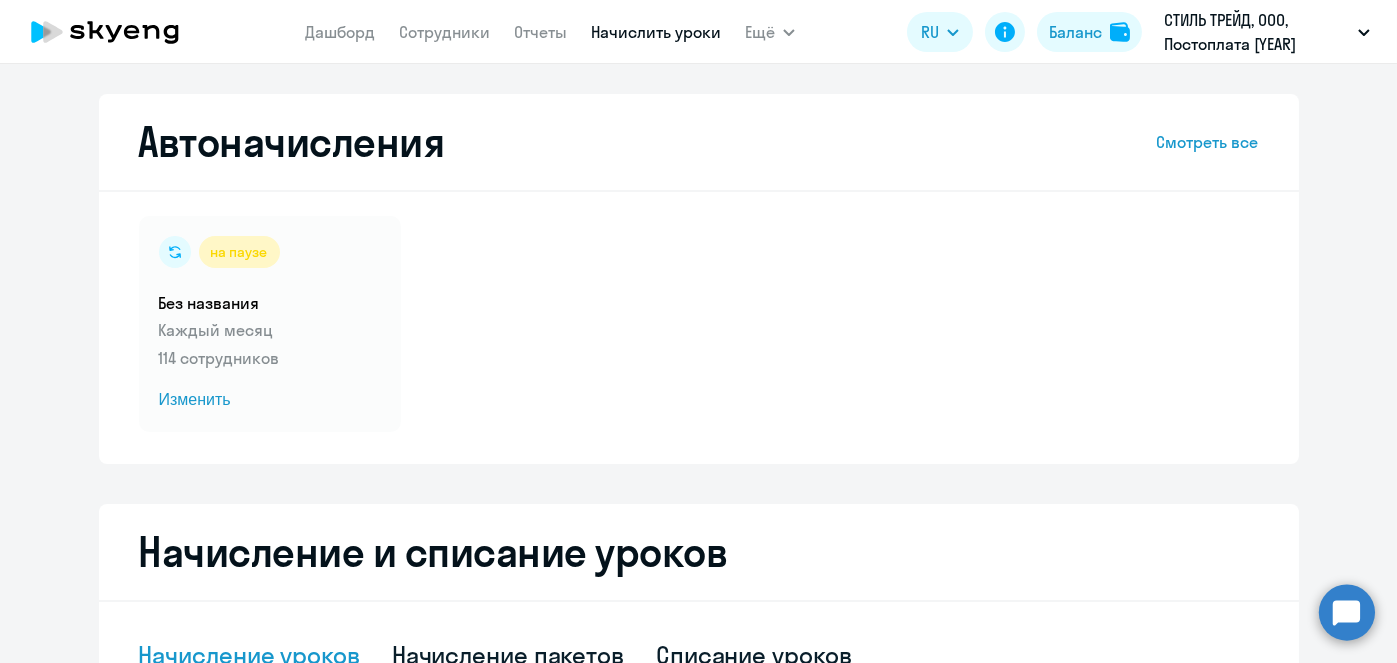click on "Смотреть все" 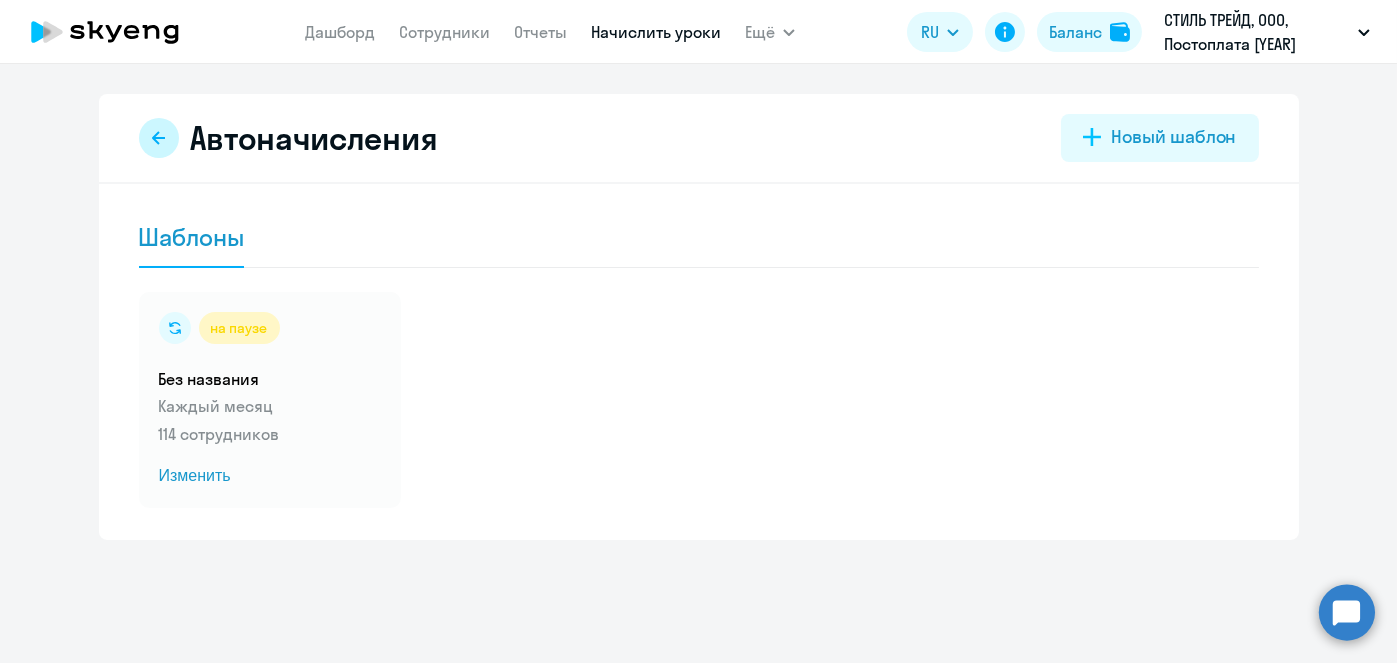 click 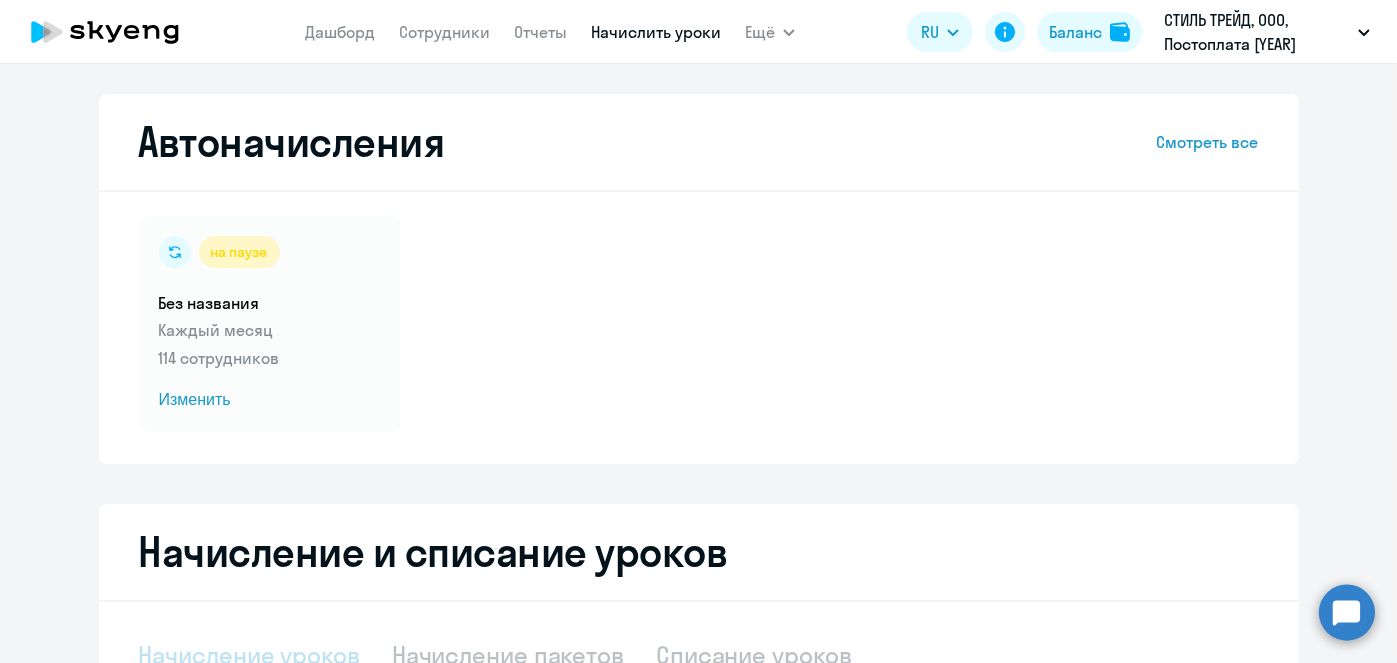 select on "10" 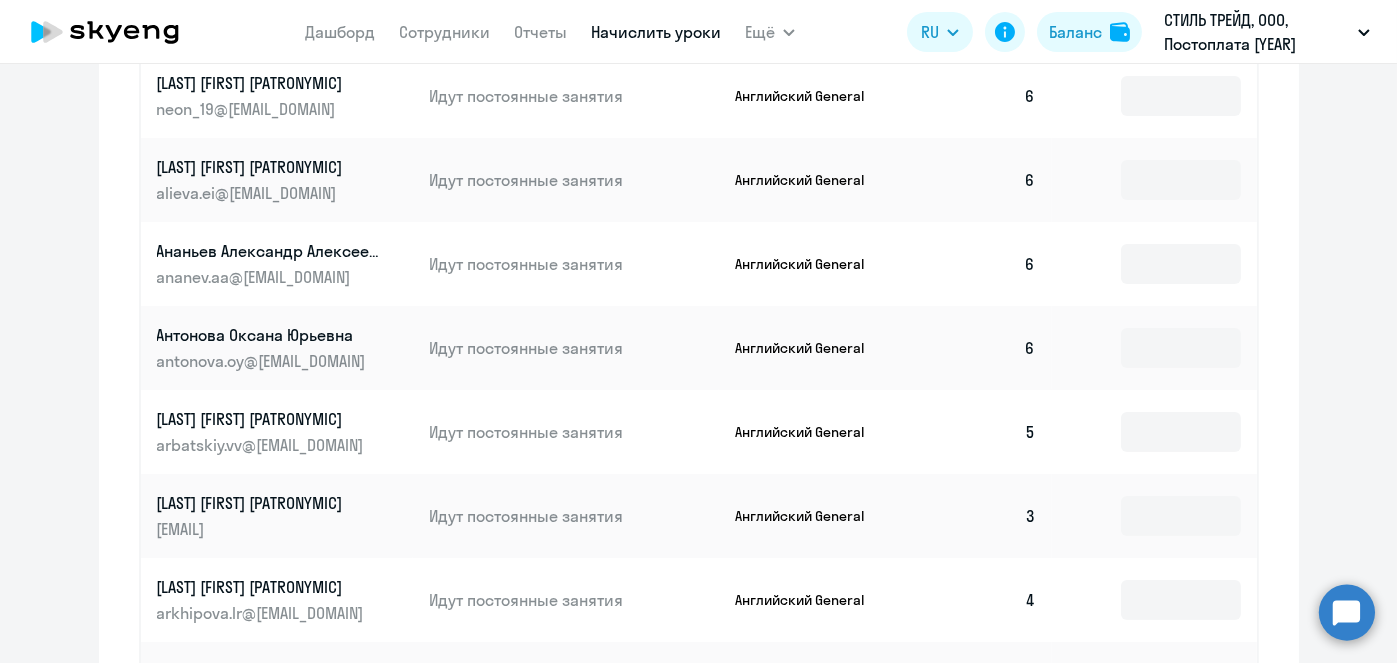 scroll, scrollTop: 1304, scrollLeft: 0, axis: vertical 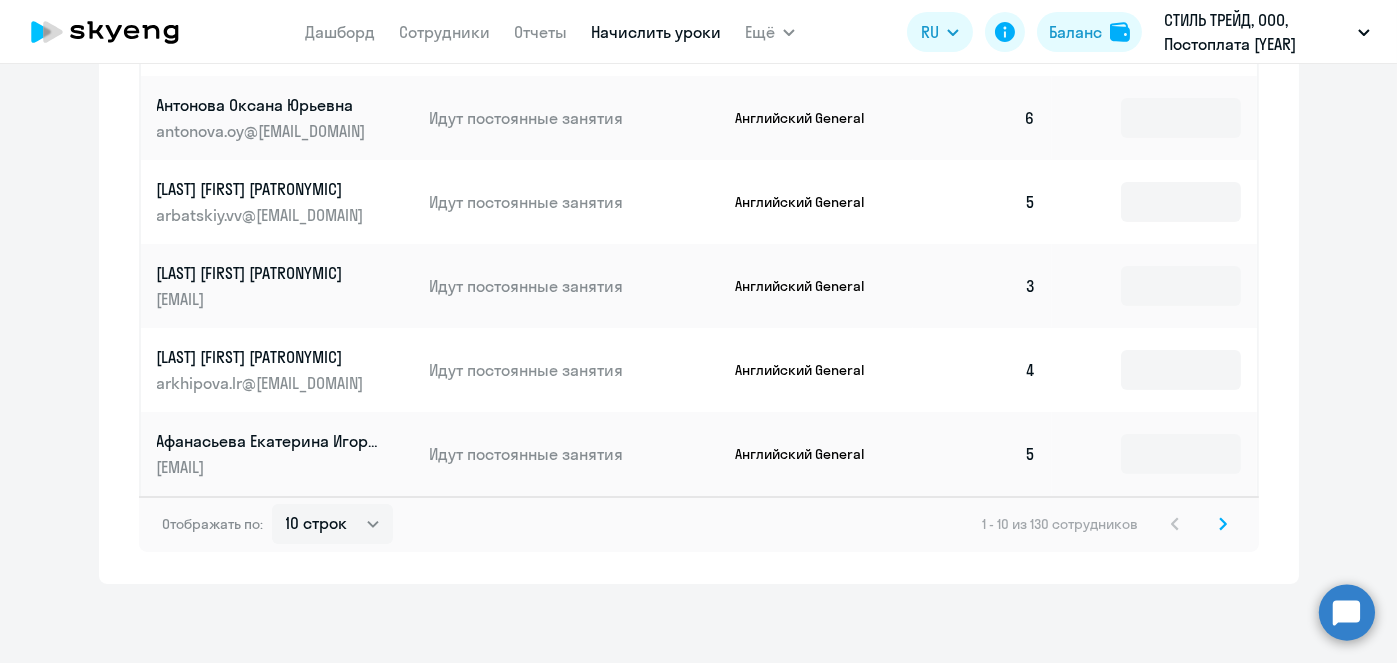 click 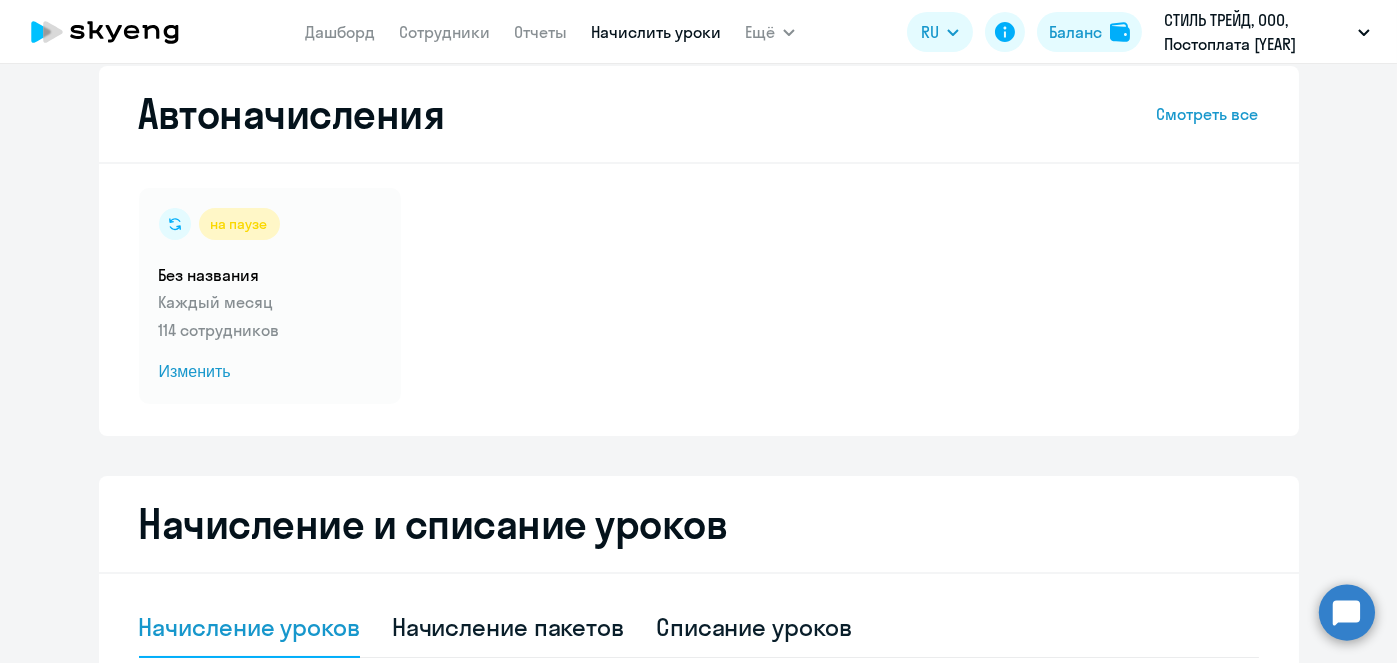 scroll, scrollTop: 18, scrollLeft: 0, axis: vertical 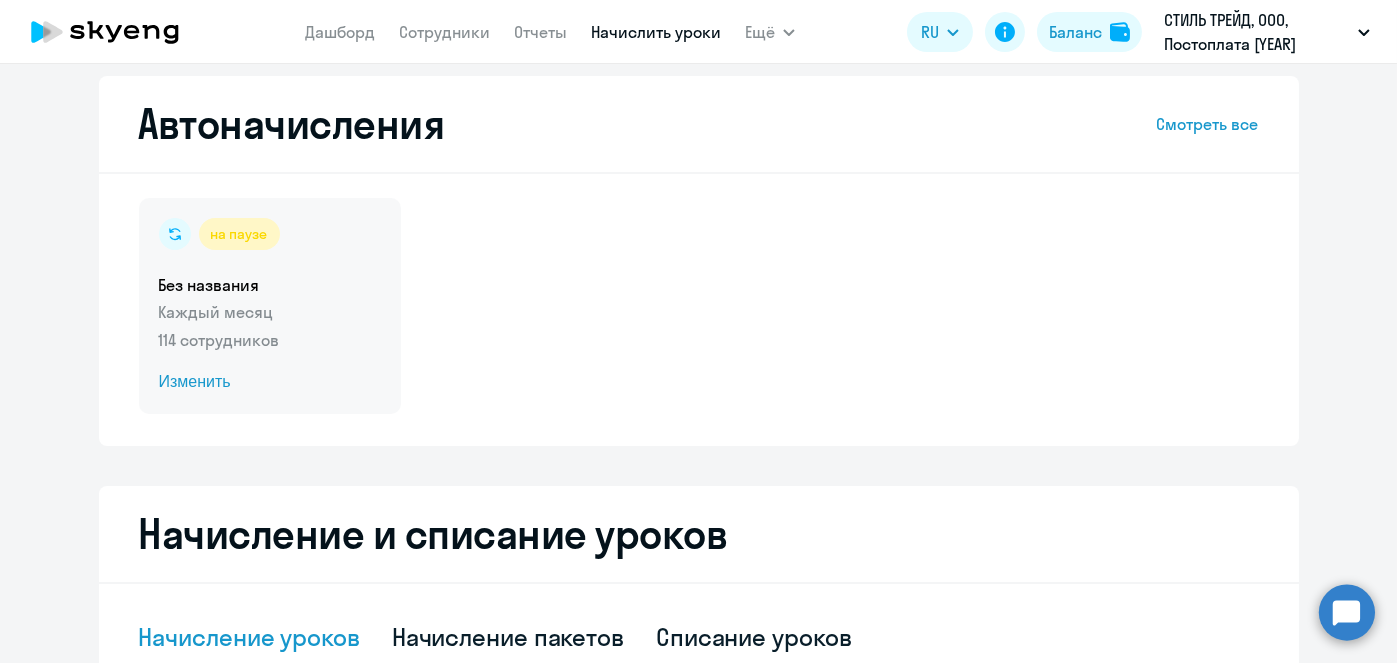 click on "Изменить" 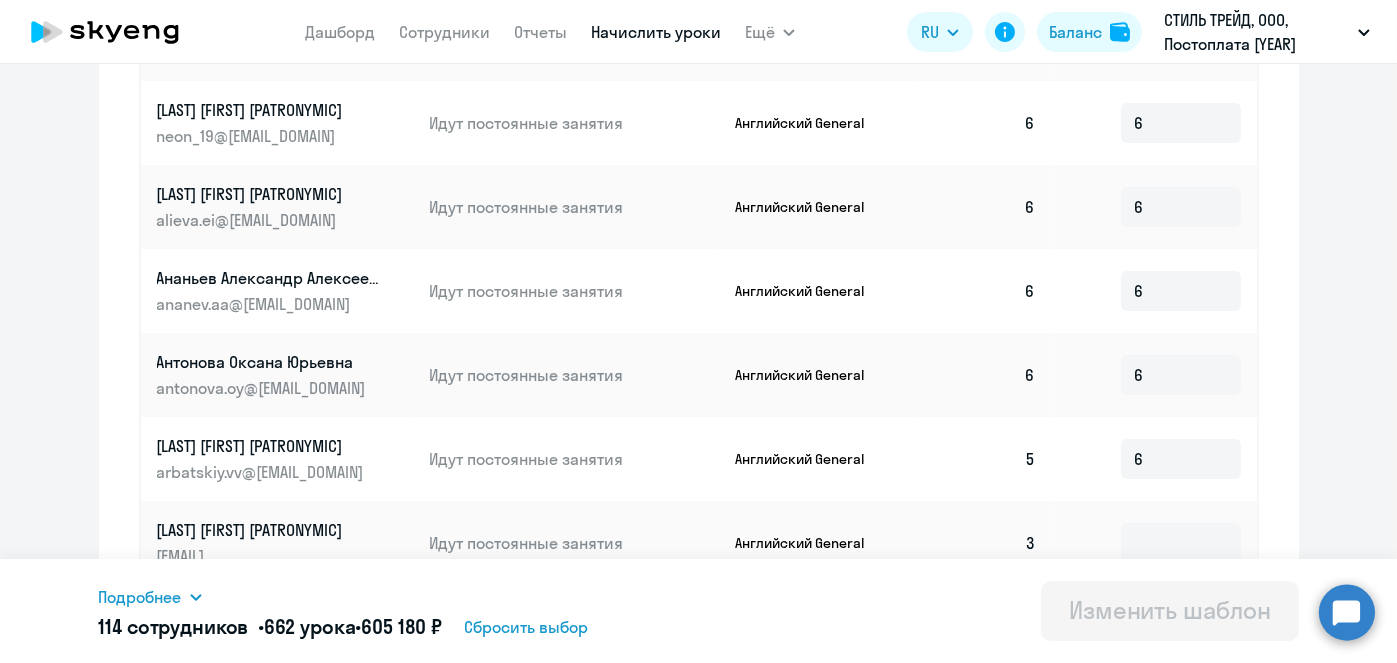 scroll, scrollTop: 1194, scrollLeft: 0, axis: vertical 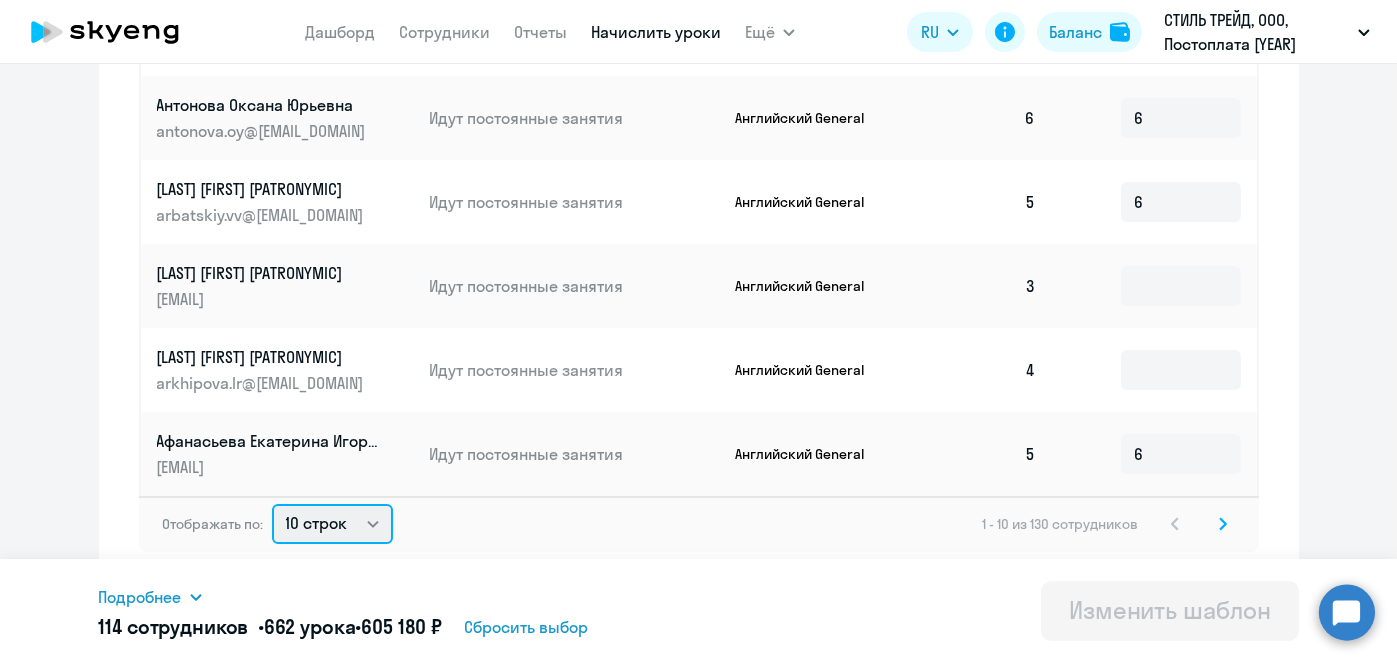 click on "10 строк   30 строк   50 строк" 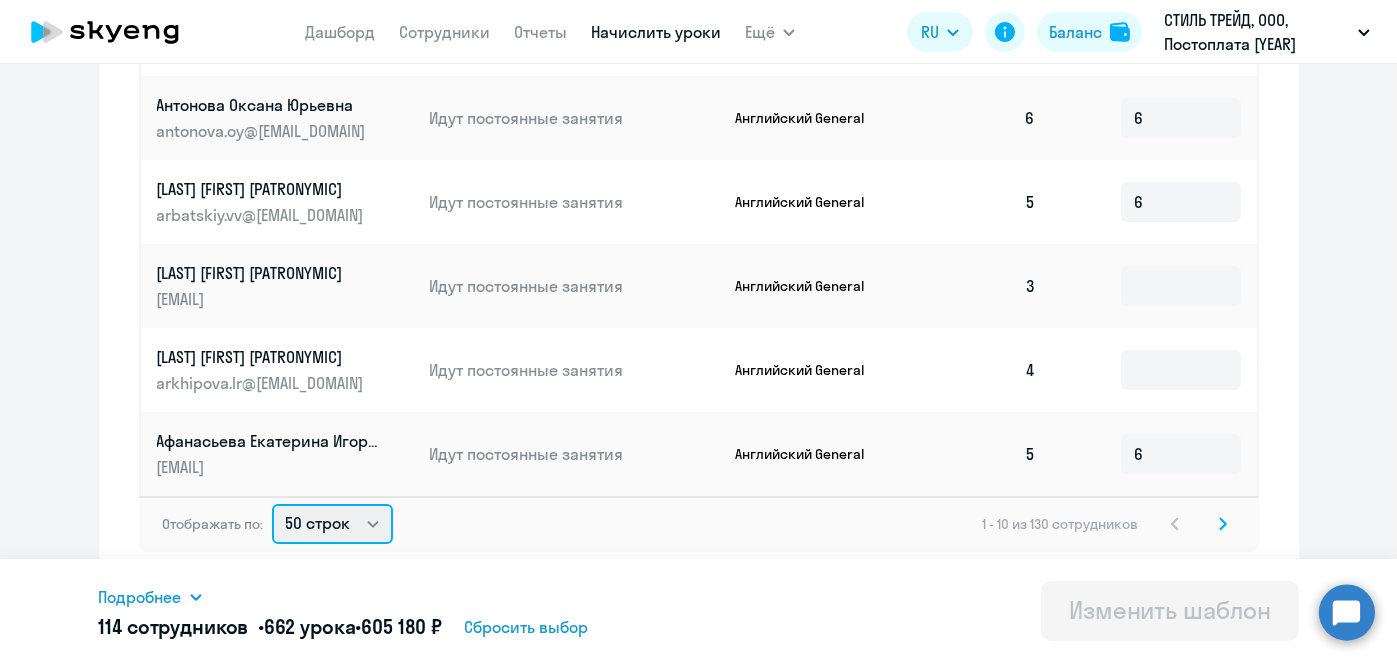 click on "10 строк   30 строк   50 строк" 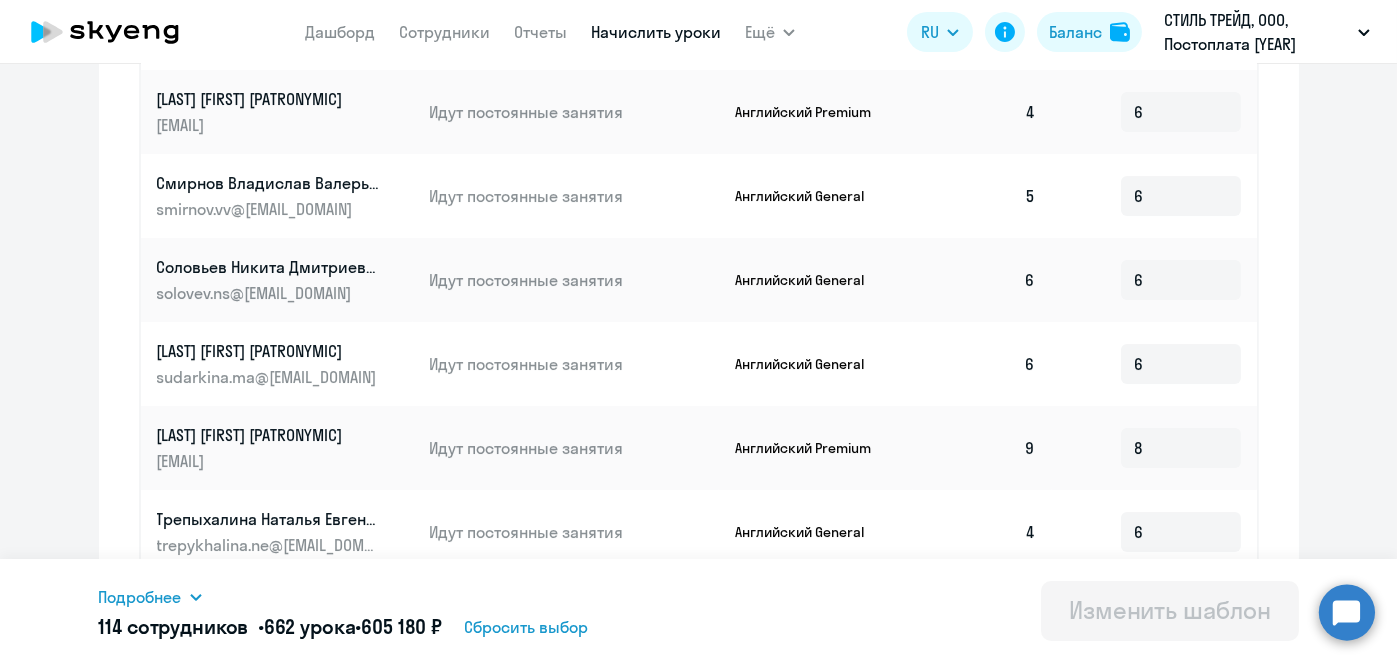 scroll, scrollTop: 1034, scrollLeft: 0, axis: vertical 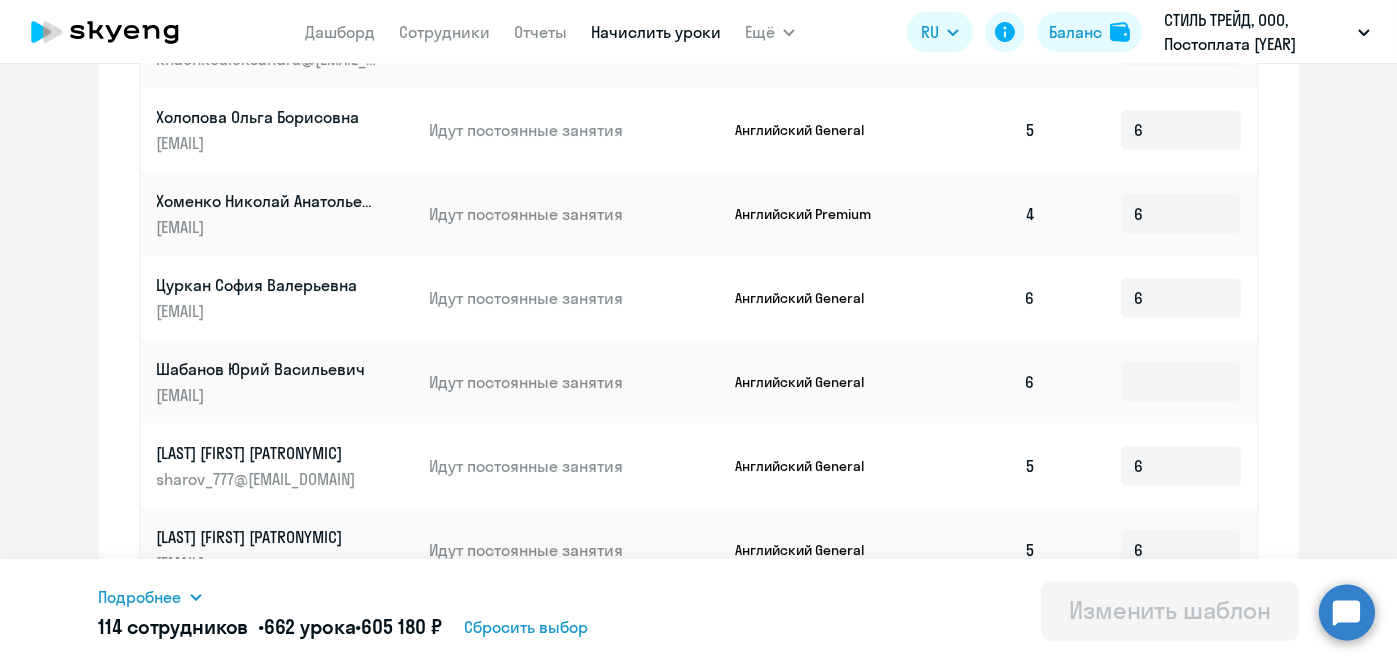 click on "Начислить уроки" at bounding box center [656, 32] 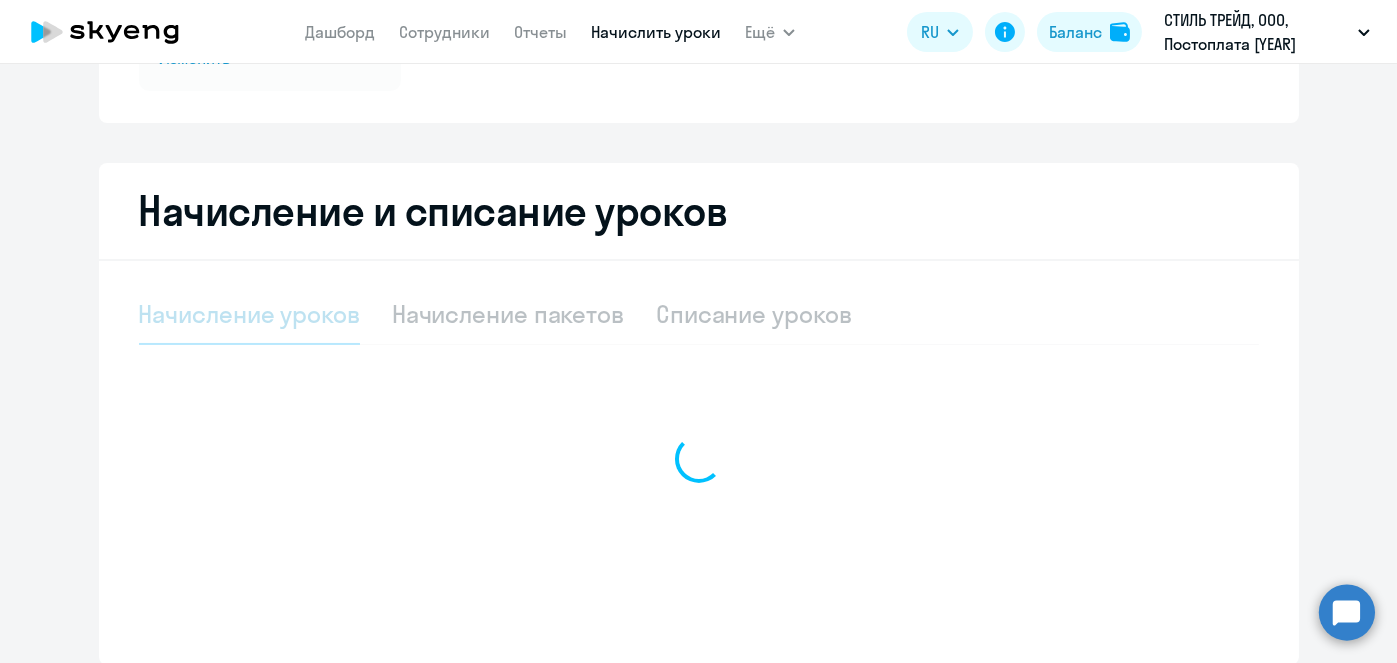scroll, scrollTop: 422, scrollLeft: 0, axis: vertical 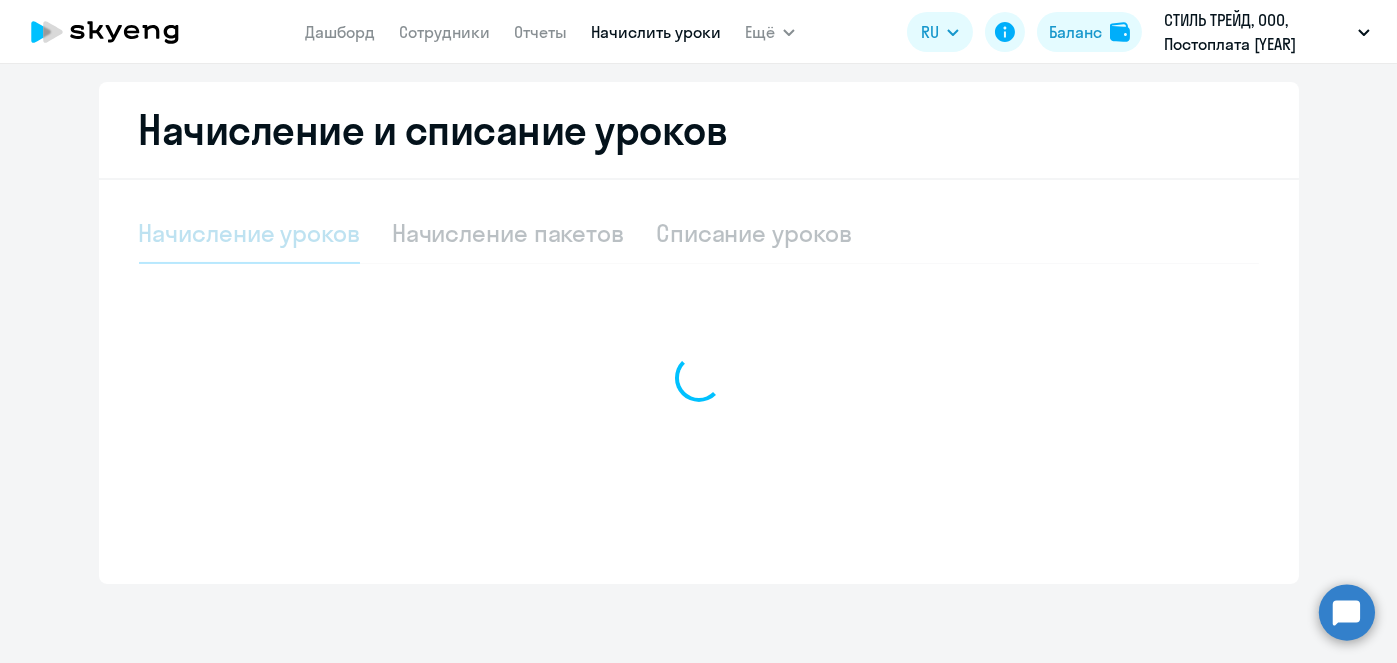 select on "10" 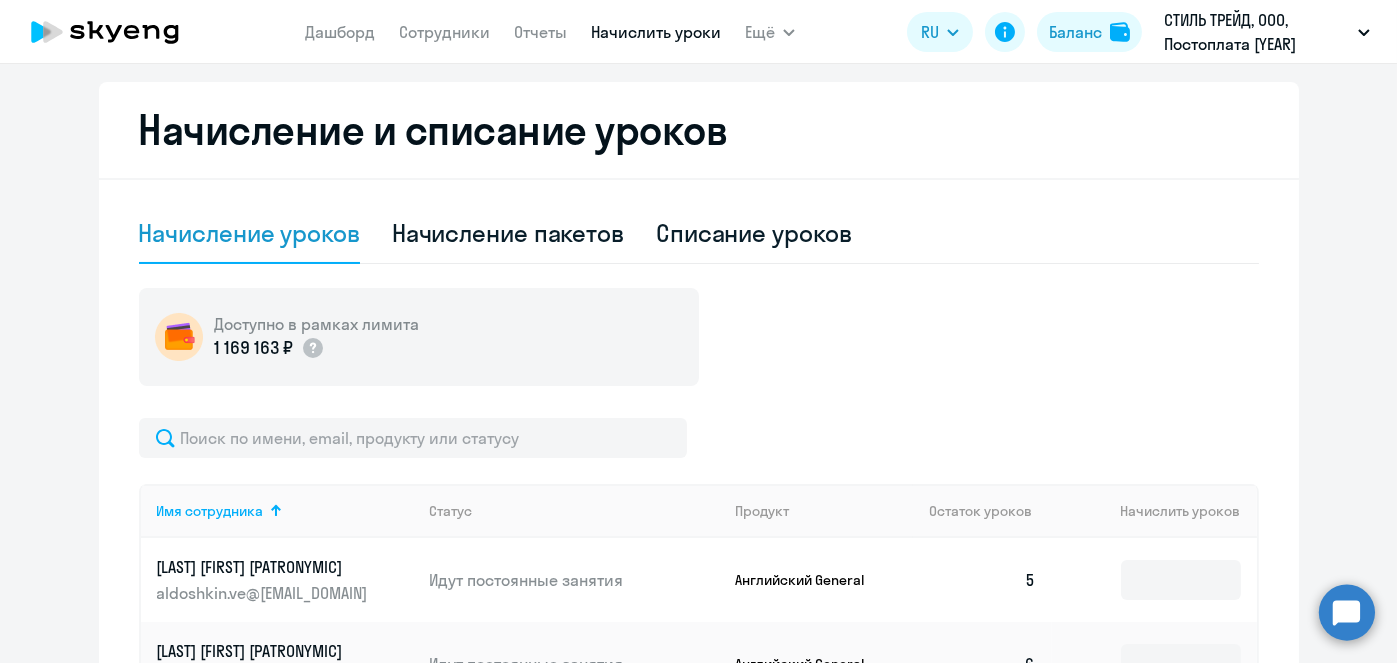 scroll, scrollTop: 423, scrollLeft: 0, axis: vertical 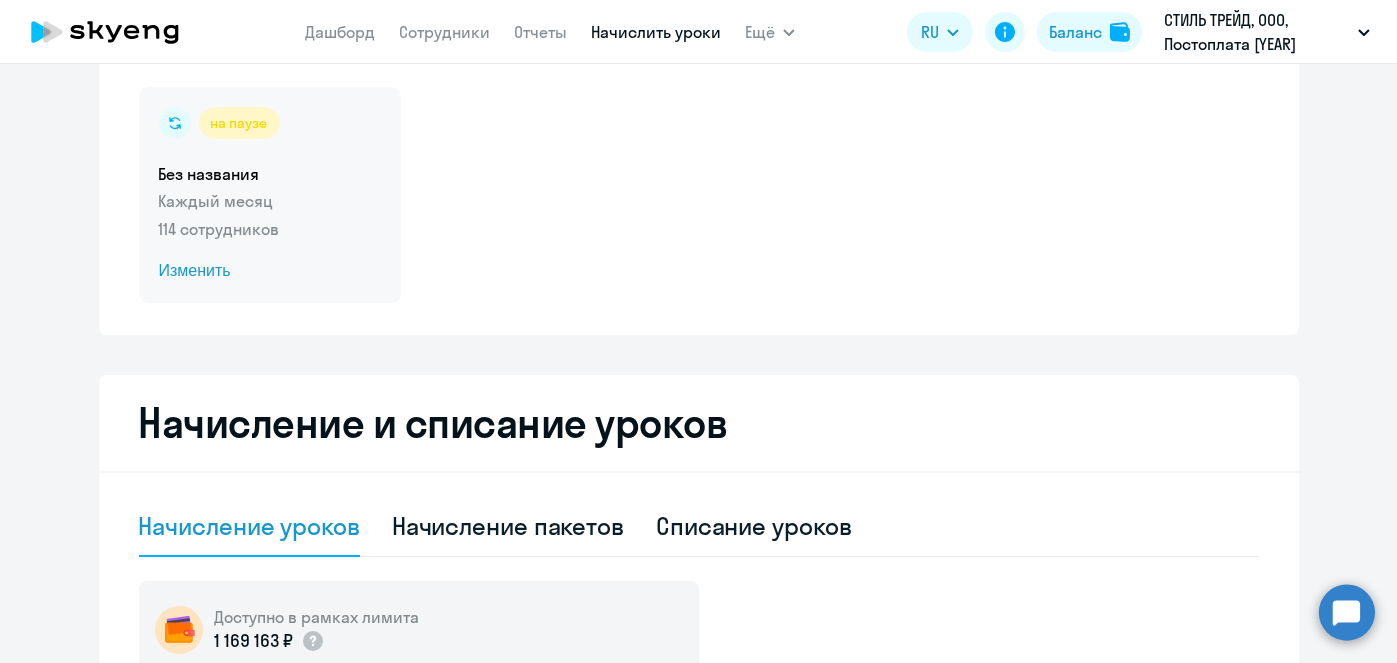 click on "Изменить" 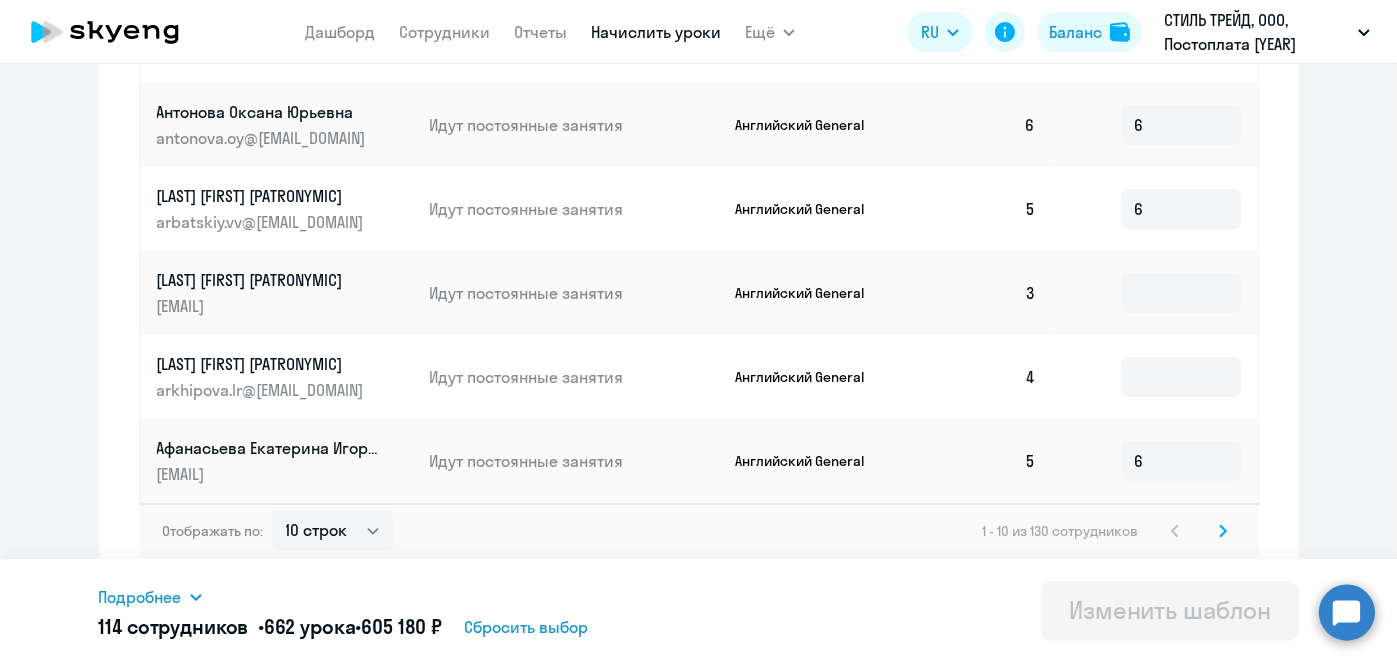 scroll, scrollTop: 1194, scrollLeft: 0, axis: vertical 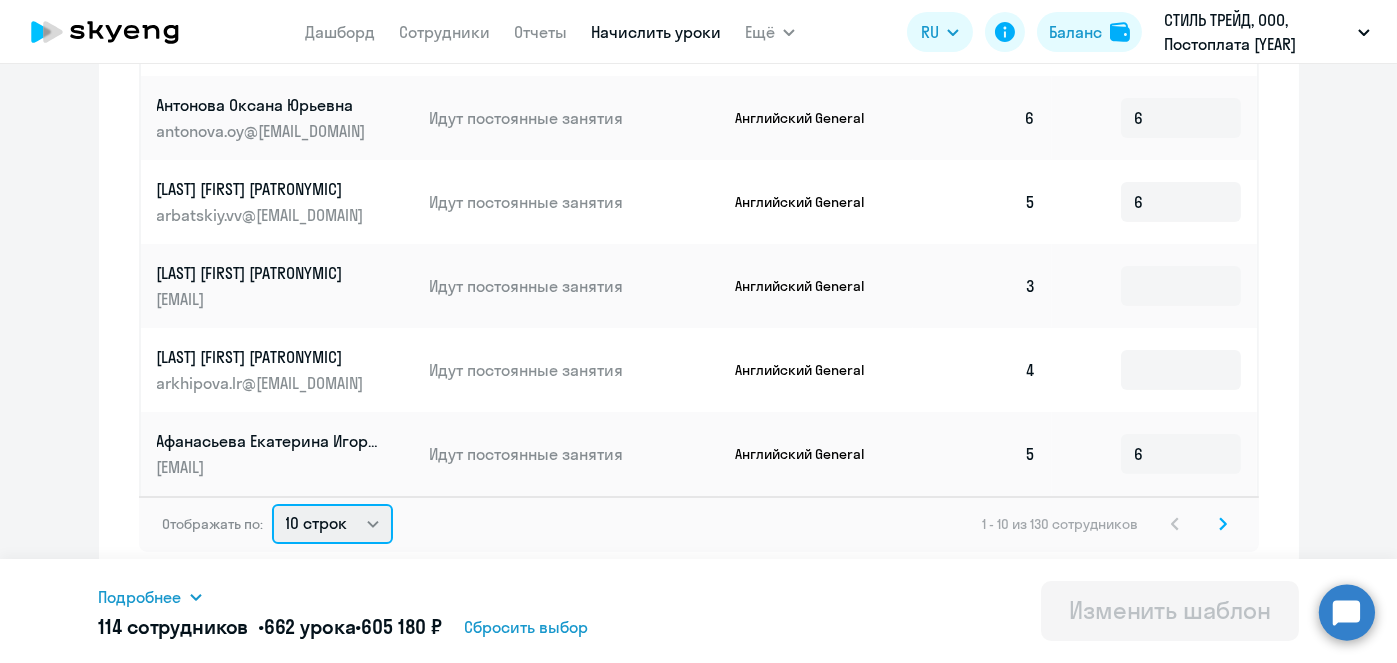 click on "10 строк   30 строк   50 строк" 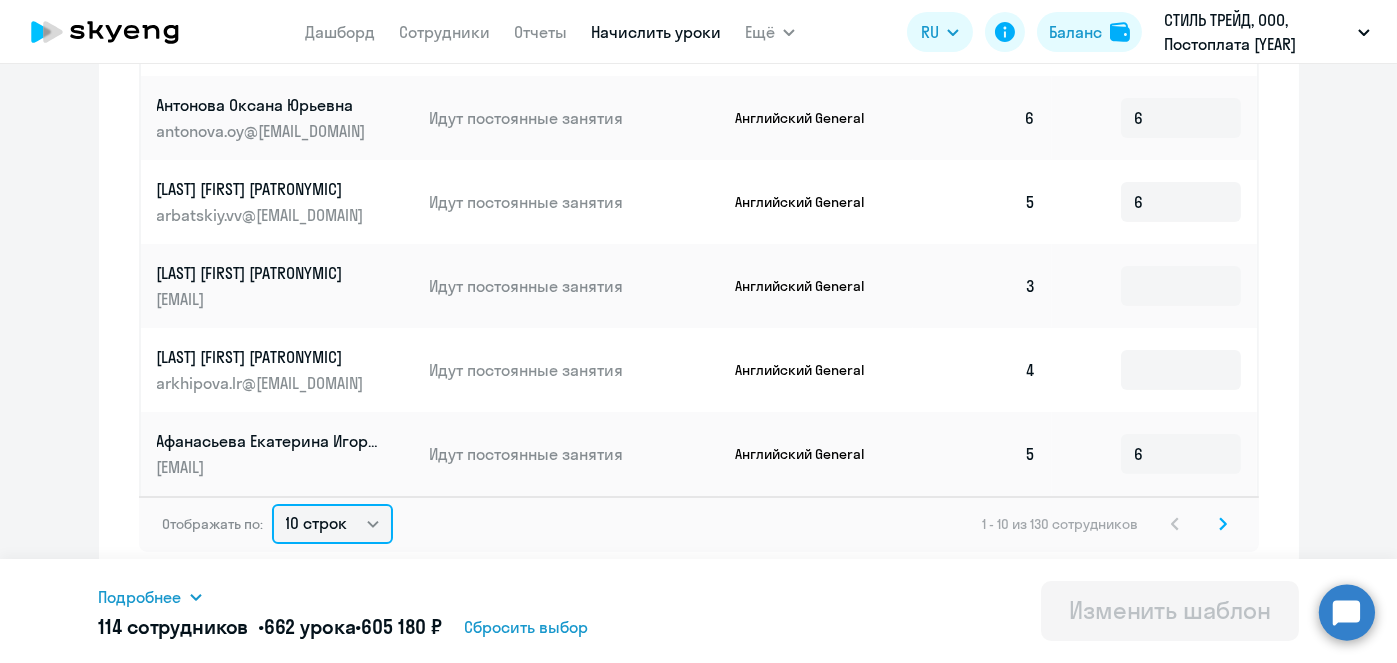select on "50" 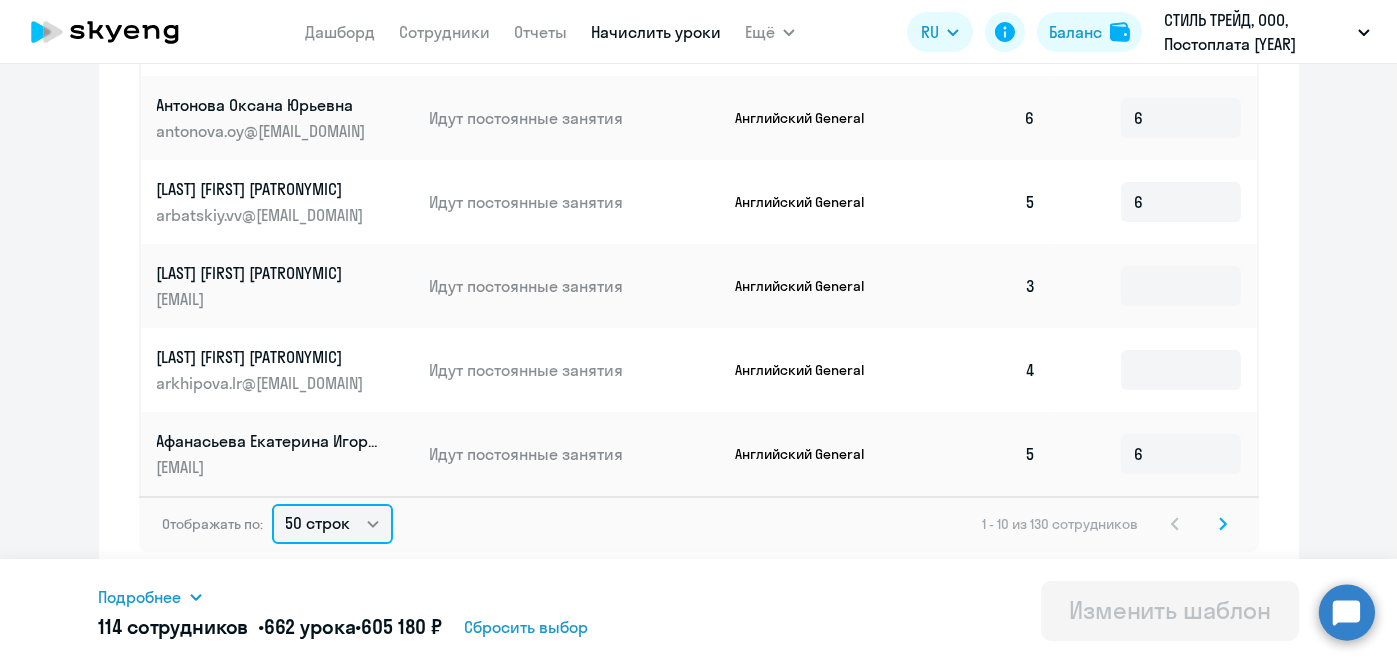 click on "10 строк   30 строк   50 строк" 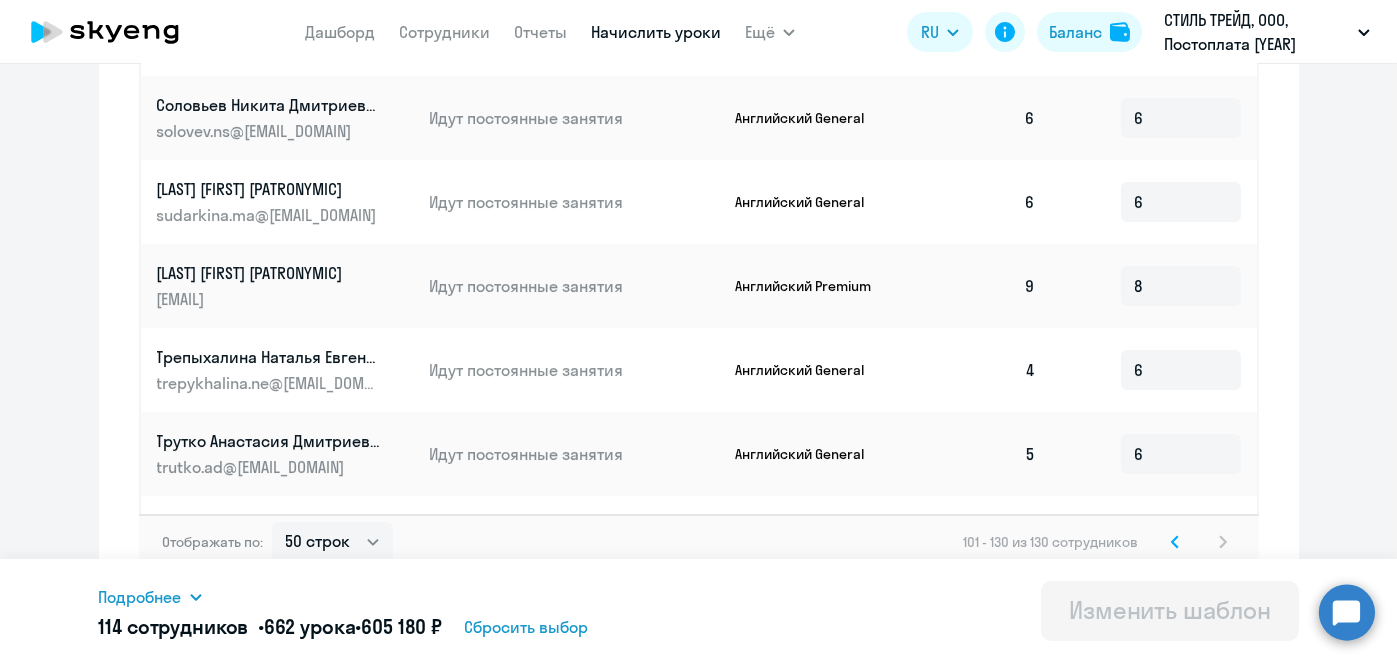 drag, startPoint x: 1251, startPoint y: 236, endPoint x: 1240, endPoint y: 233, distance: 11.401754 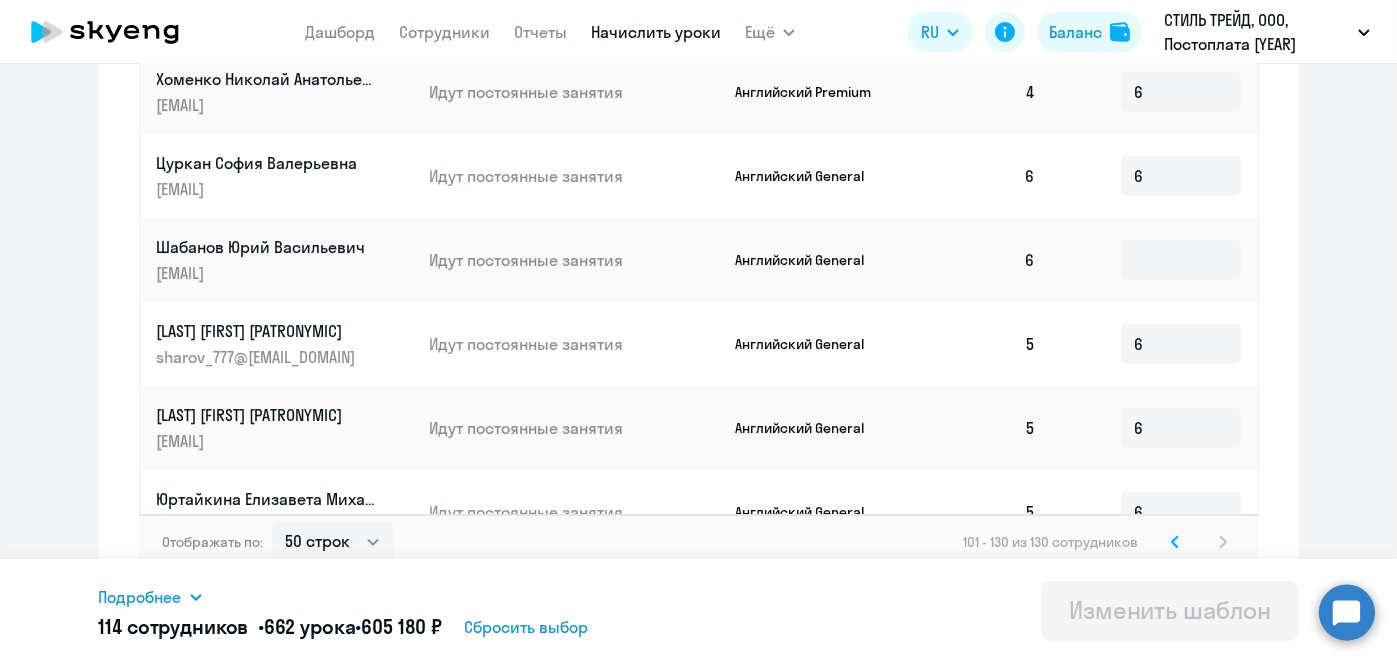 scroll, scrollTop: 1771, scrollLeft: 0, axis: vertical 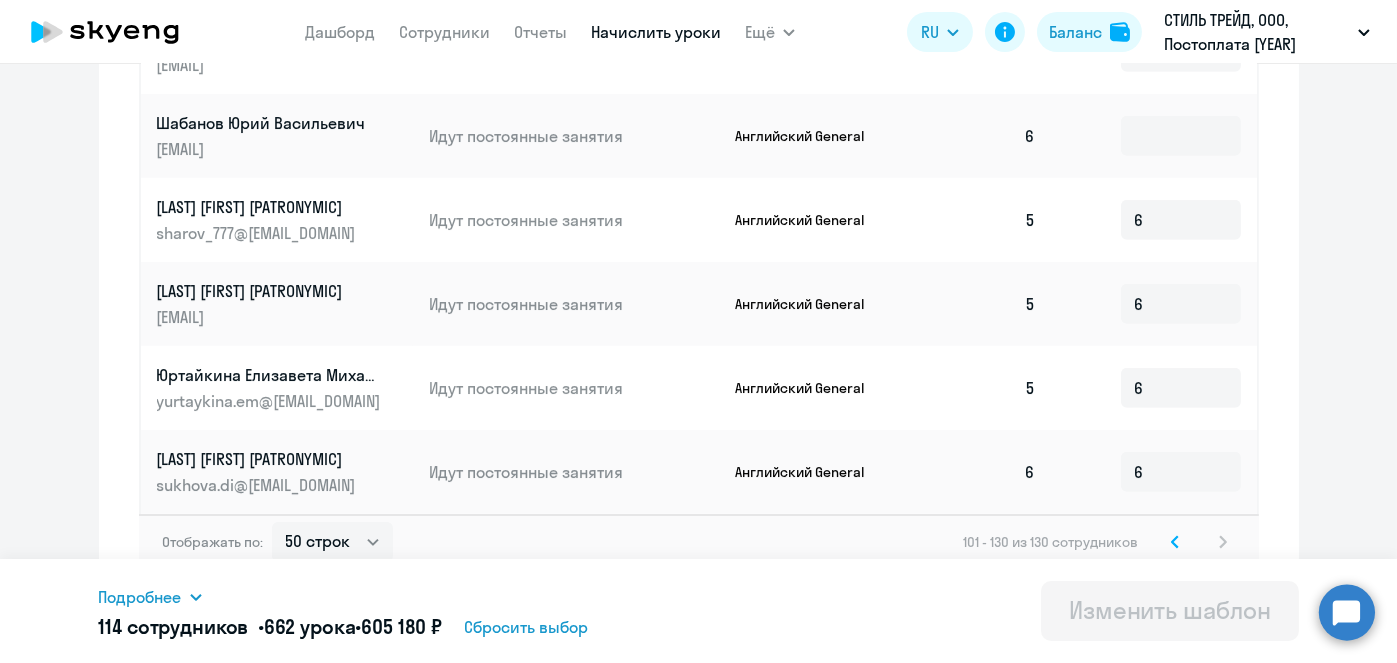 click 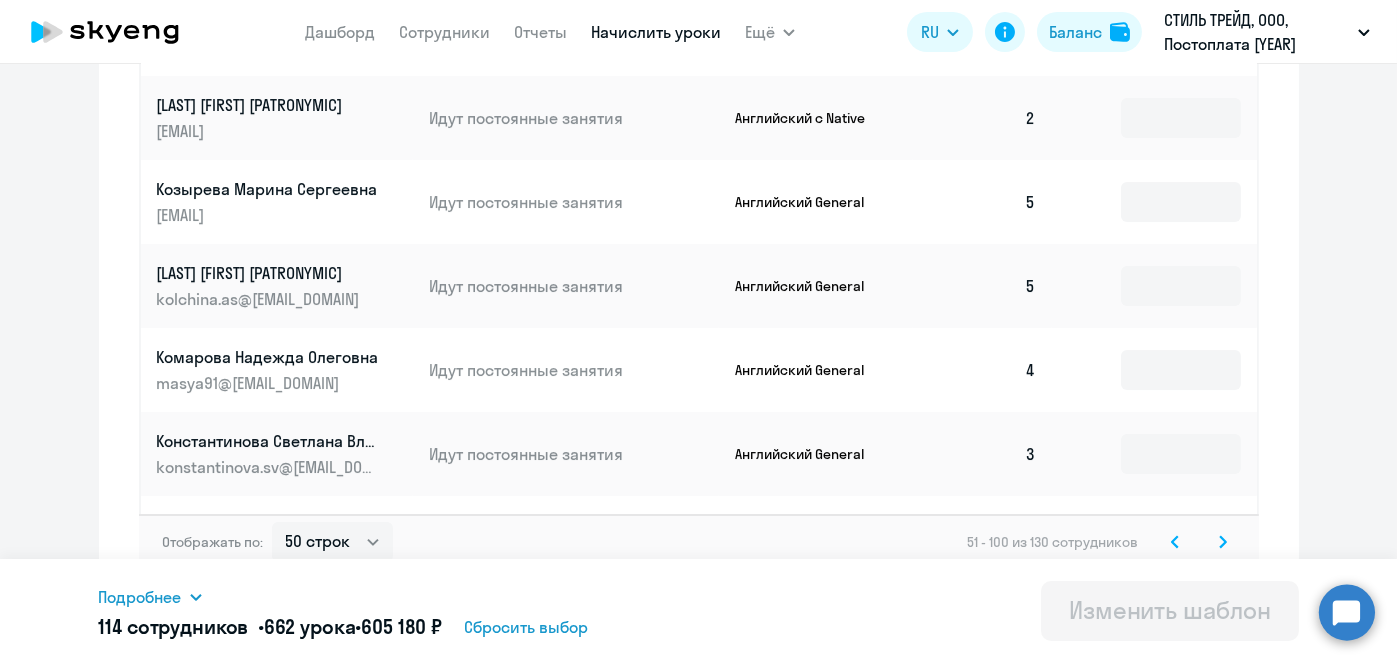 type on "6" 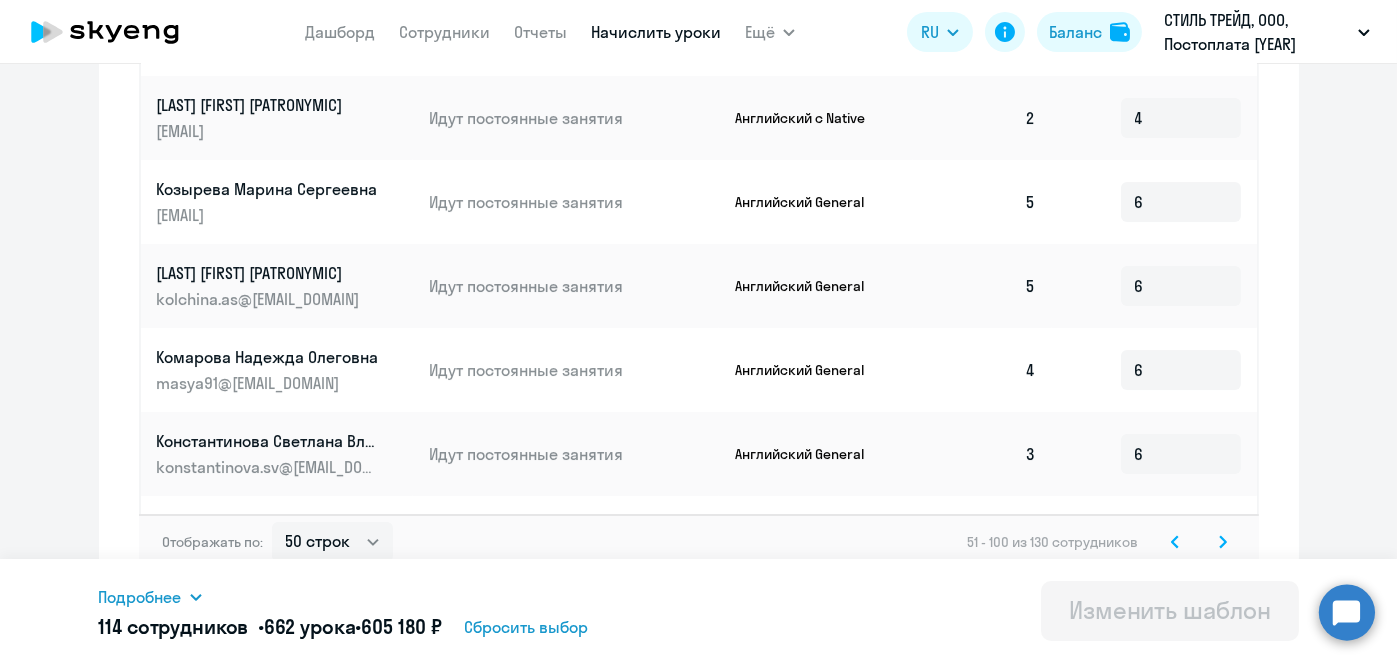 type on "6" 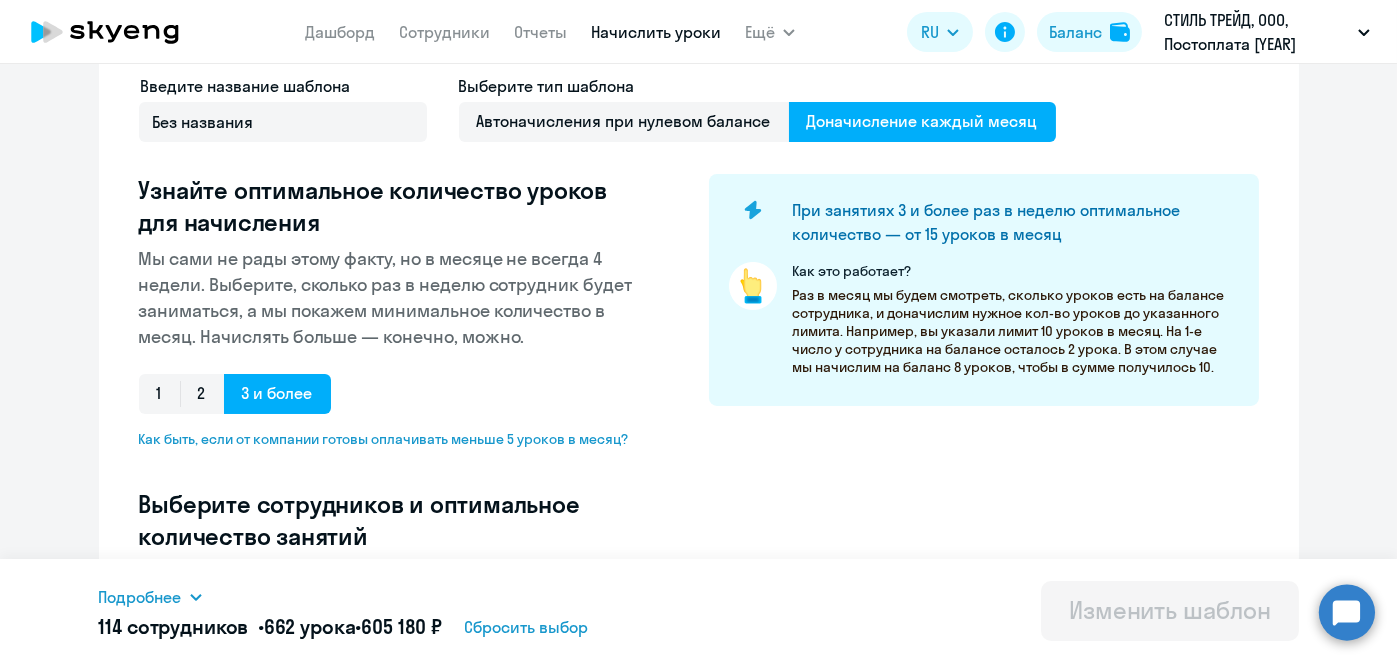 scroll, scrollTop: 65, scrollLeft: 0, axis: vertical 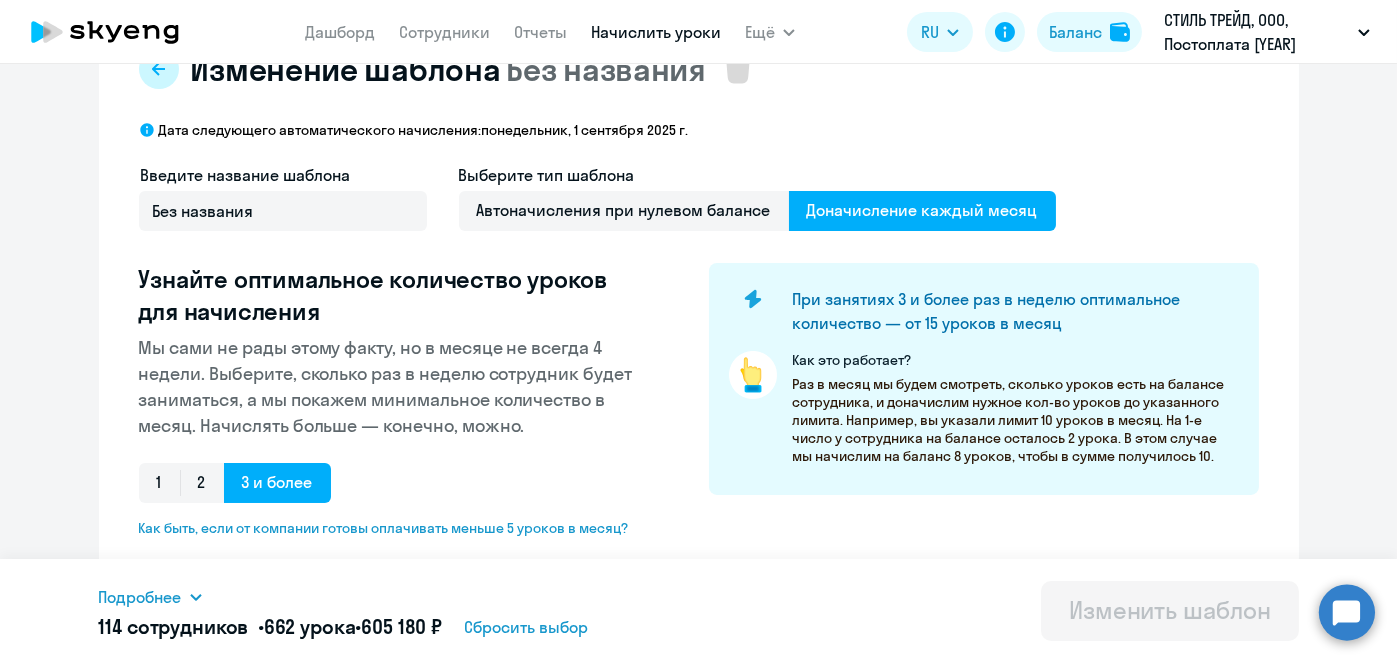click 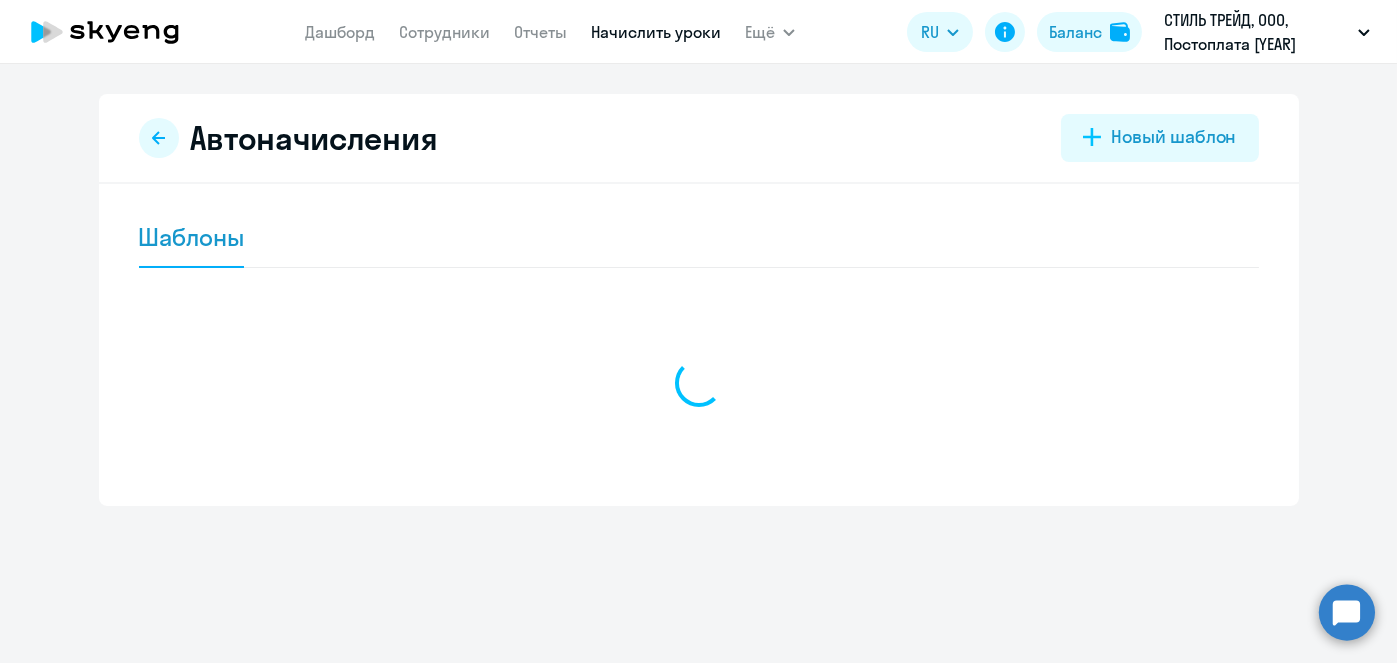 scroll, scrollTop: 0, scrollLeft: 0, axis: both 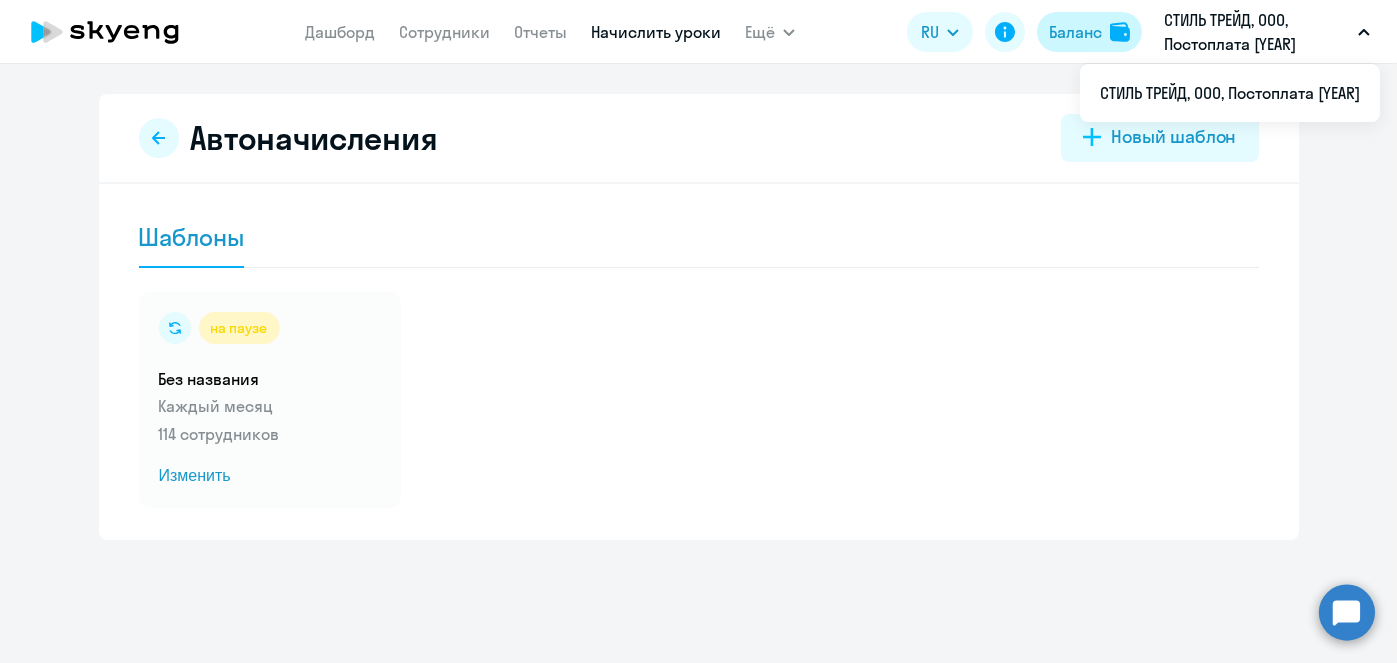 click on "Баланс" 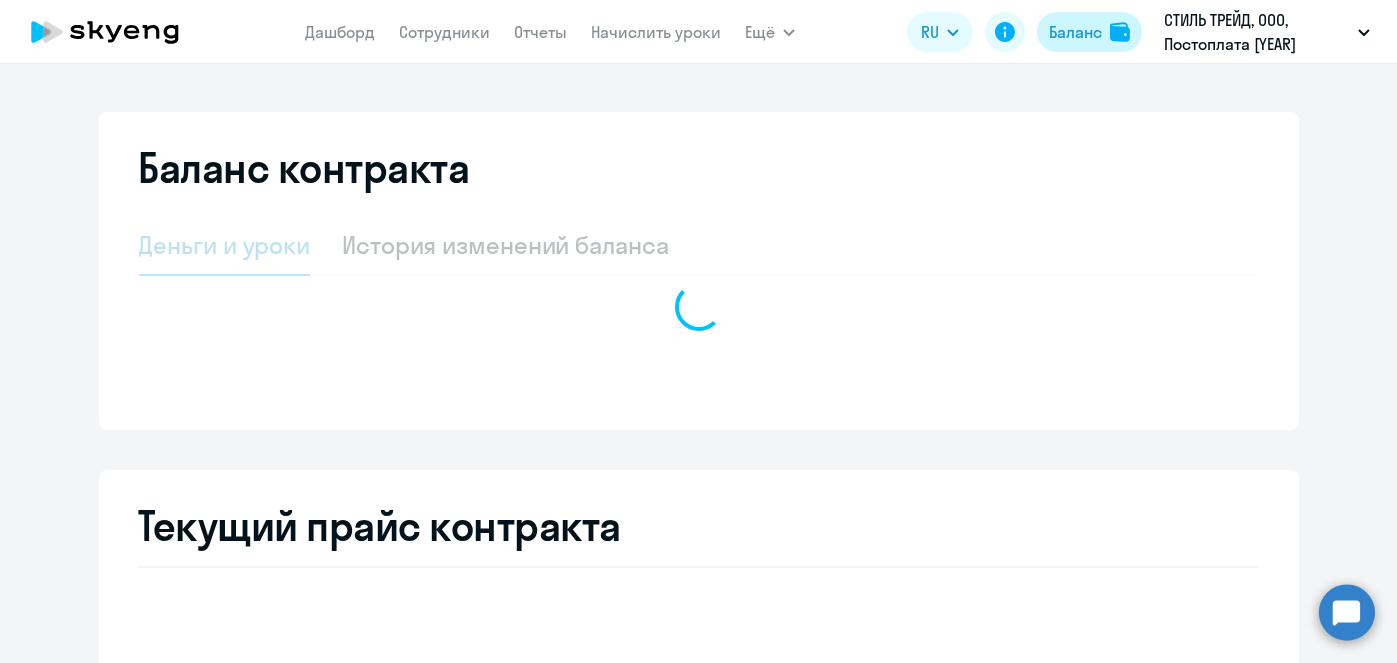 select on "english_adult_not_native_speaker" 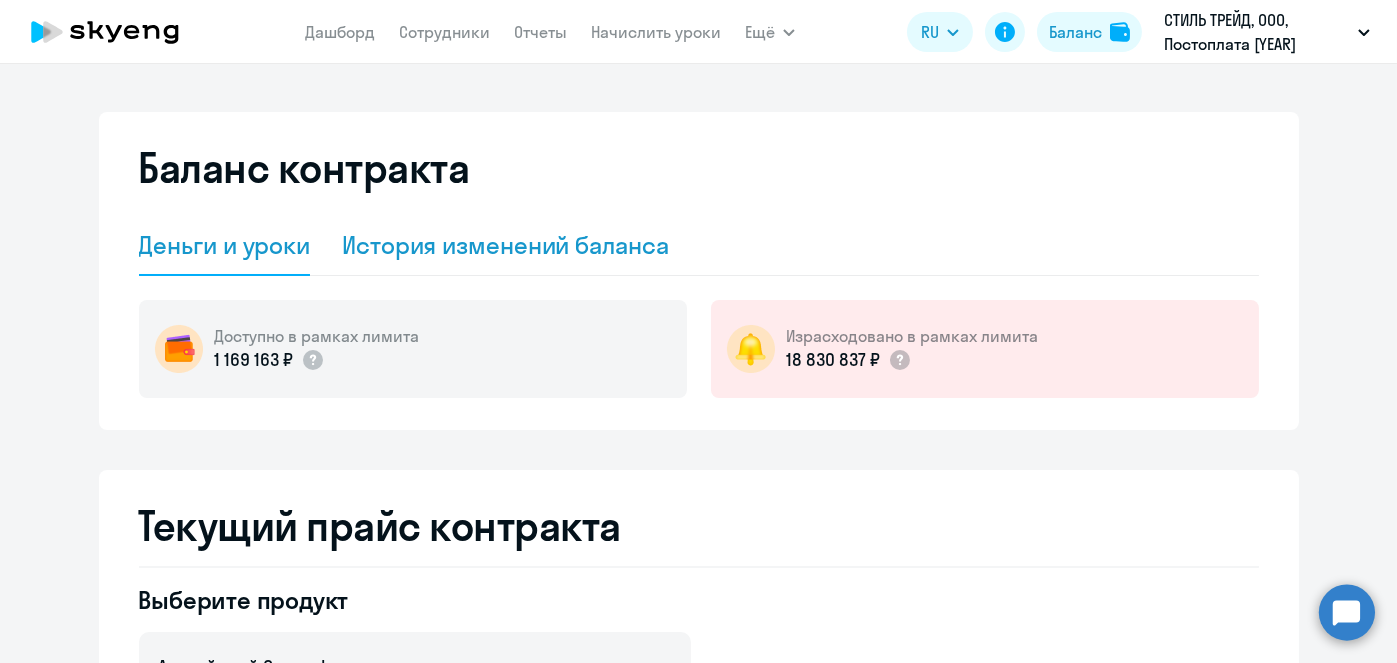 click on "История изменений баланса" 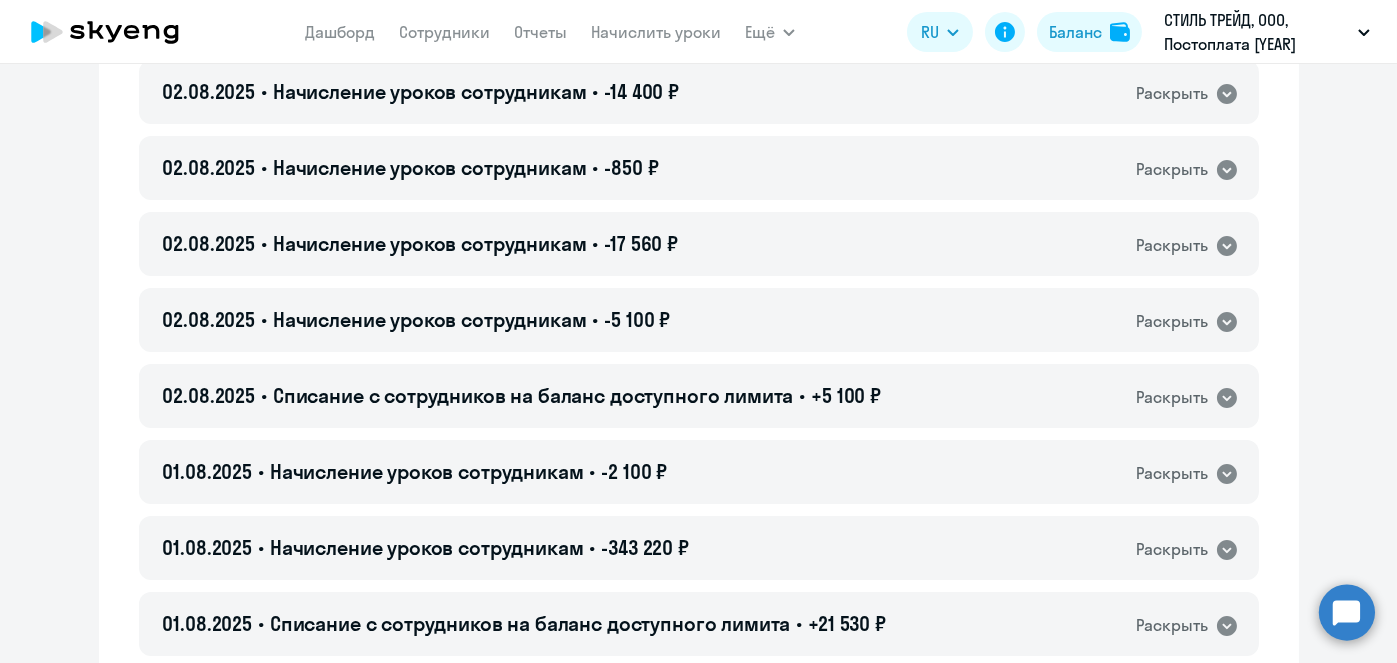 scroll, scrollTop: 938, scrollLeft: 0, axis: vertical 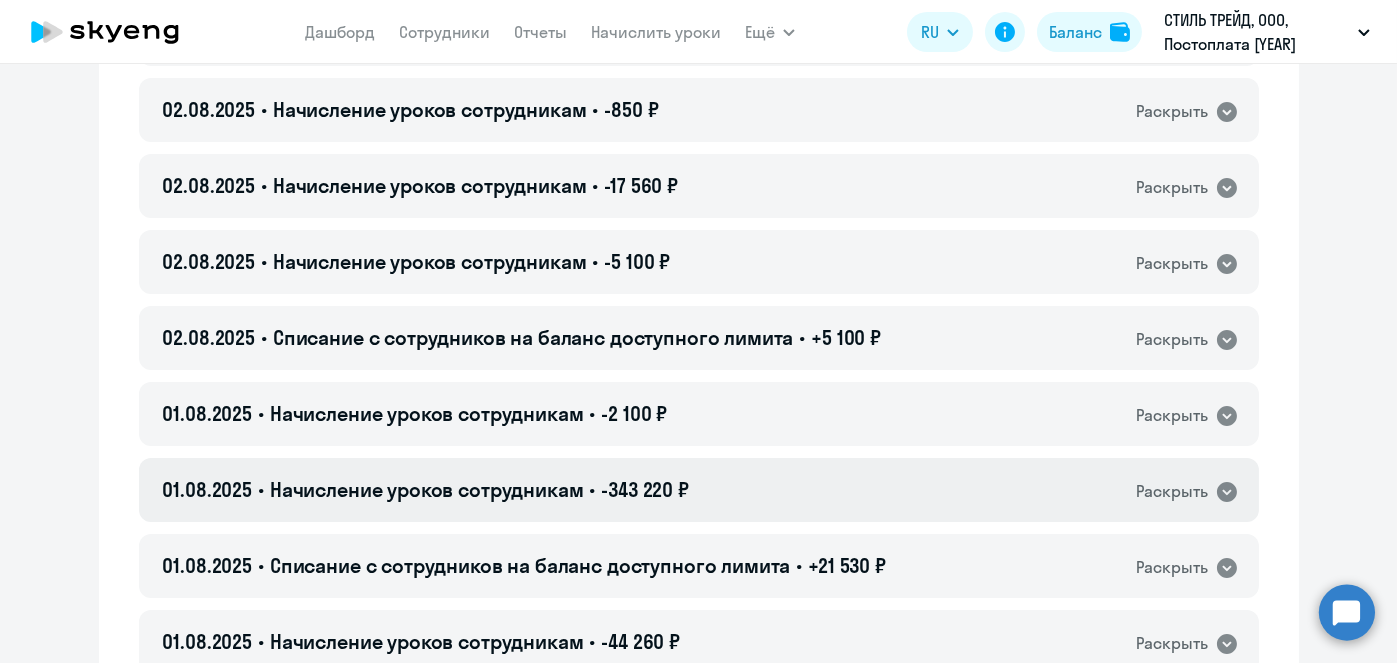 click on "[AMOUNT] ₽" 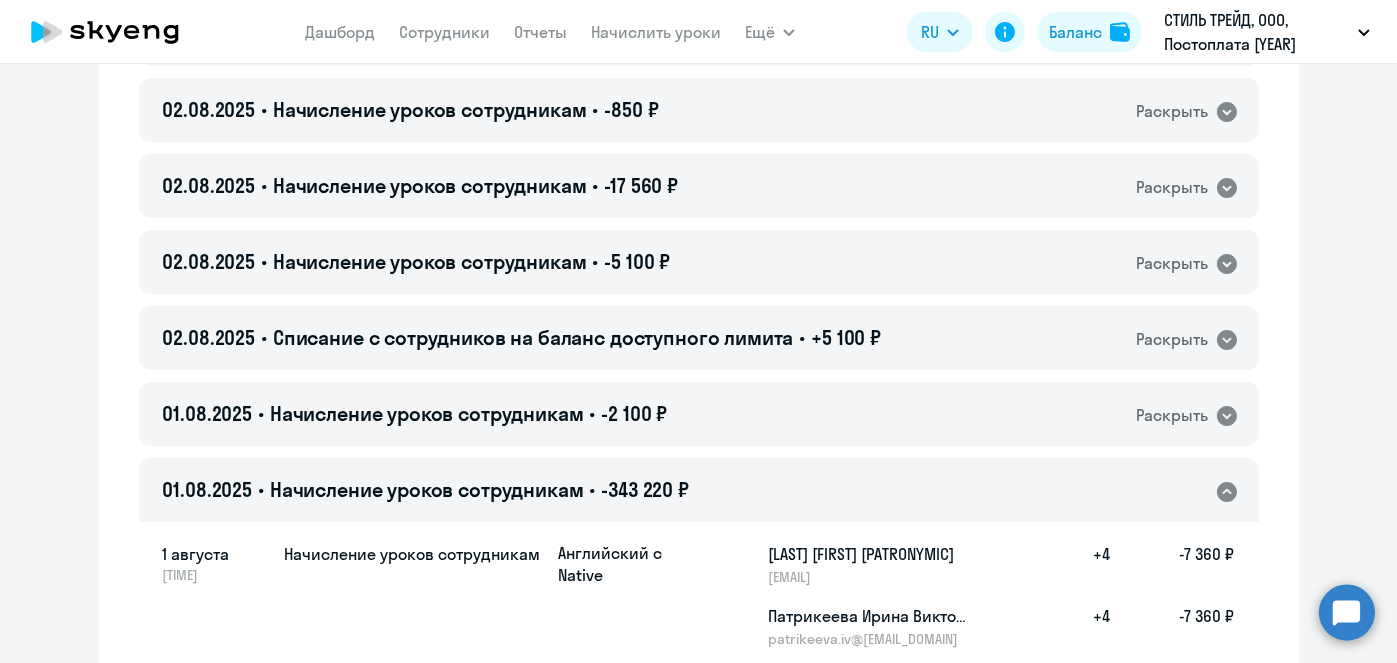 click on "Баланс контракта Деньги и уроки История изменений баланса 04.08.2025 • Списание с сотрудников на баланс доступного лимита • +850 ₽  Раскрыть
04.08.2025 • Начисление уроков сотрудникам • -850 ₽  Раскрыть
04.08.2025 • Списание с сотрудников на баланс доступного лимита • +1 700 ₽  Раскрыть
04.08.2025 • Начисление уроков сотрудникам • -6 800 ₽  Раскрыть
04.08.2025 • Начисление уроков сотрудникам • -850 ₽  Раскрыть
04.08.2025 • Начисление уроков сотрудникам • -60 200 ₽  Раскрыть
04.08.2025 • Начисление нераспределённых уроков сотрудникам  Раскрыть
04.08.2025 • • -850 ₽  Раскрыть
•" 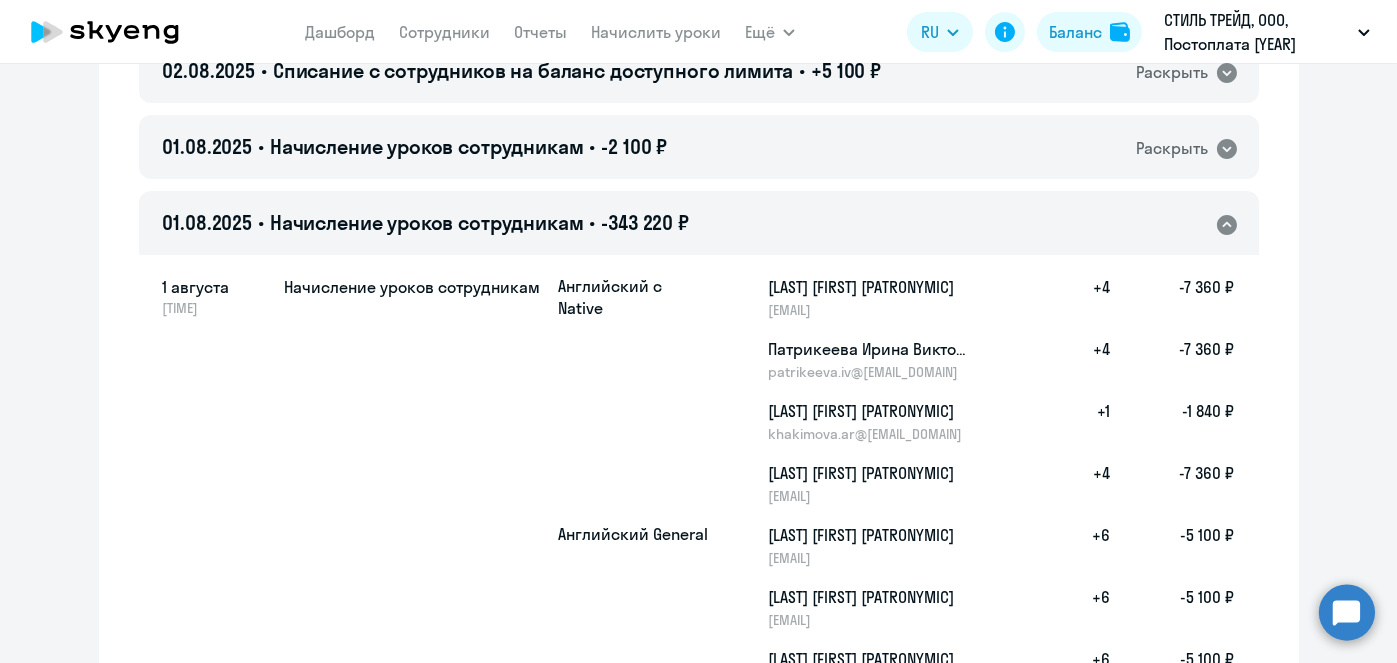 scroll, scrollTop: 1338, scrollLeft: 0, axis: vertical 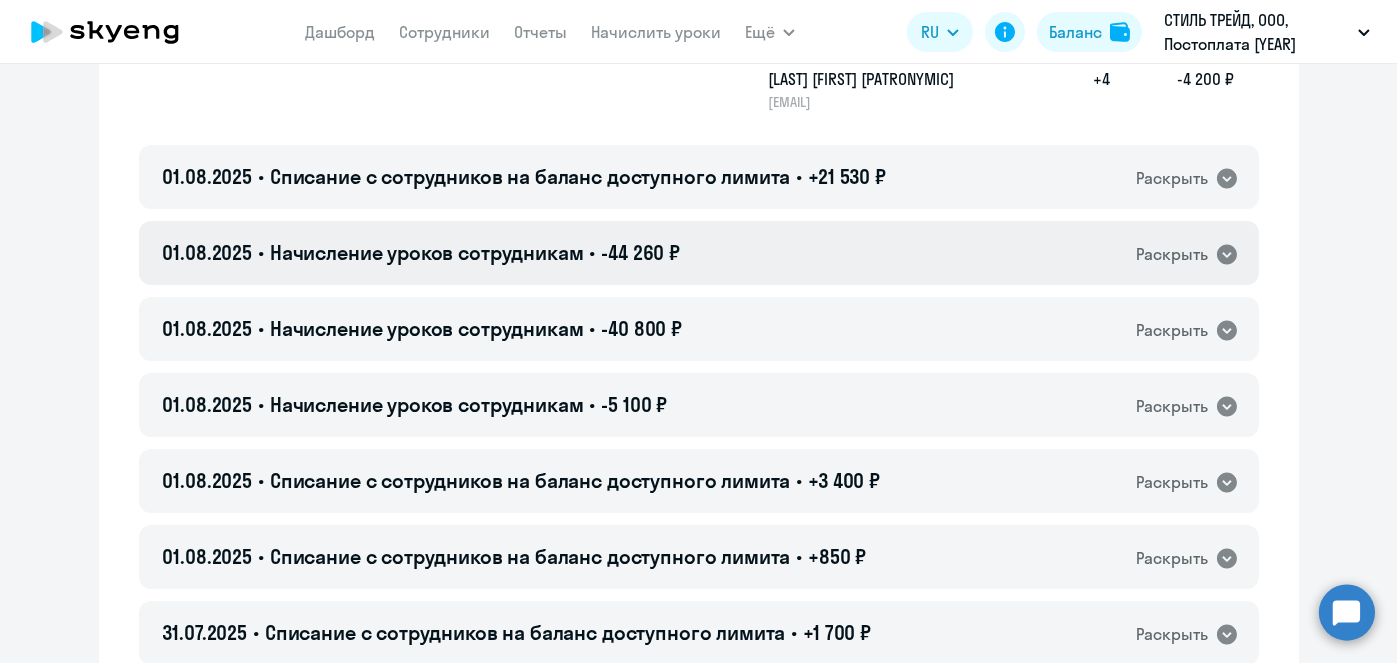 click on "01.08.2025 • Начисление уроков сотрудникам • -44 260 ₽  Раскрыть" 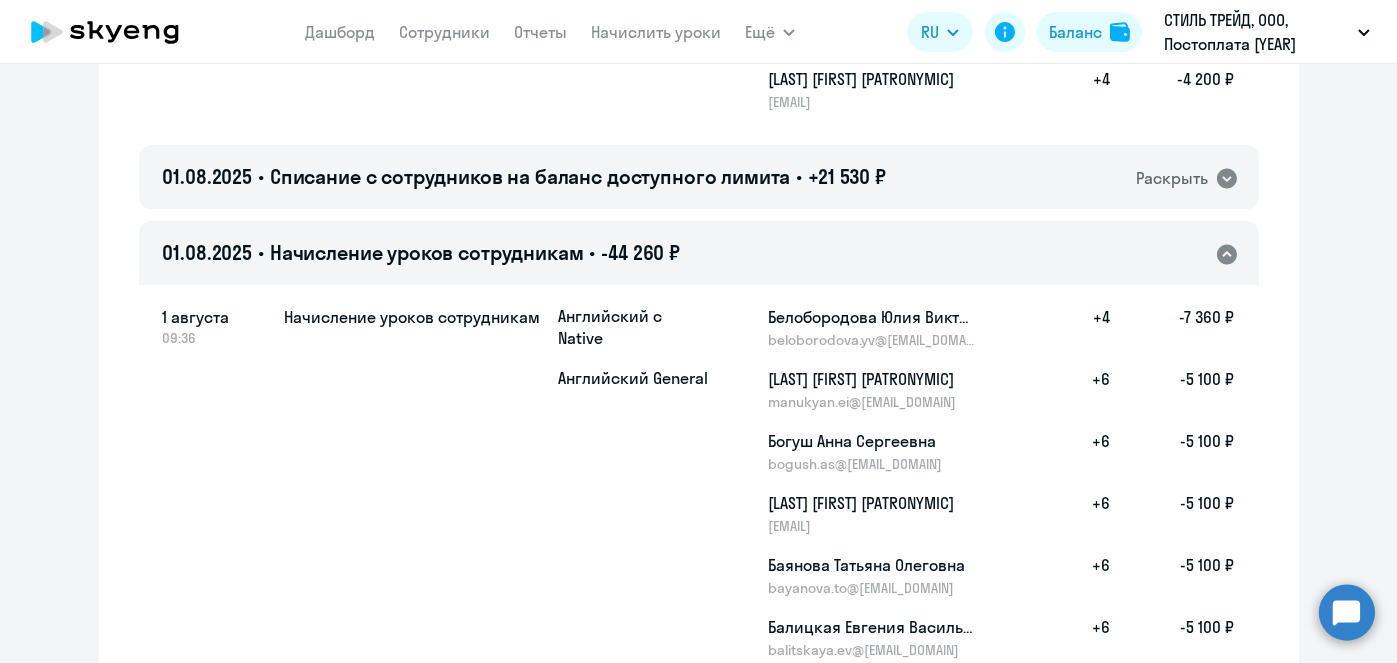 click on "01.08.2025 • Начисление уроков сотрудникам • -44 260 ₽  Раскрыть" 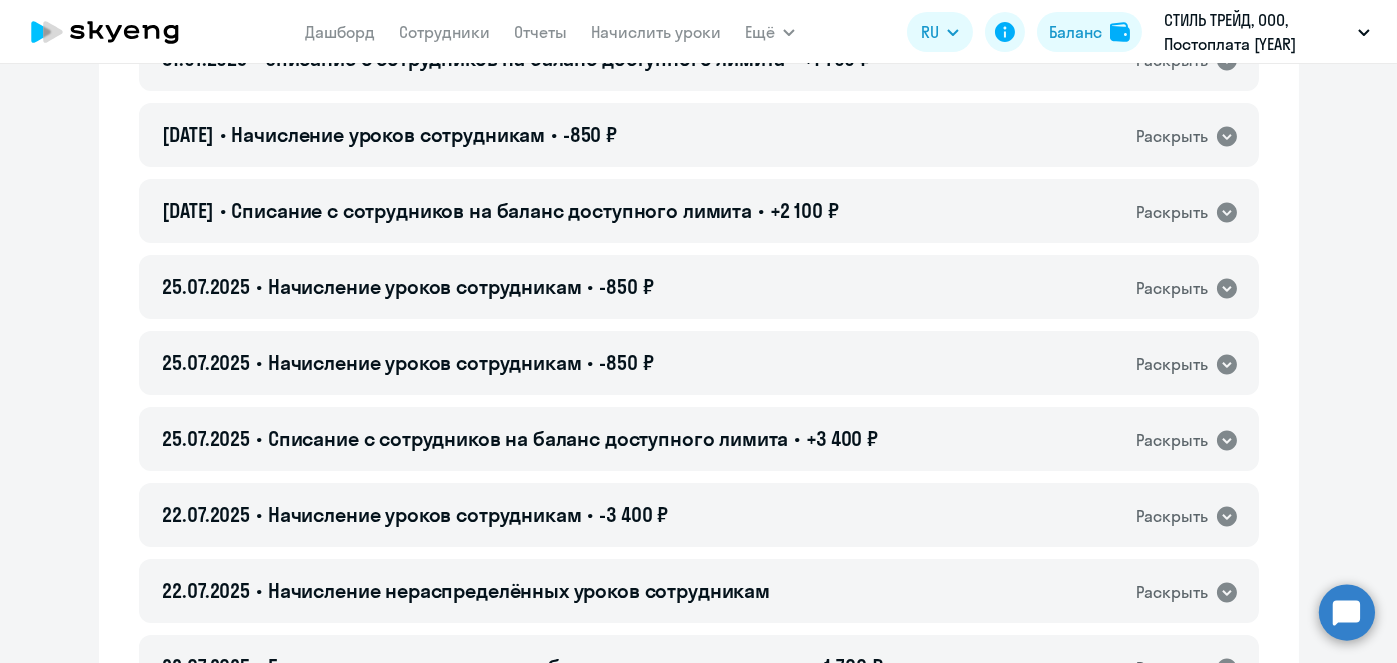 scroll, scrollTop: 6962, scrollLeft: 0, axis: vertical 